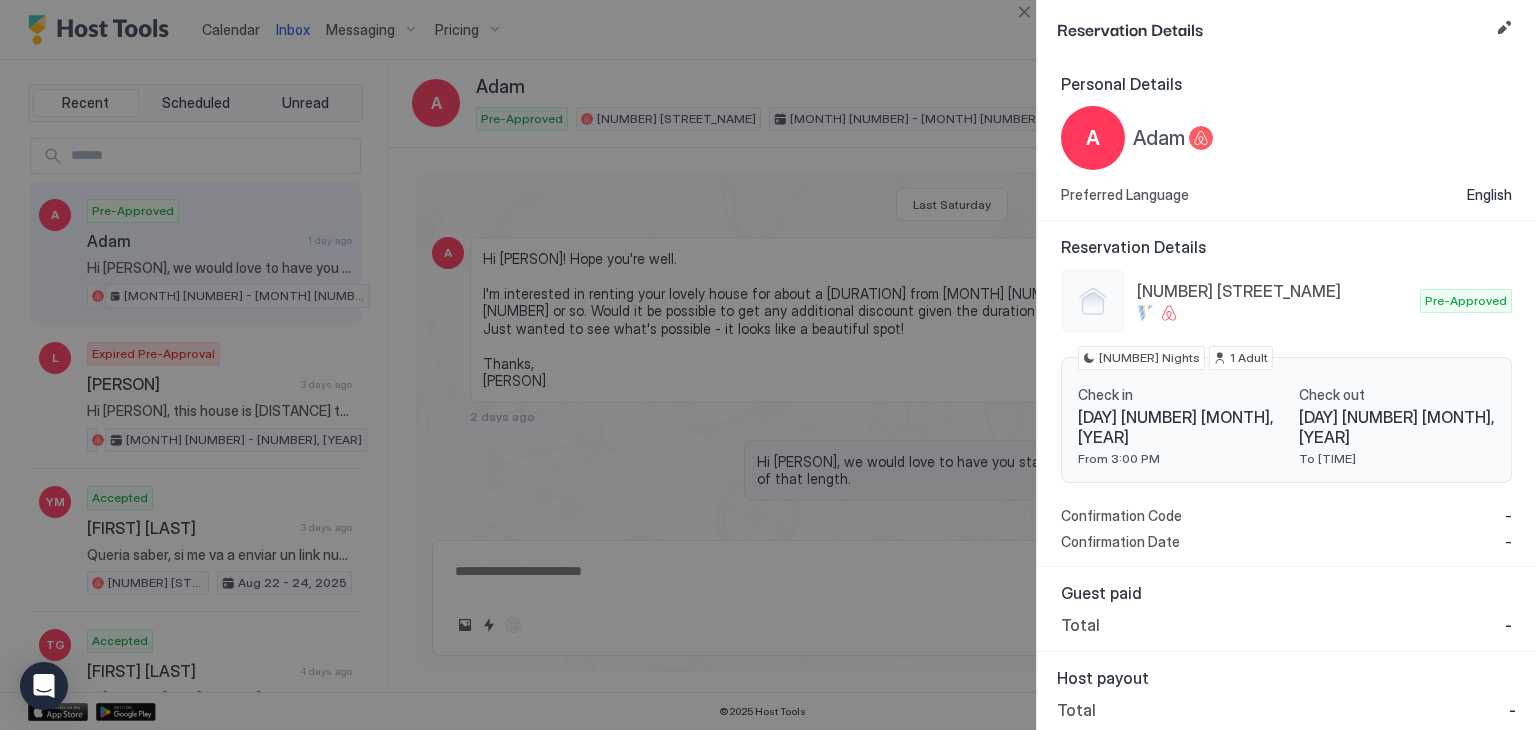 scroll, scrollTop: 0, scrollLeft: 0, axis: both 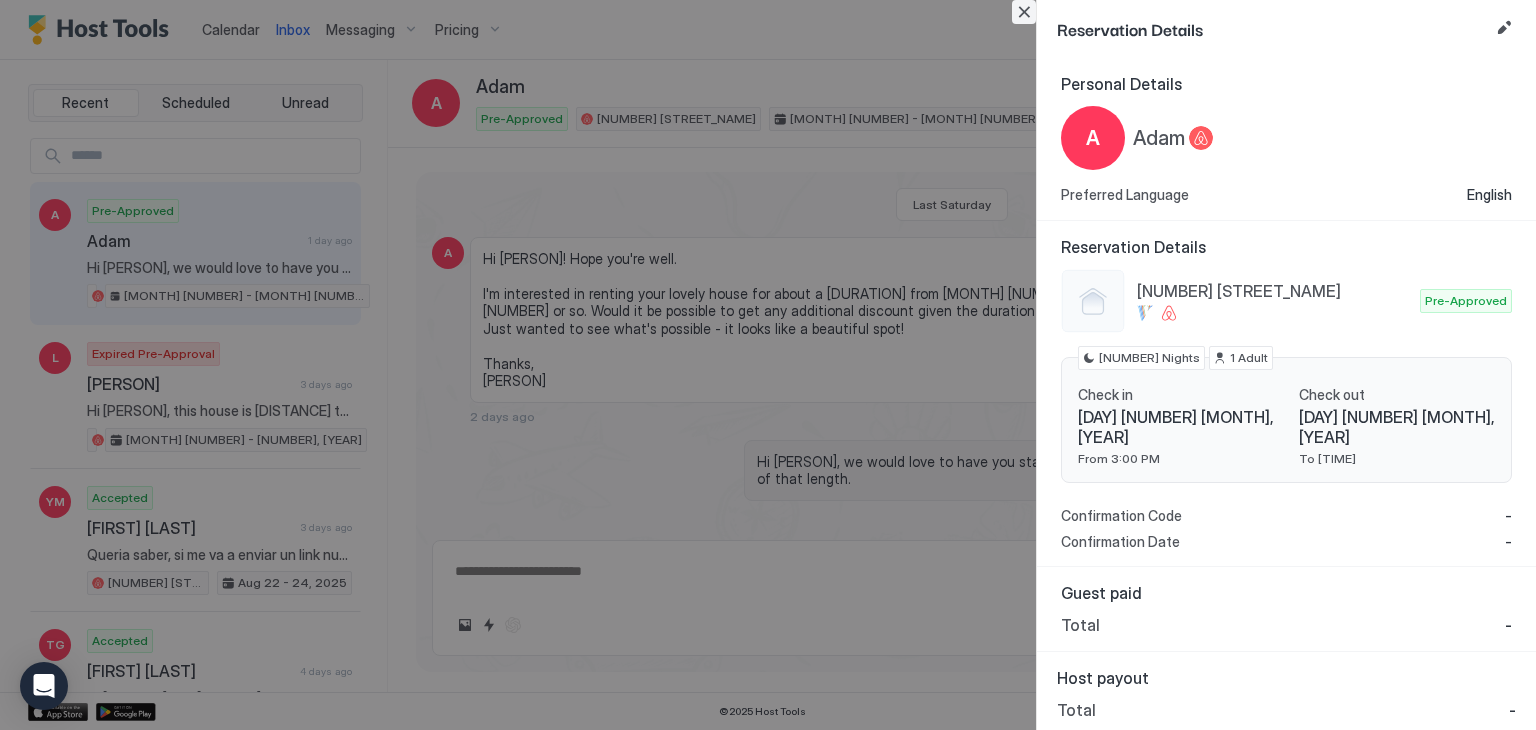 click at bounding box center (1024, 12) 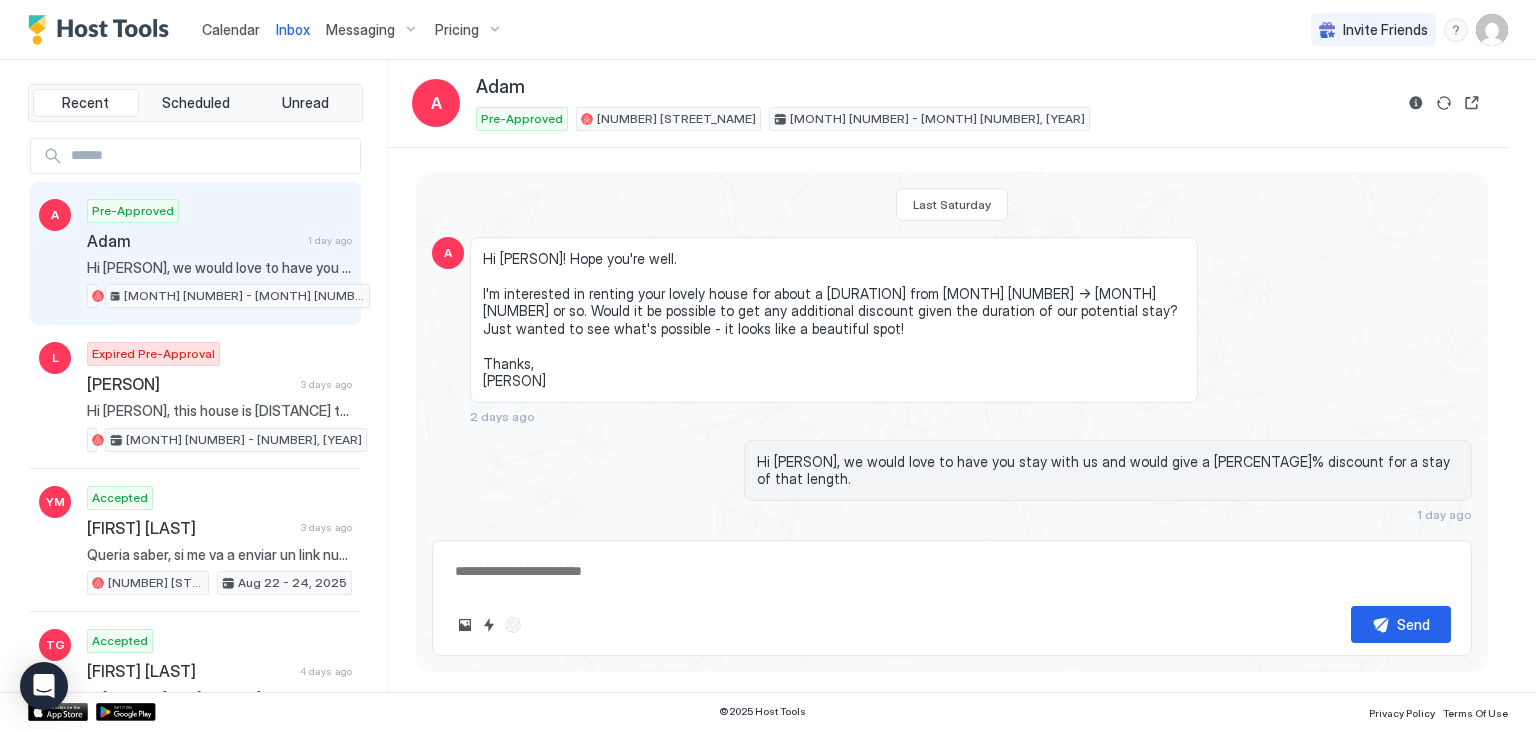 click on "Inbox" at bounding box center [293, 29] 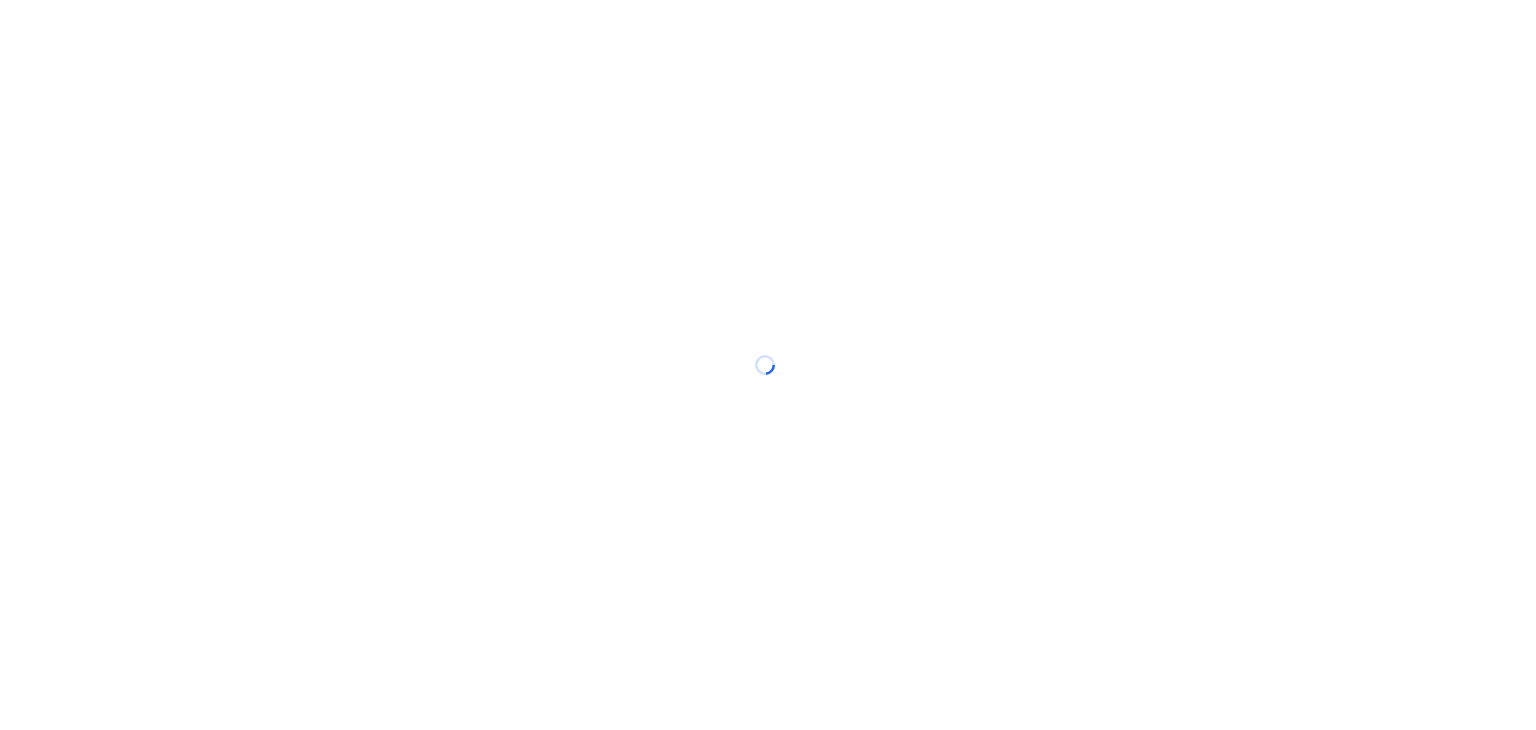 scroll, scrollTop: 0, scrollLeft: 0, axis: both 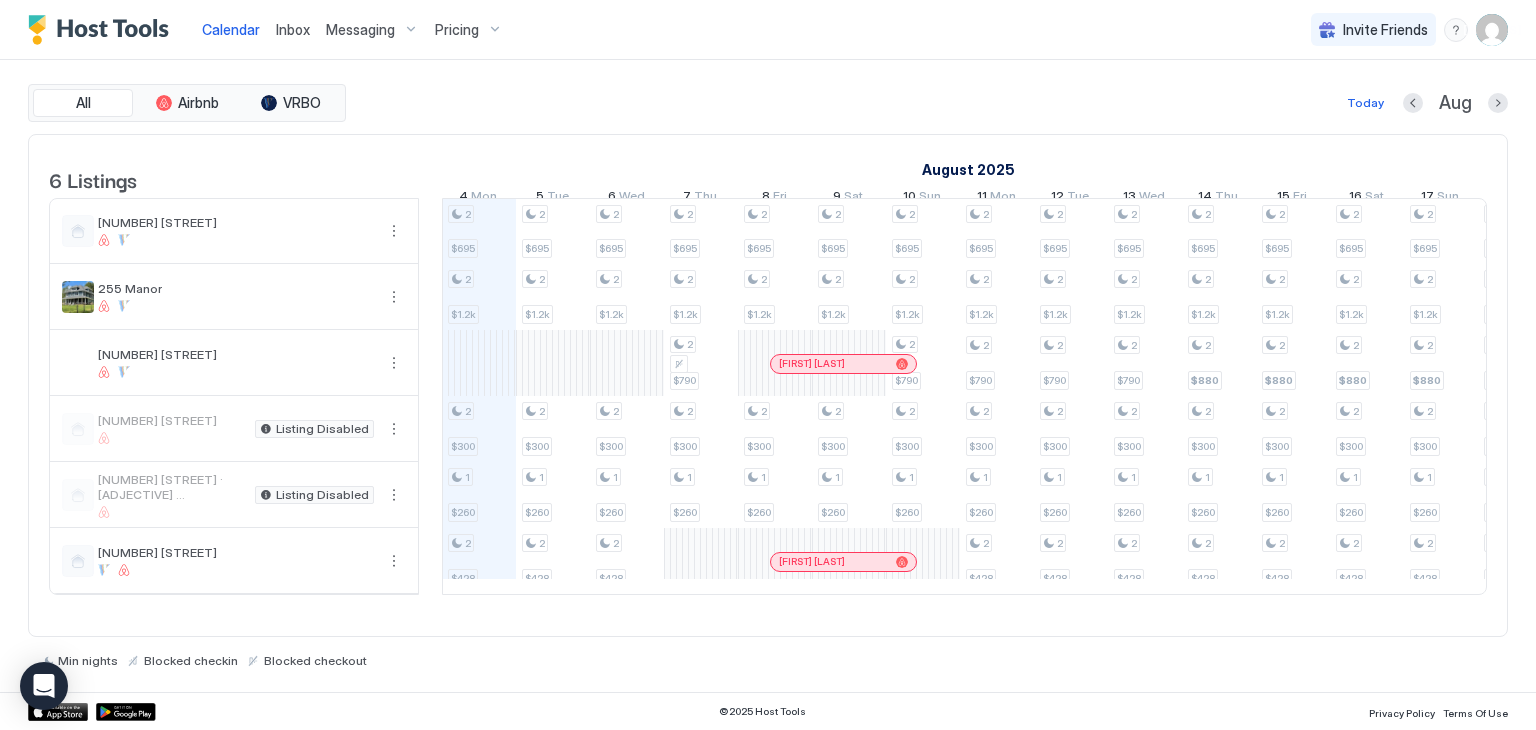 click on "Inbox" at bounding box center [293, 29] 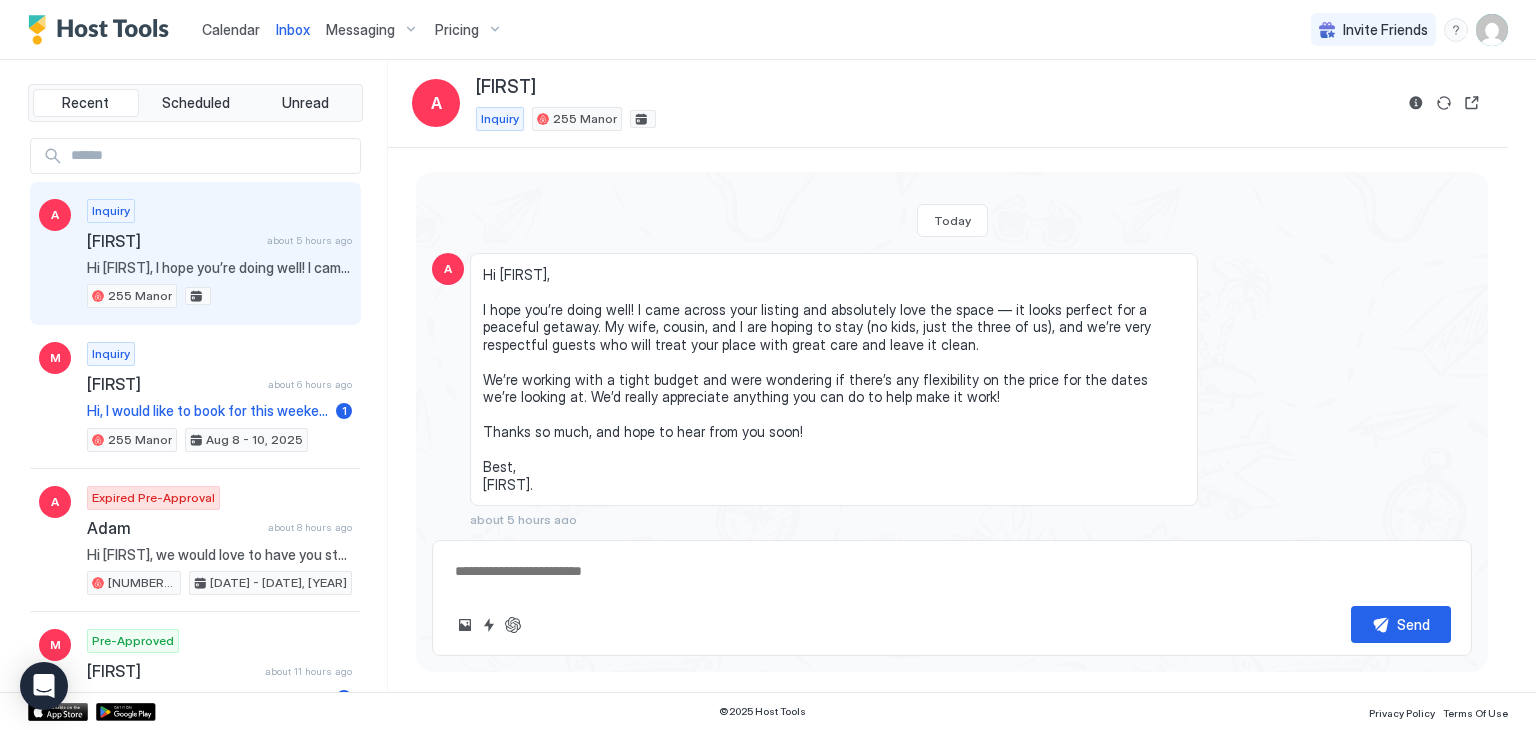 scroll, scrollTop: 0, scrollLeft: 0, axis: both 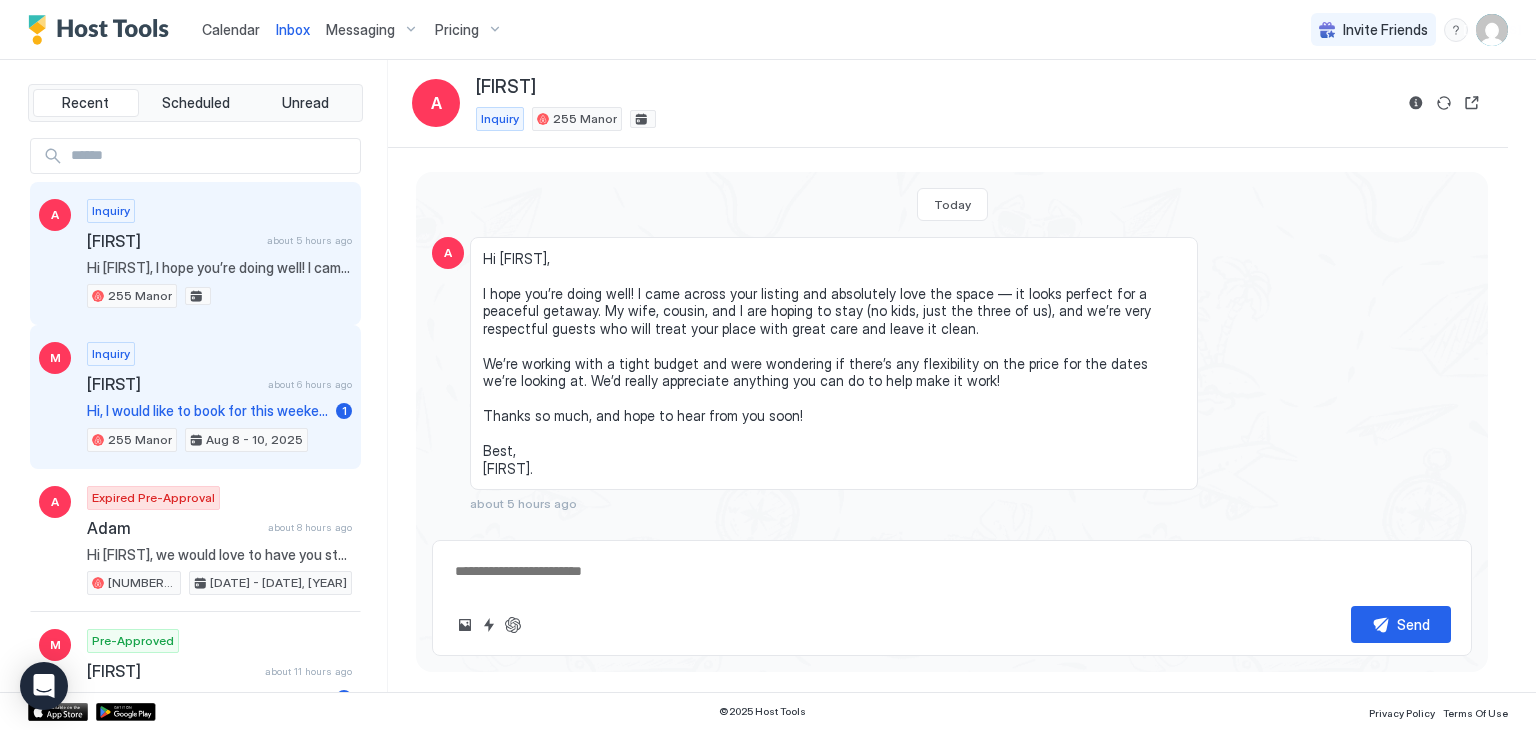 click on "Inquiry Moishe about 6 hours ago Hi, I would like to book for this weekend from August 8 - 10 how many people can it host comfortably? 1 255 Manor Aug 8 - 10, 2025" at bounding box center [219, 397] 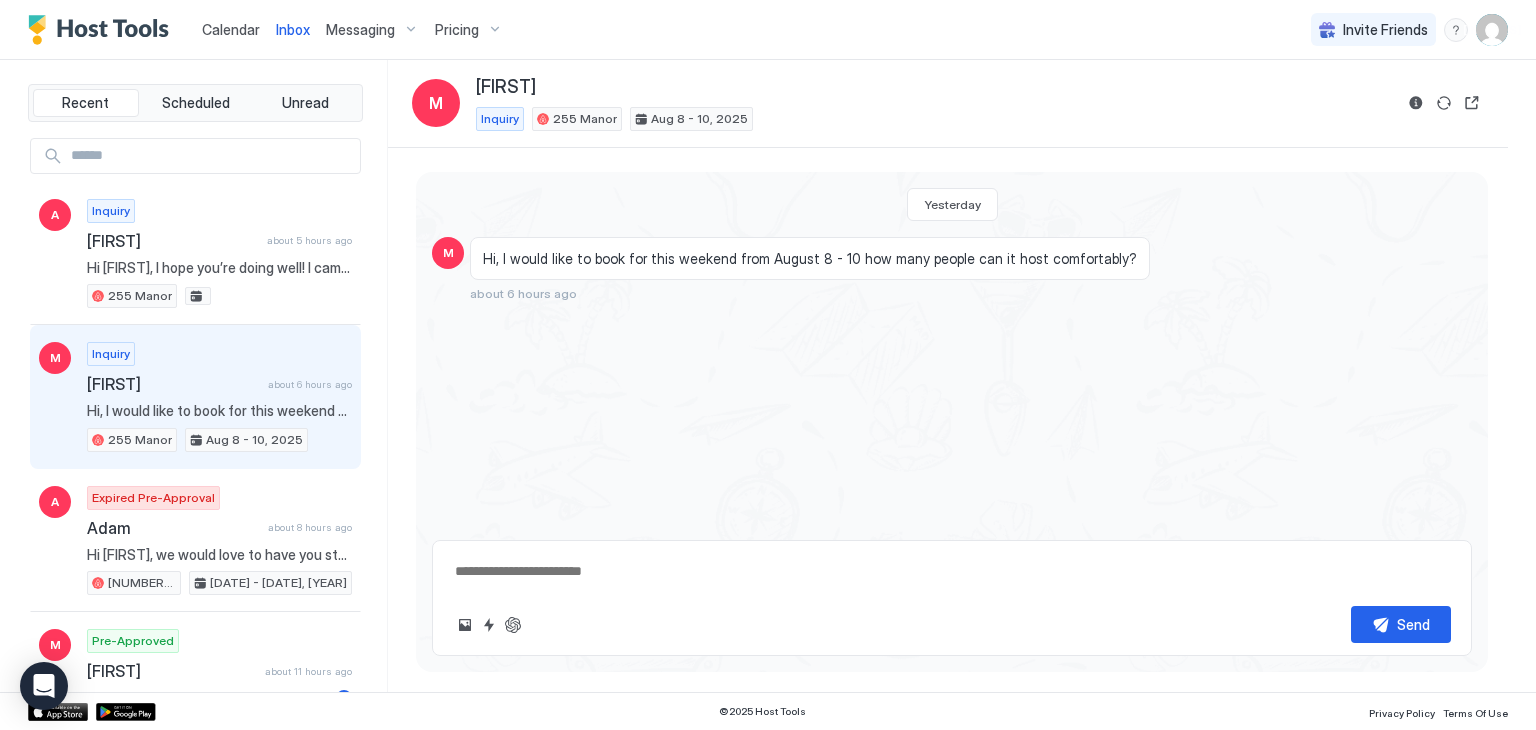 click at bounding box center [952, 571] 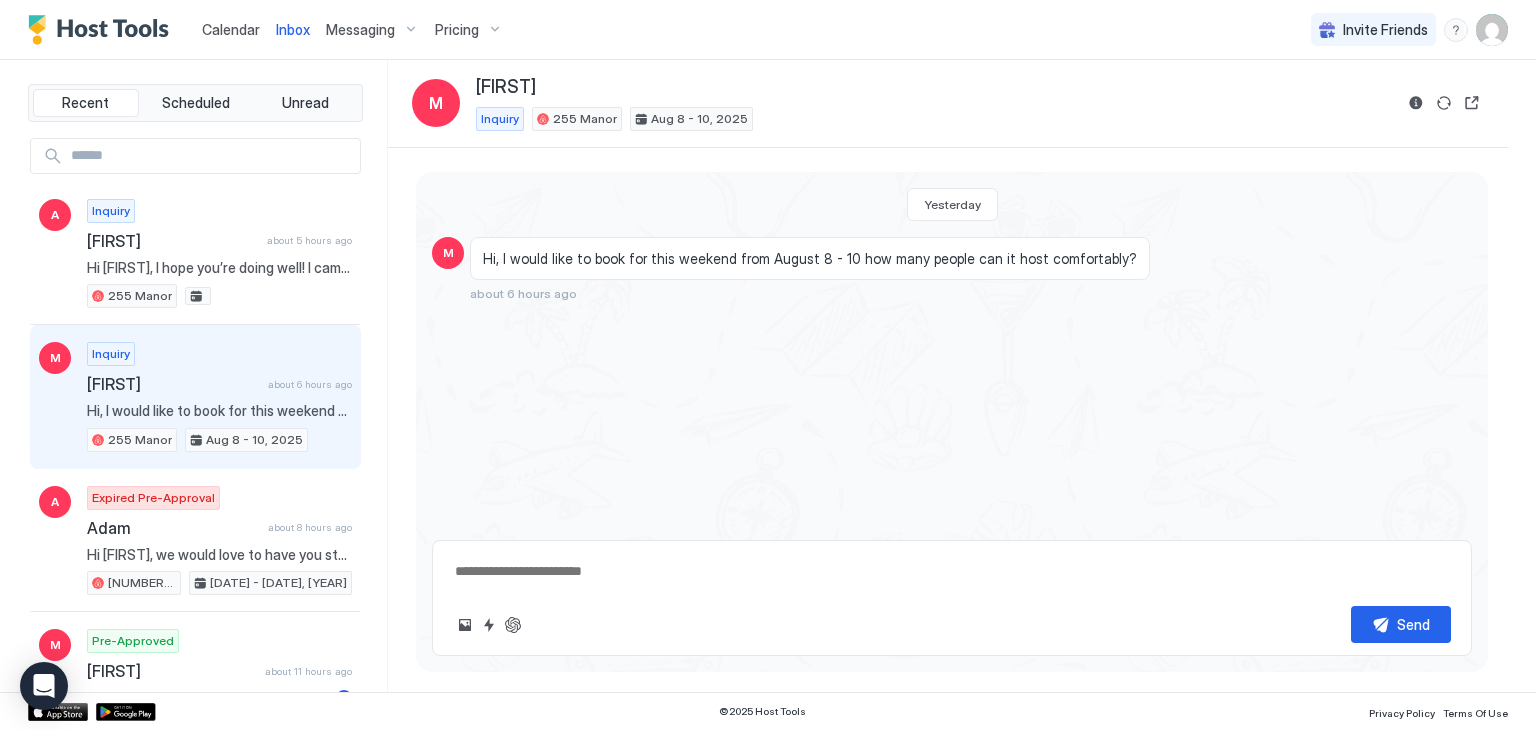 type on "*" 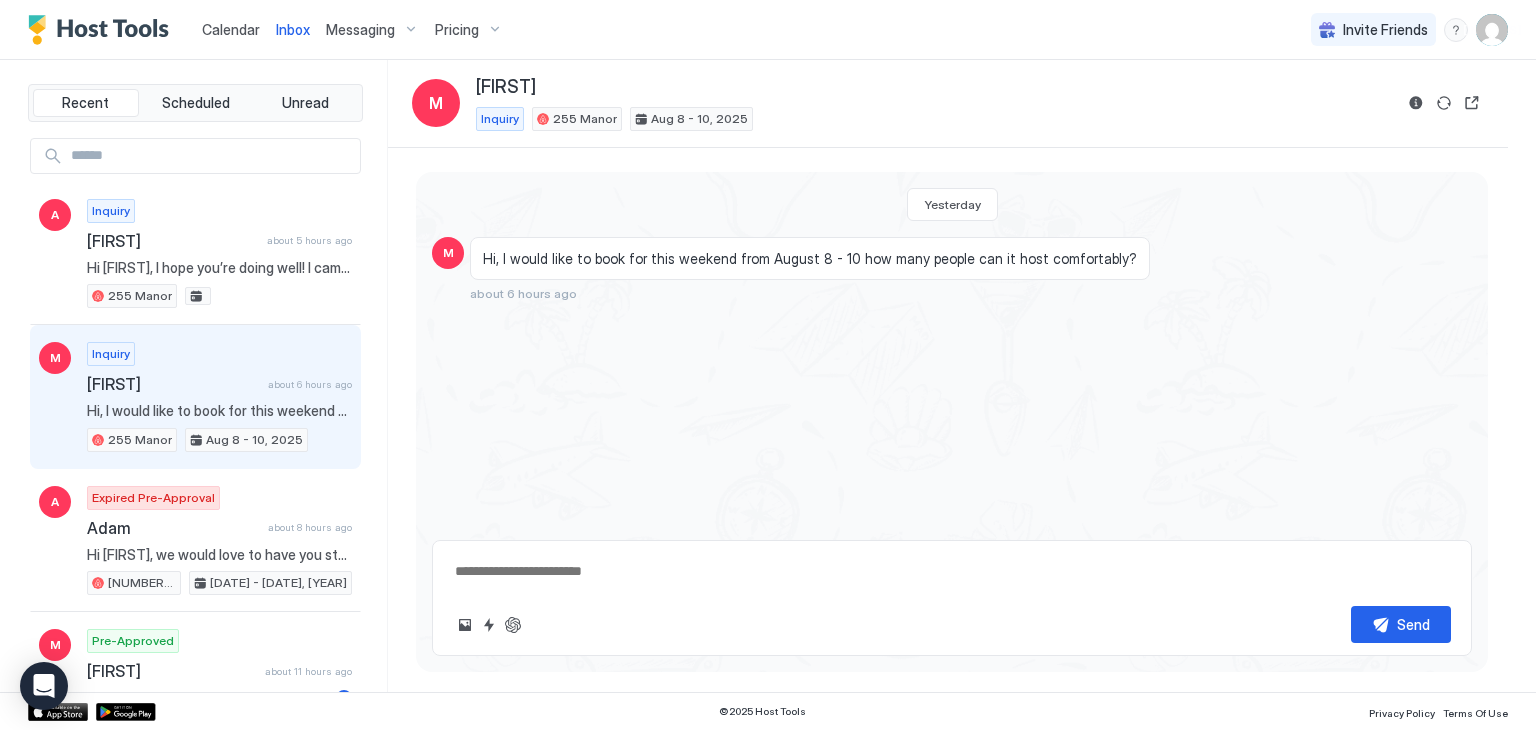 type on "*" 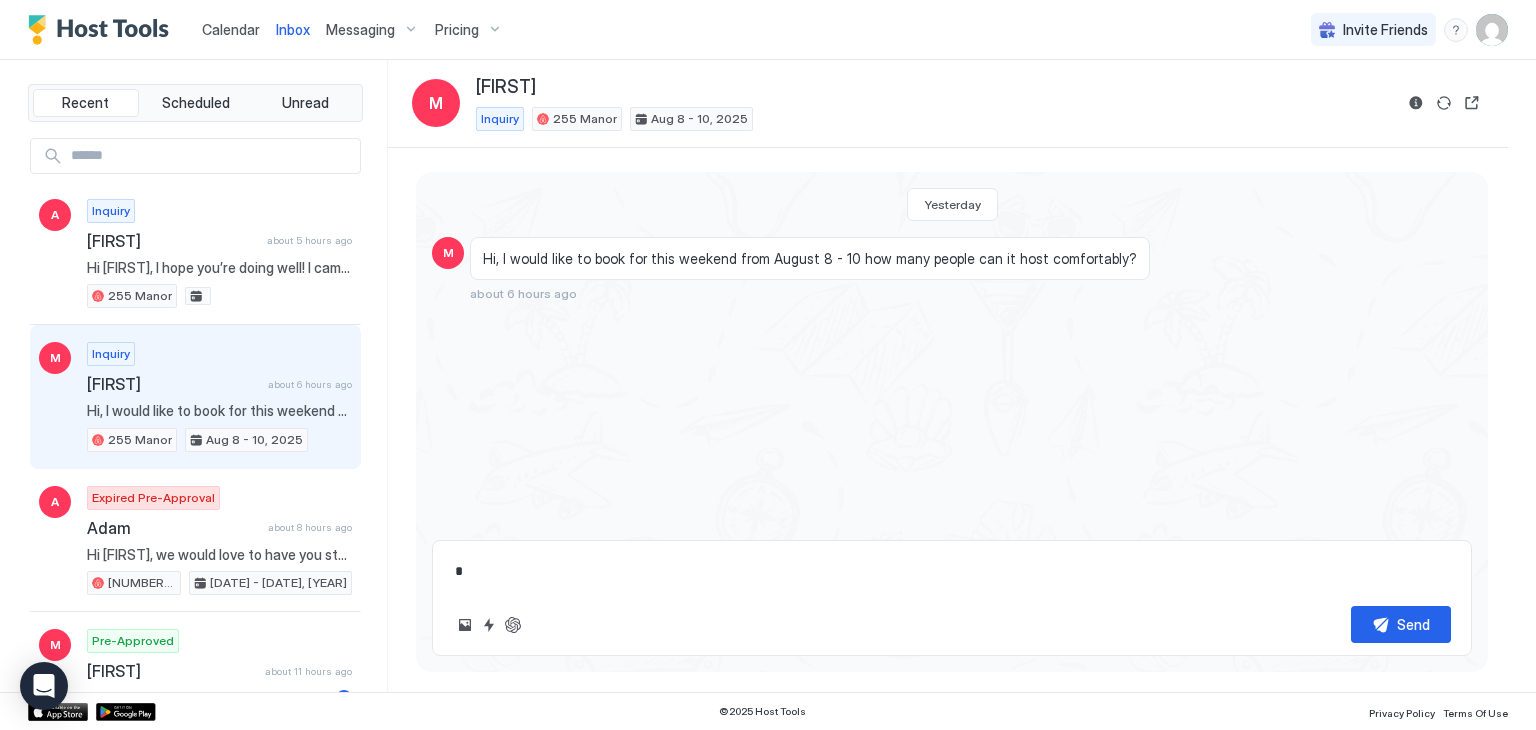 type on "*" 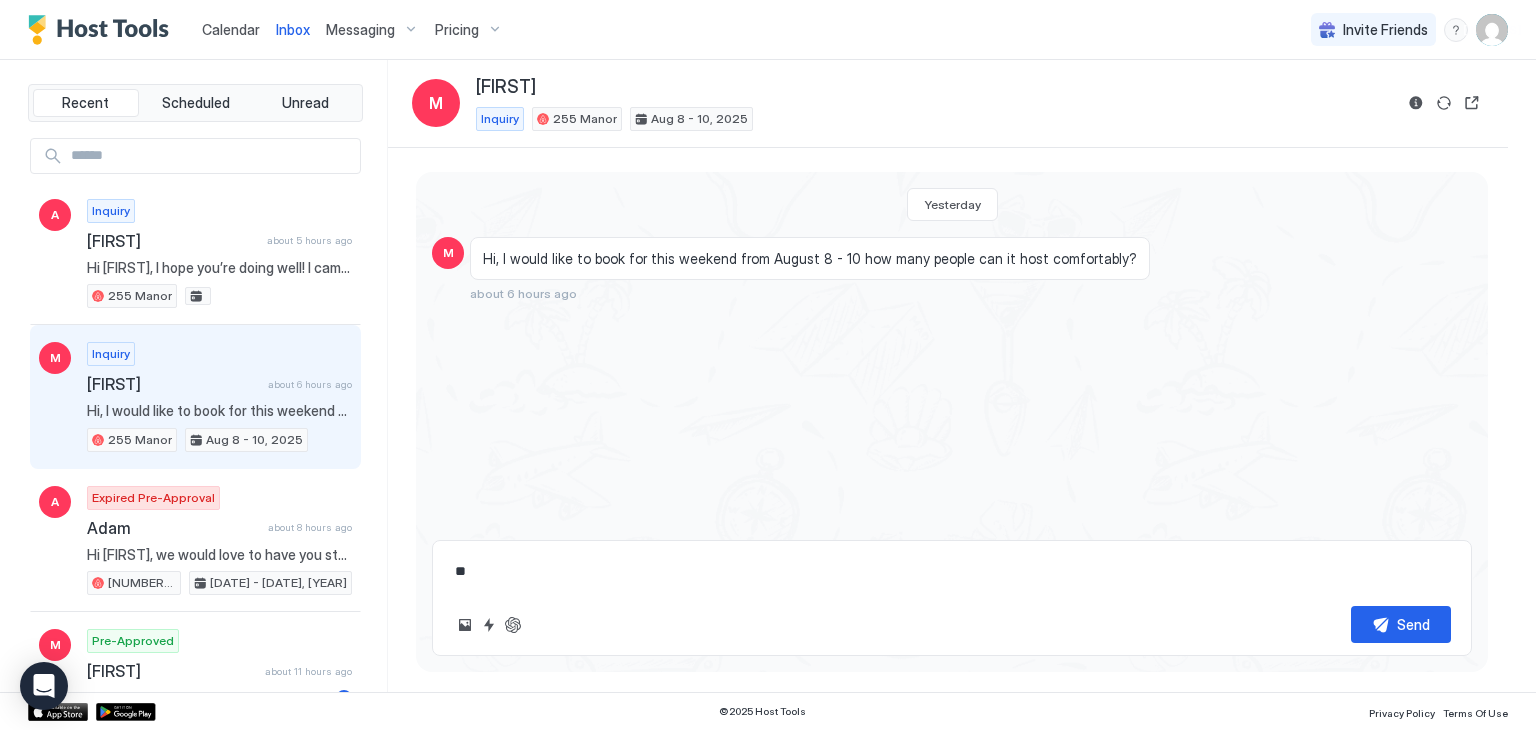 type on "*" 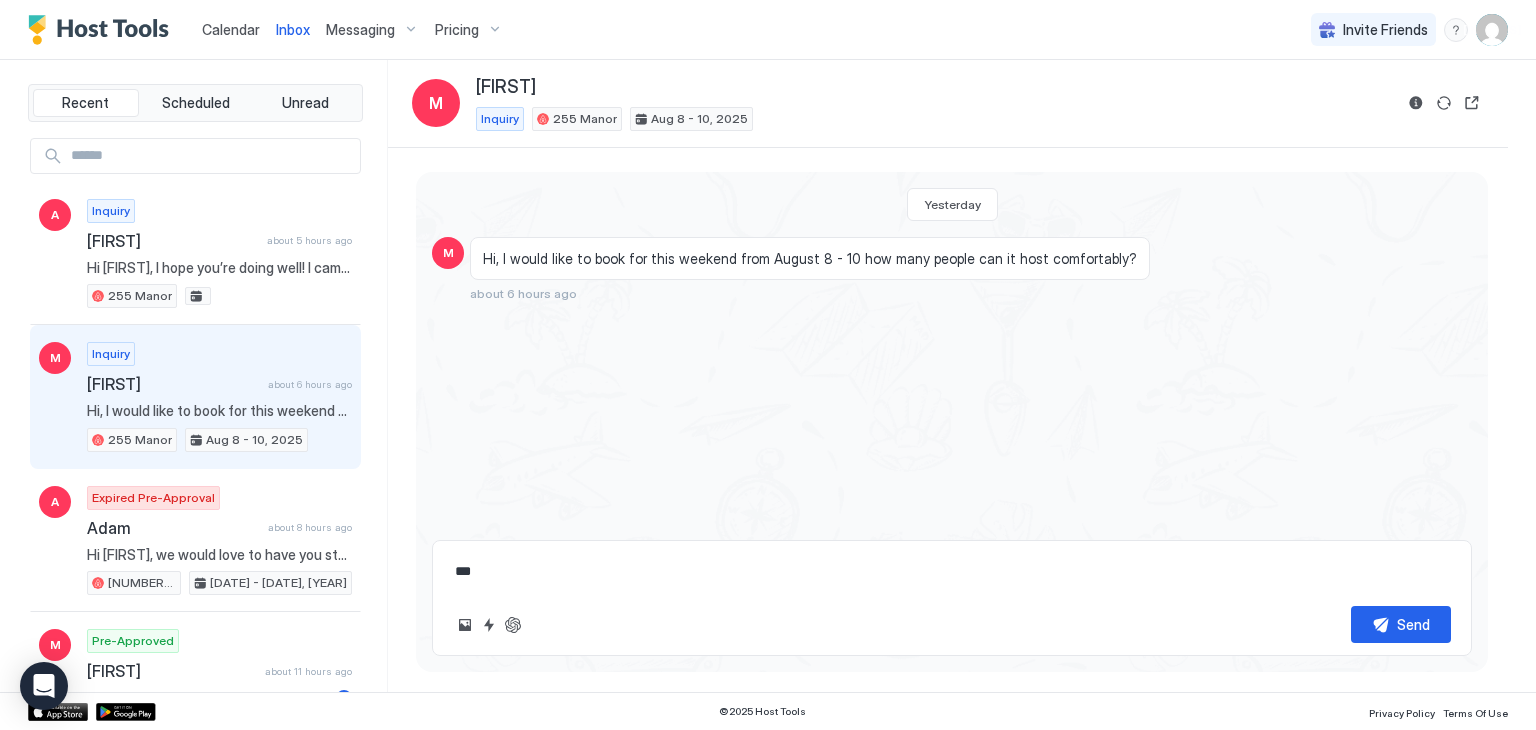 type on "*" 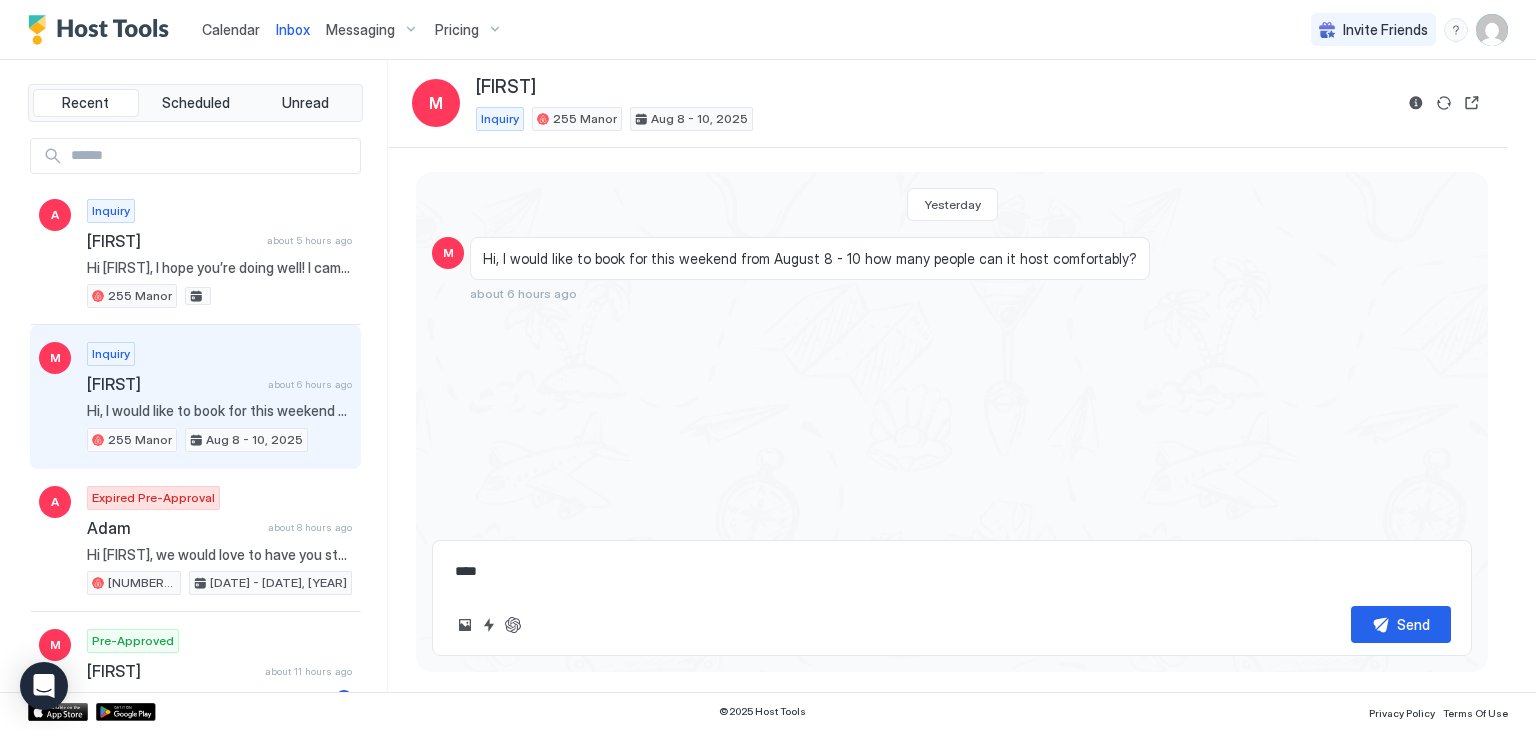 type on "*" 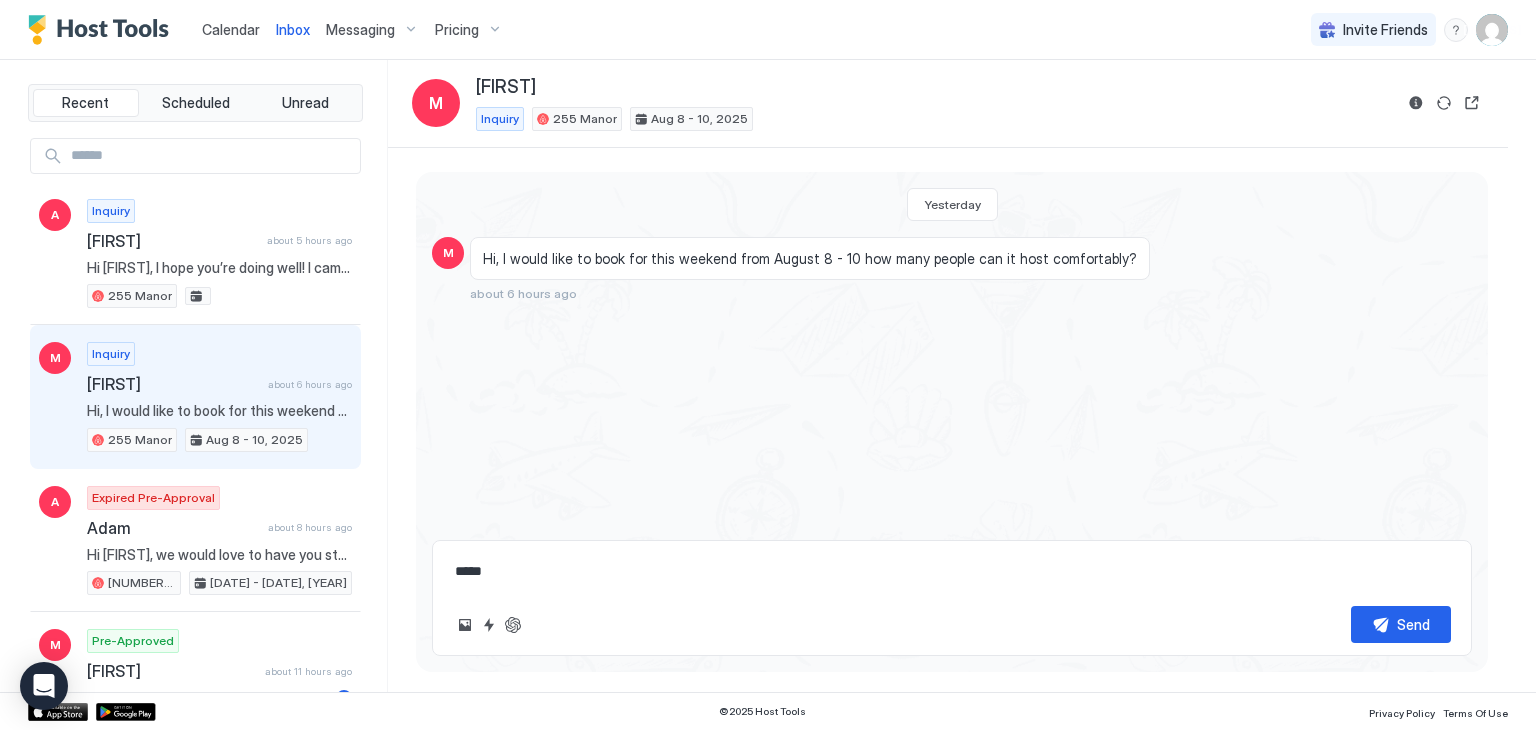 type on "*" 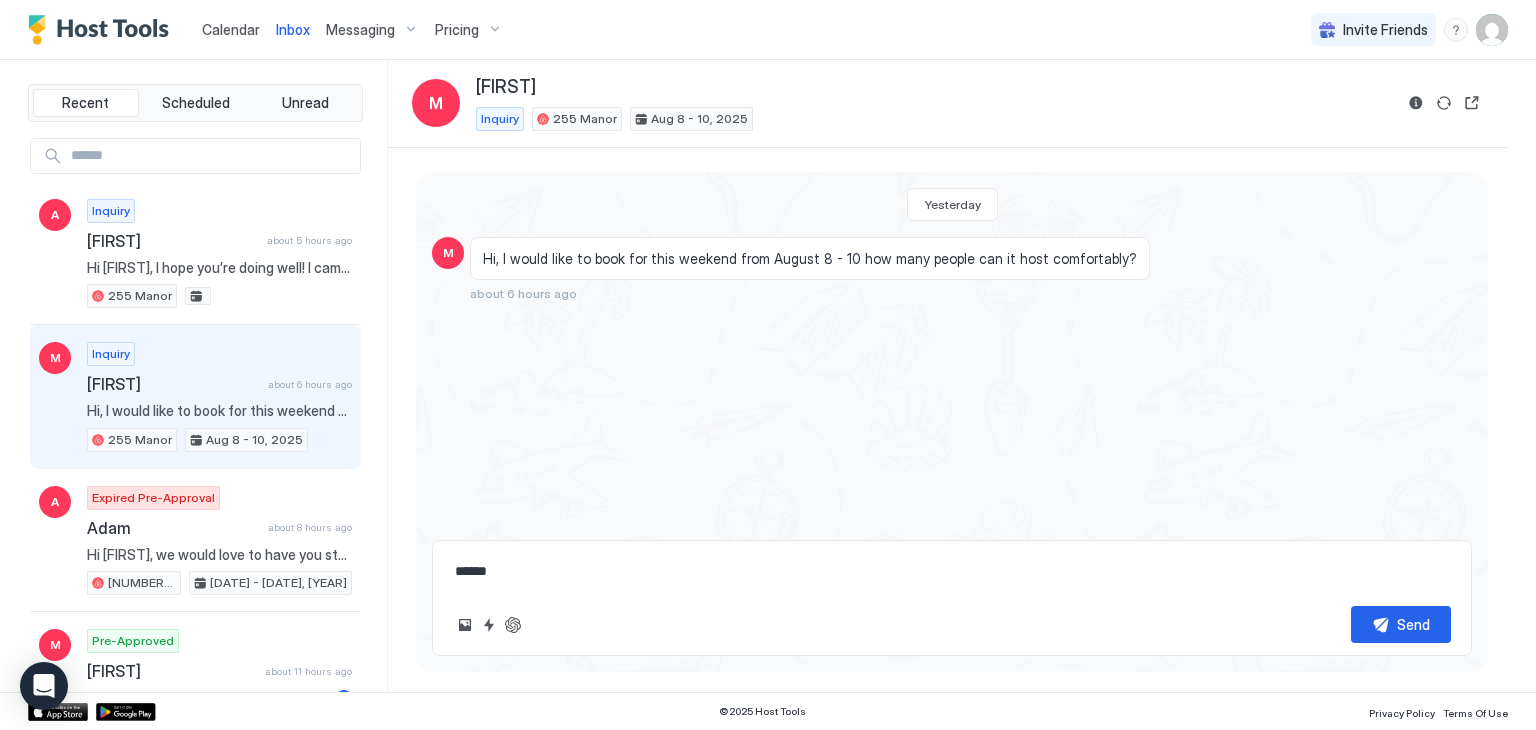 type on "*" 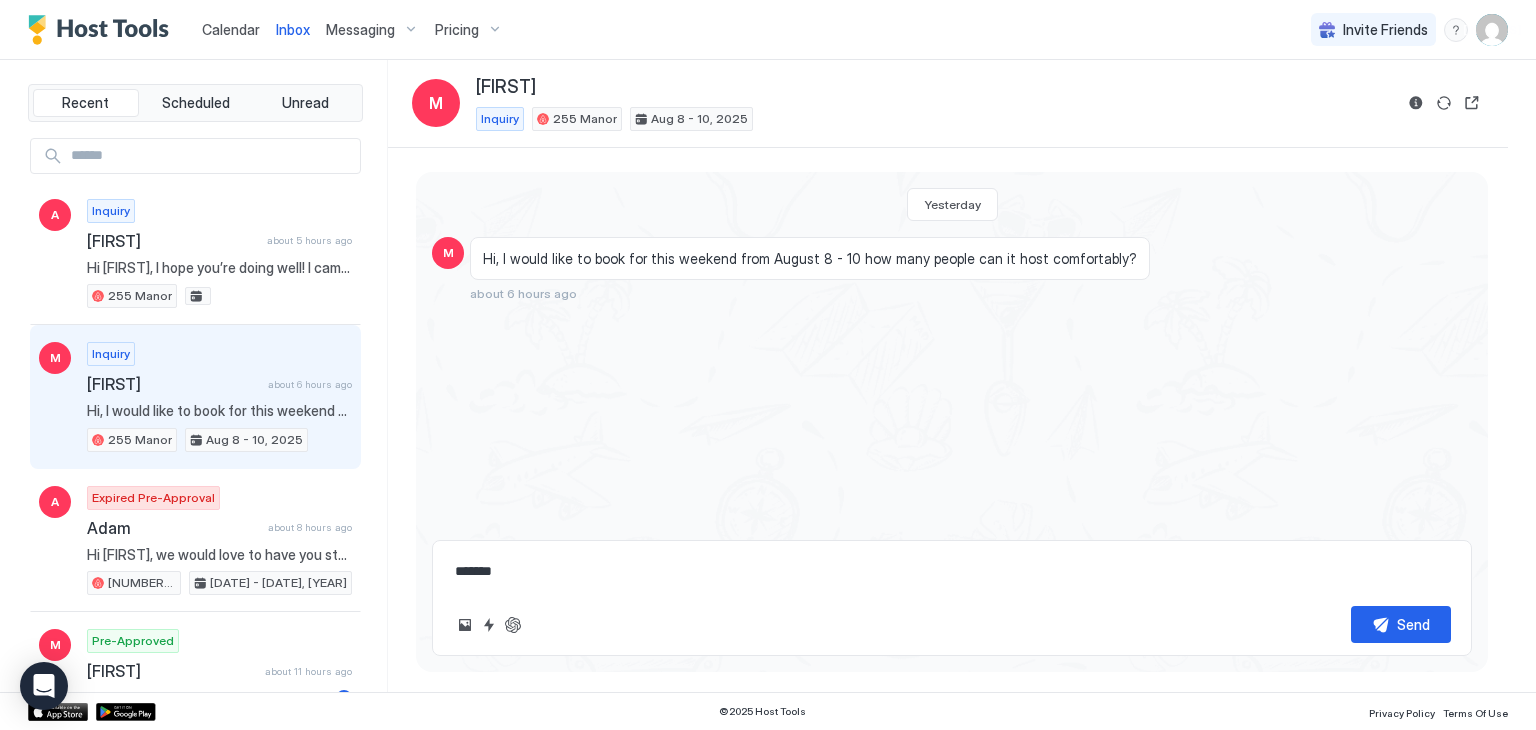 type on "*" 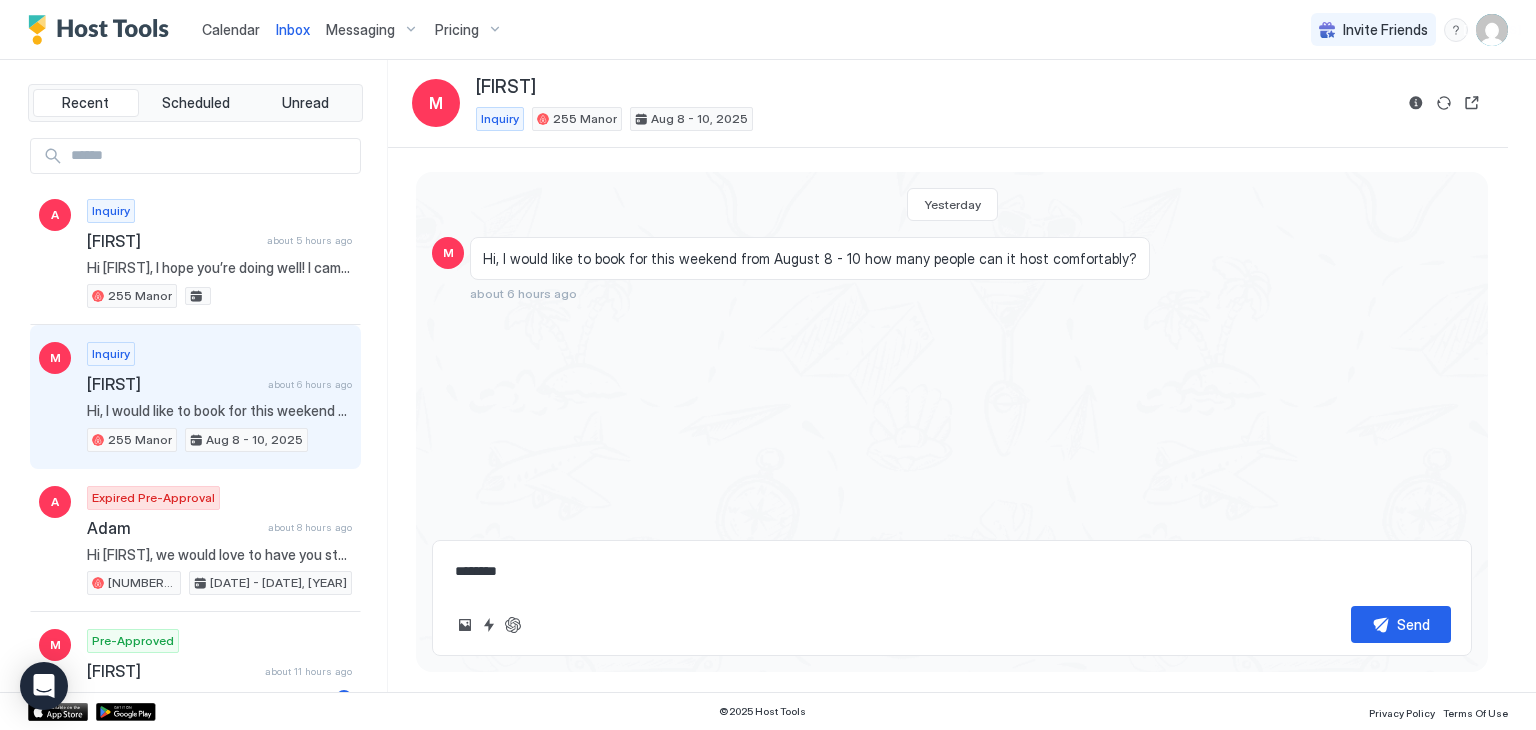 type on "*" 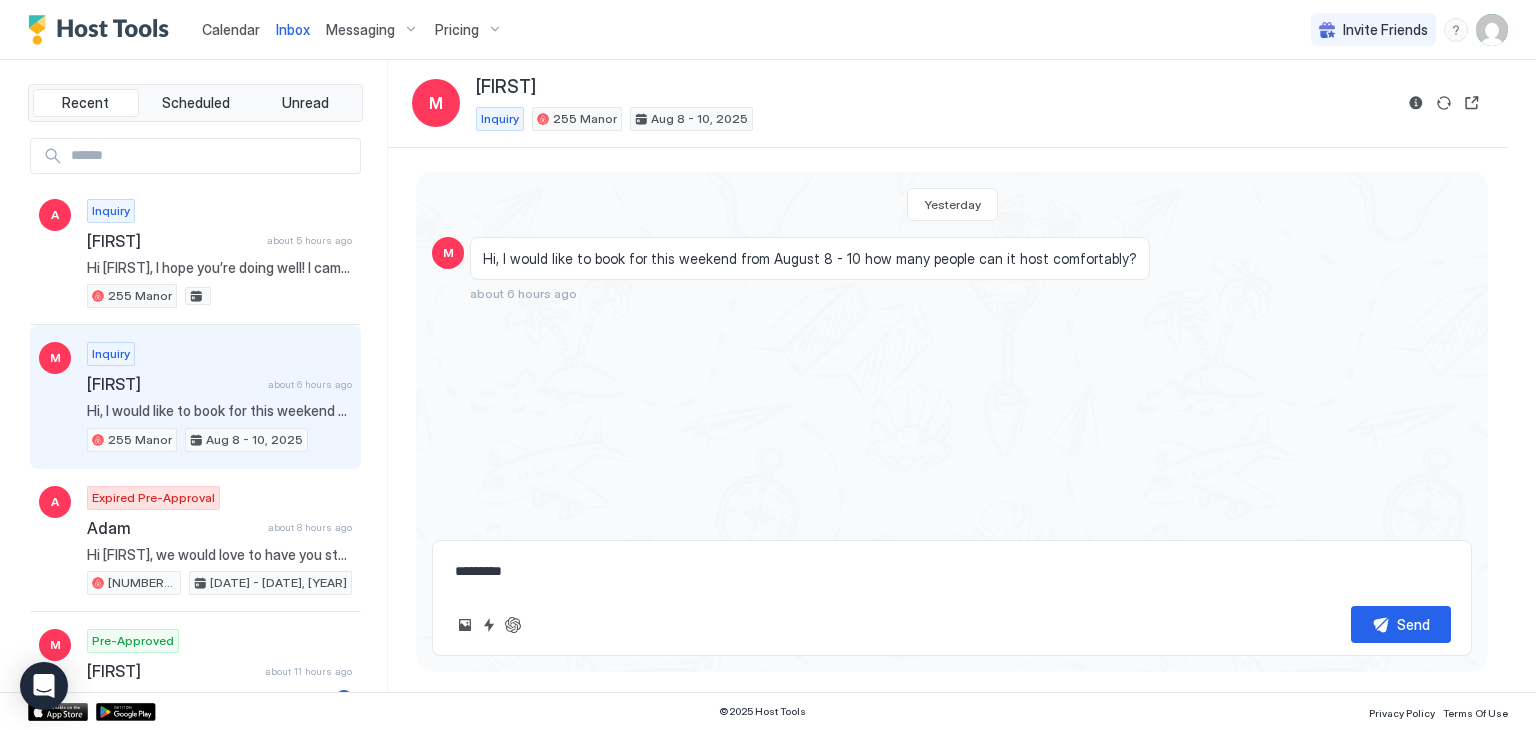 type on "*" 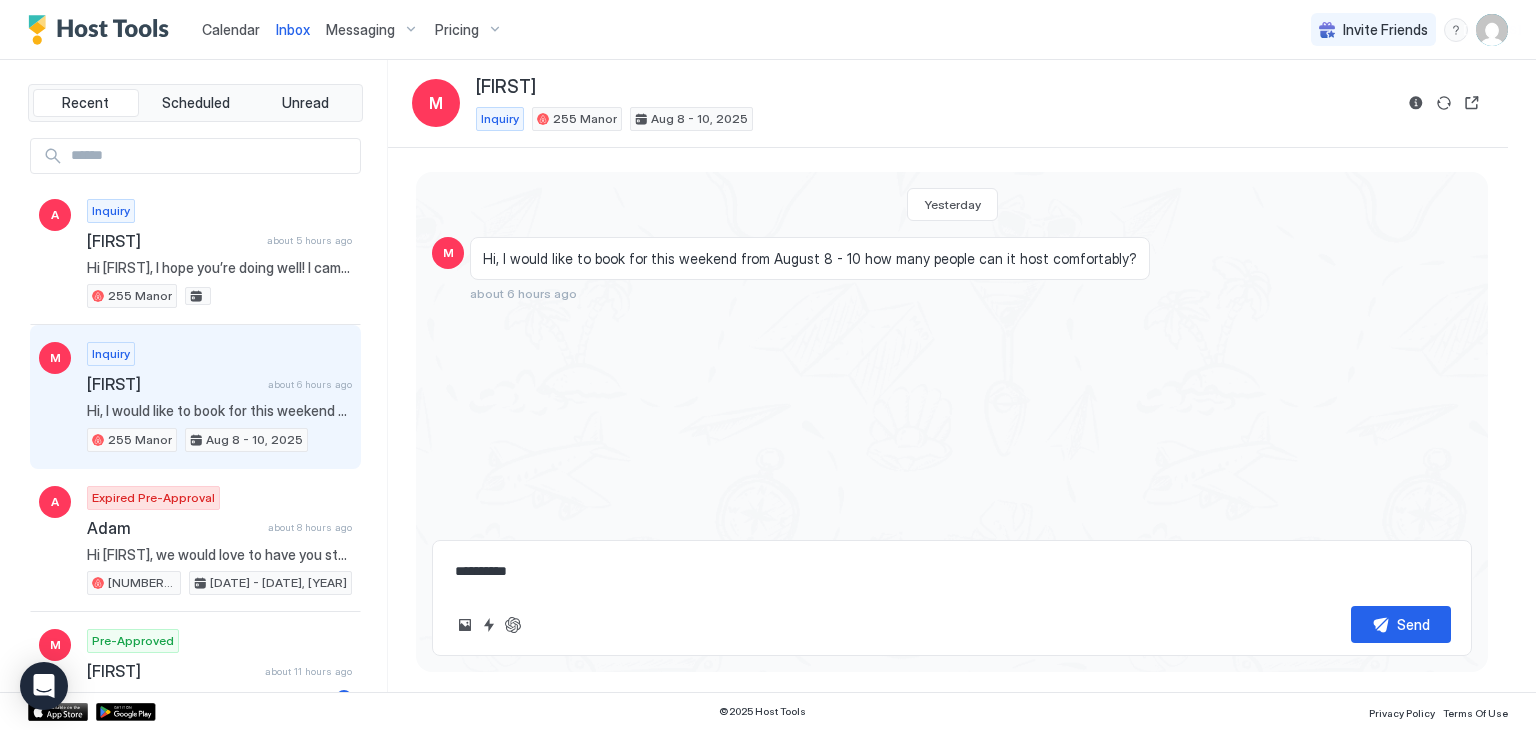 type on "*" 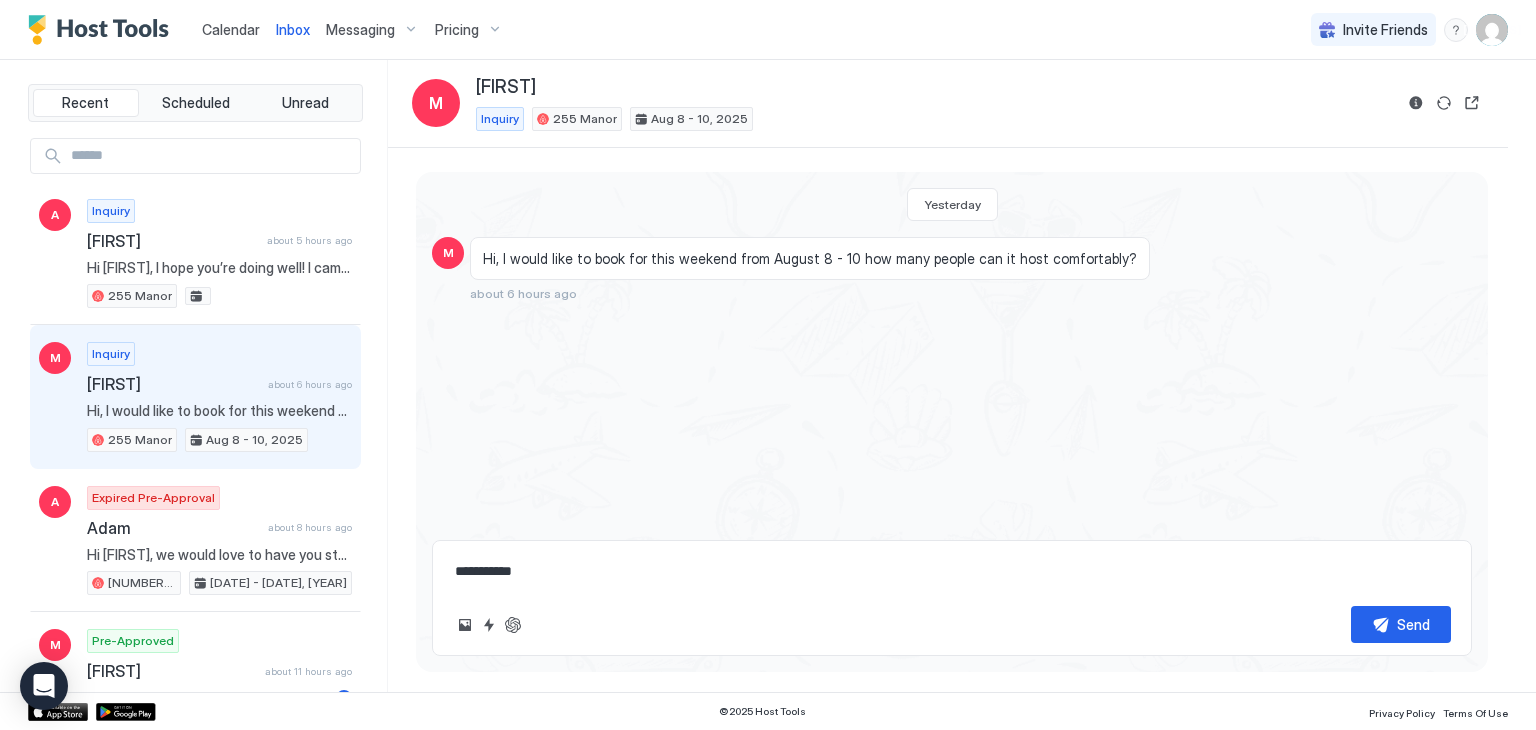 type on "*" 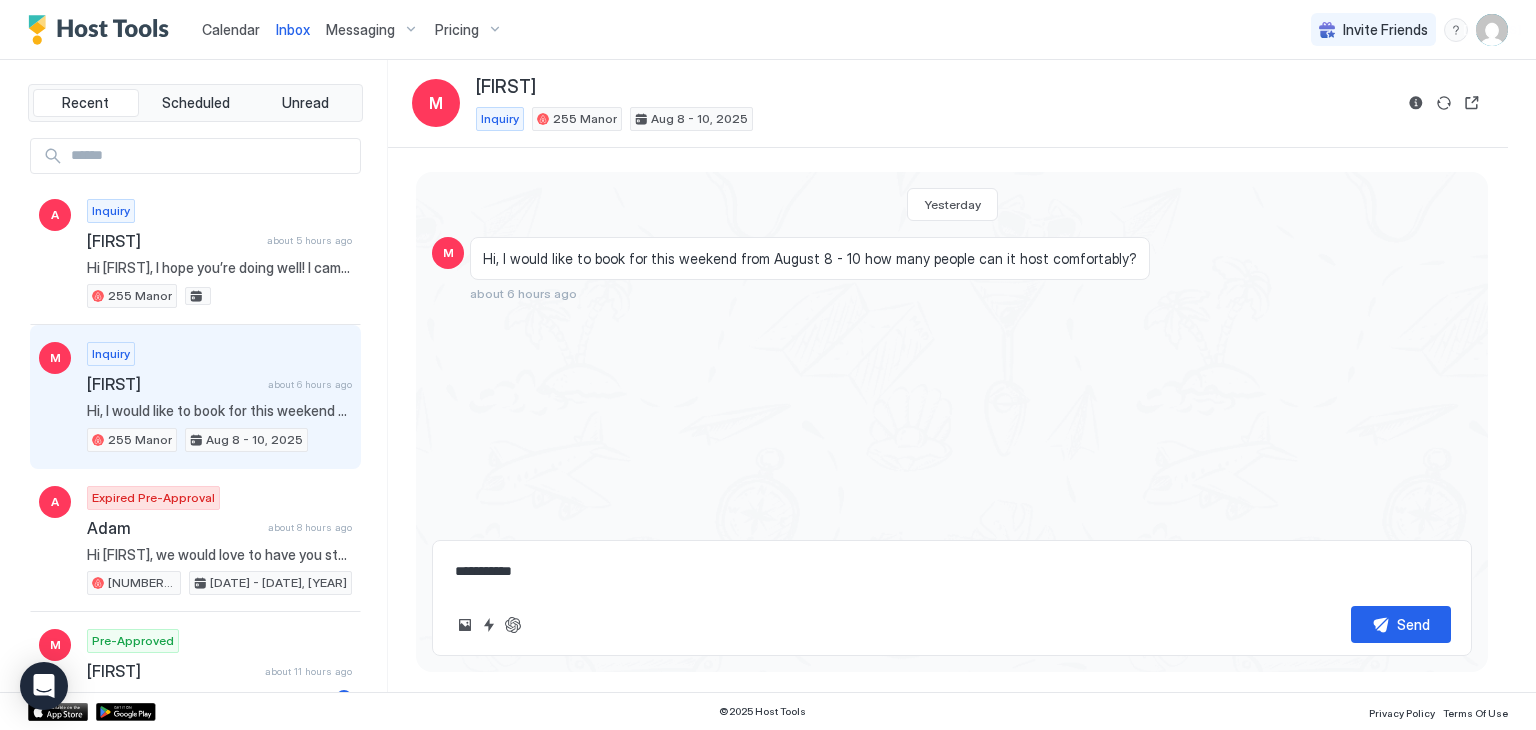 type on "**********" 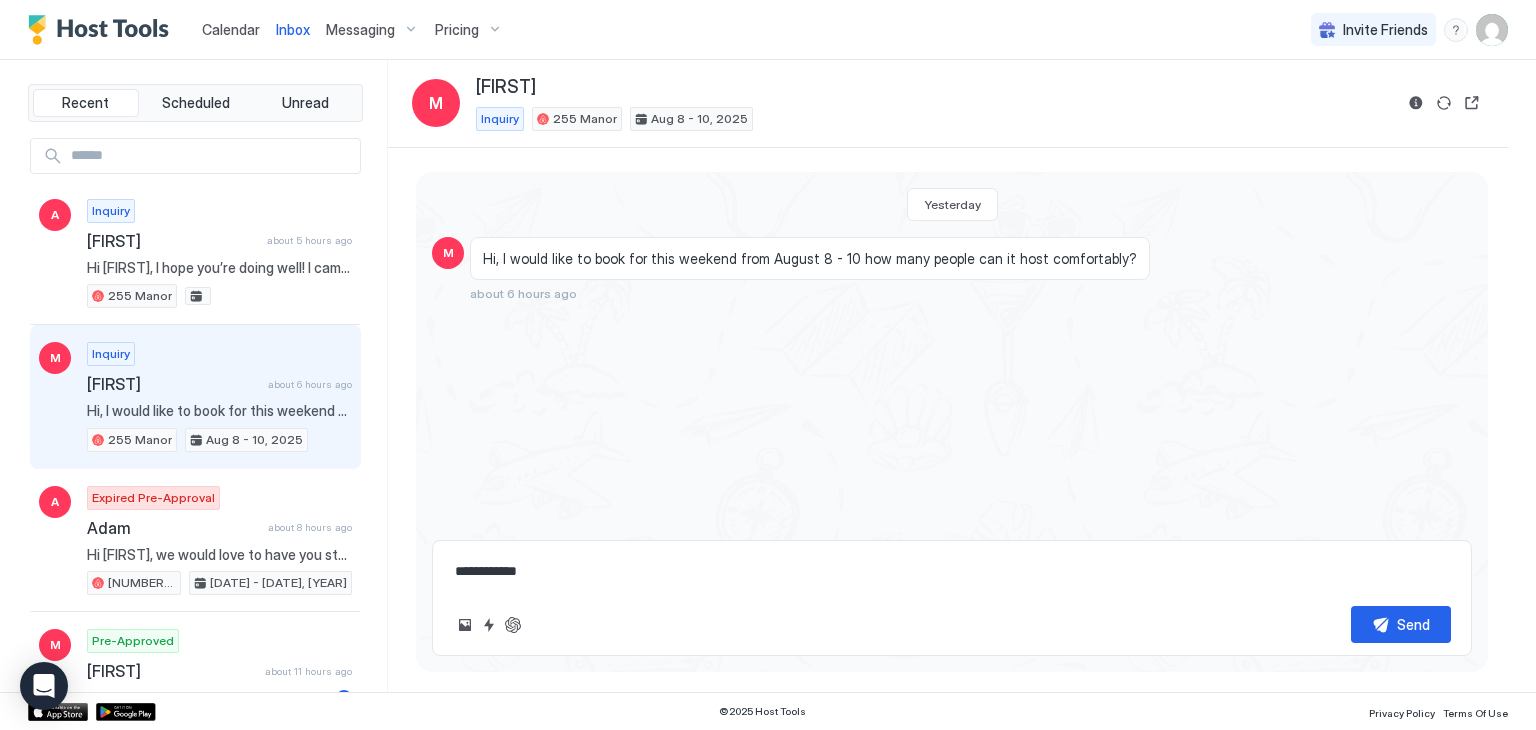 type on "*" 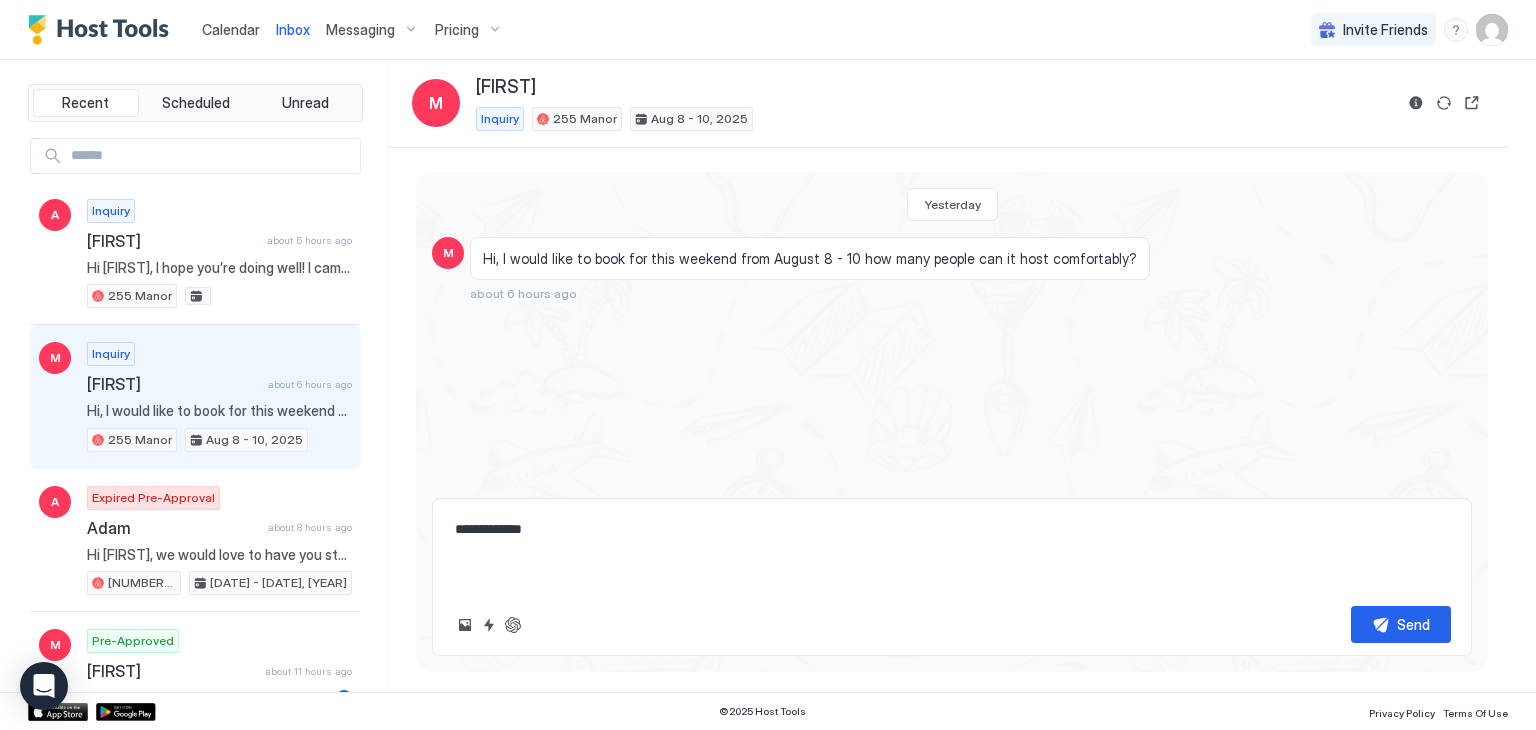 type on "*" 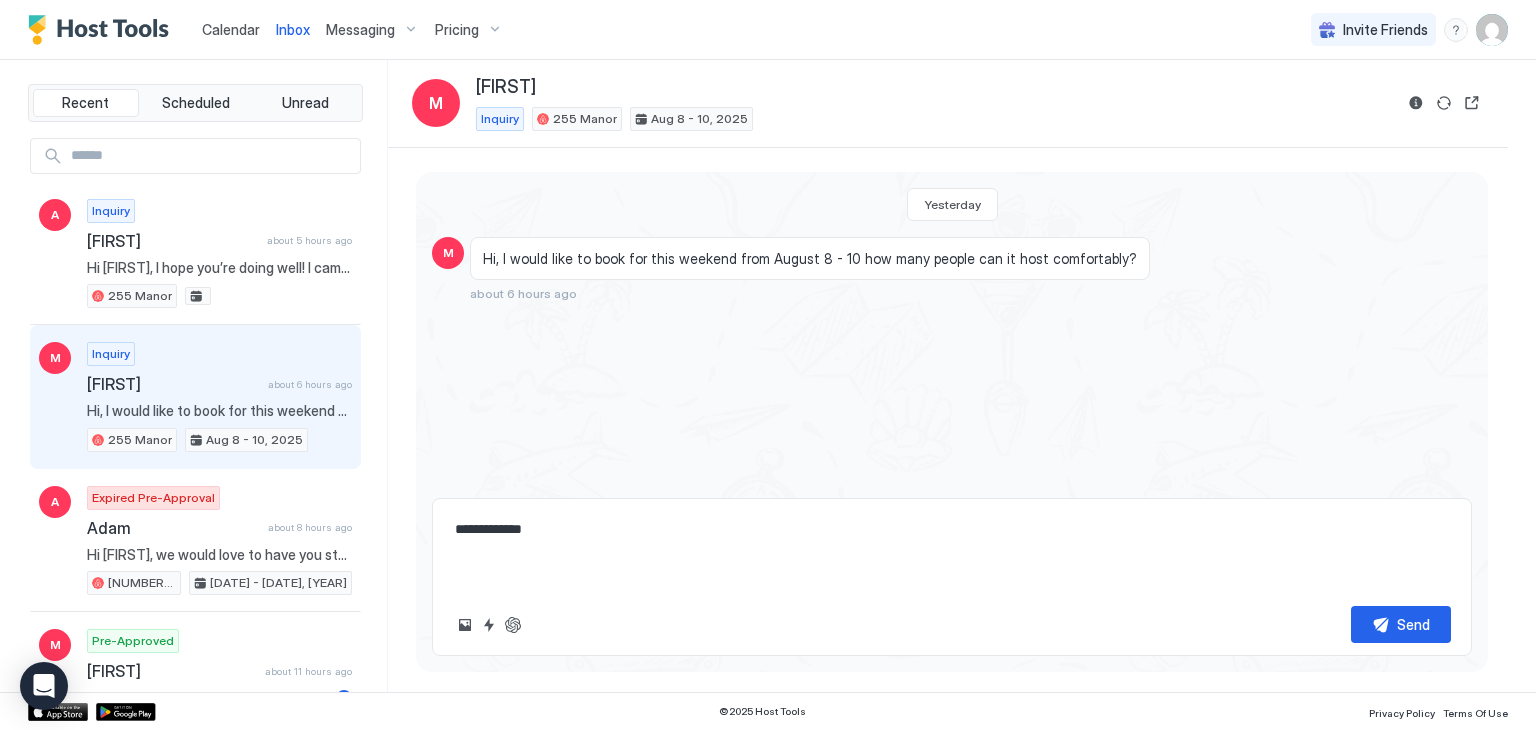 type on "**********" 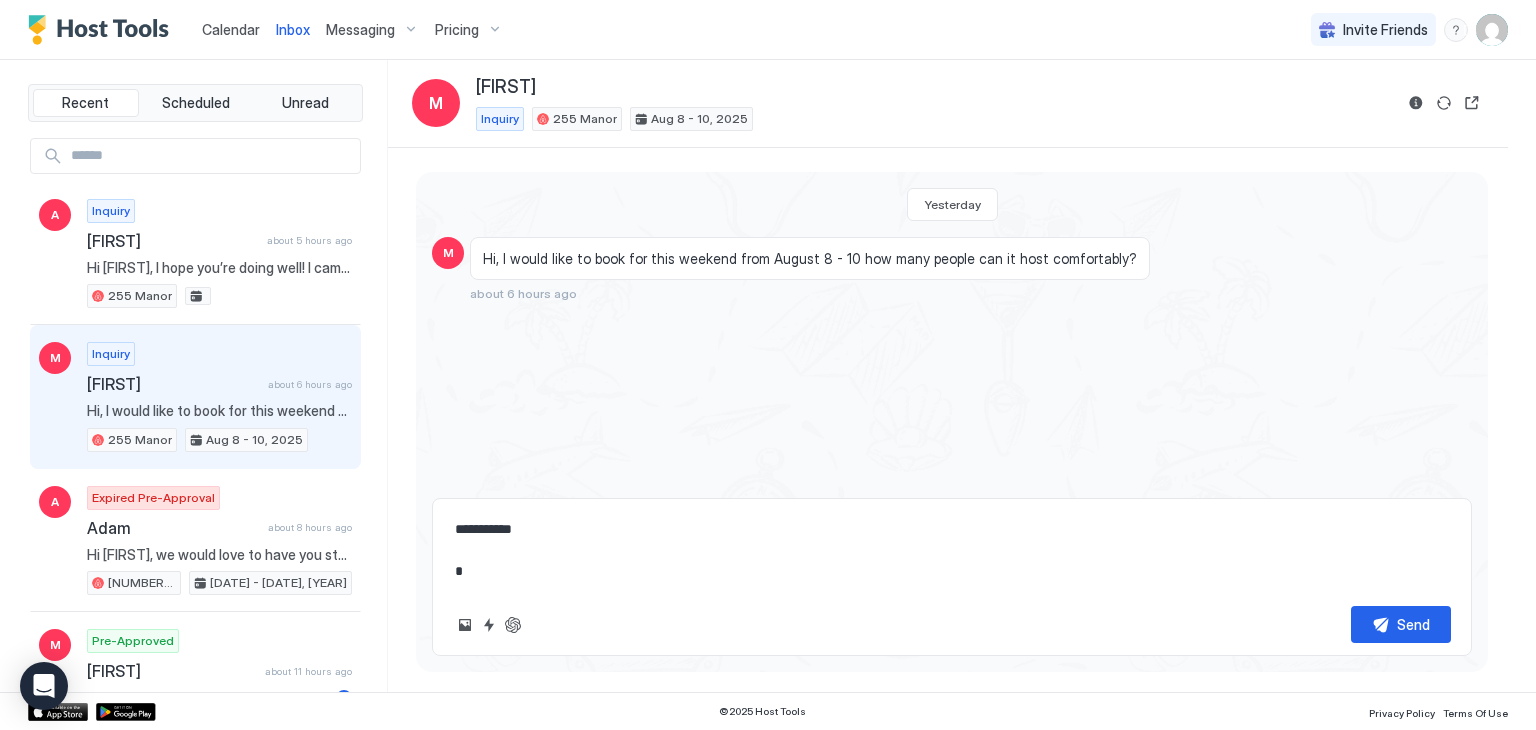 type on "*" 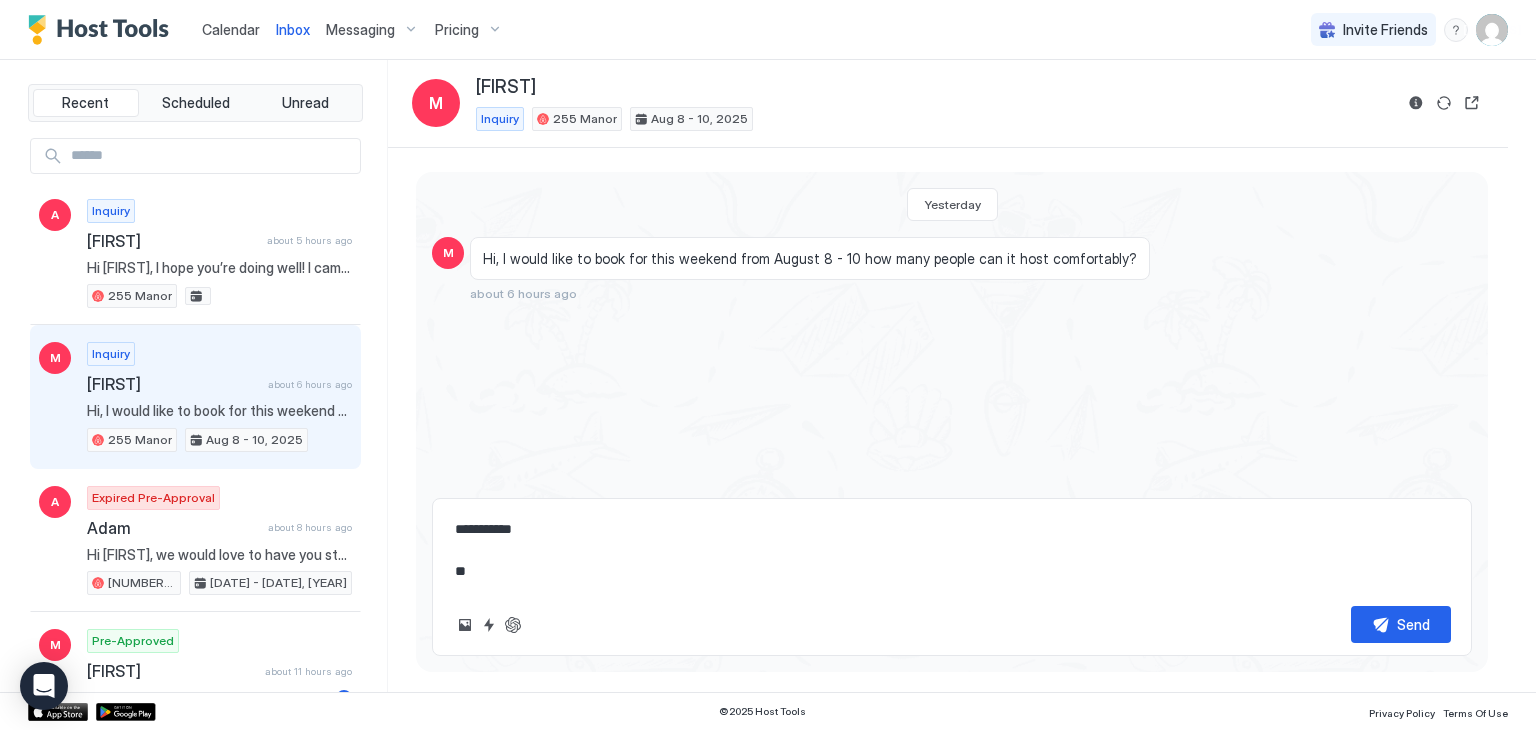 type on "*" 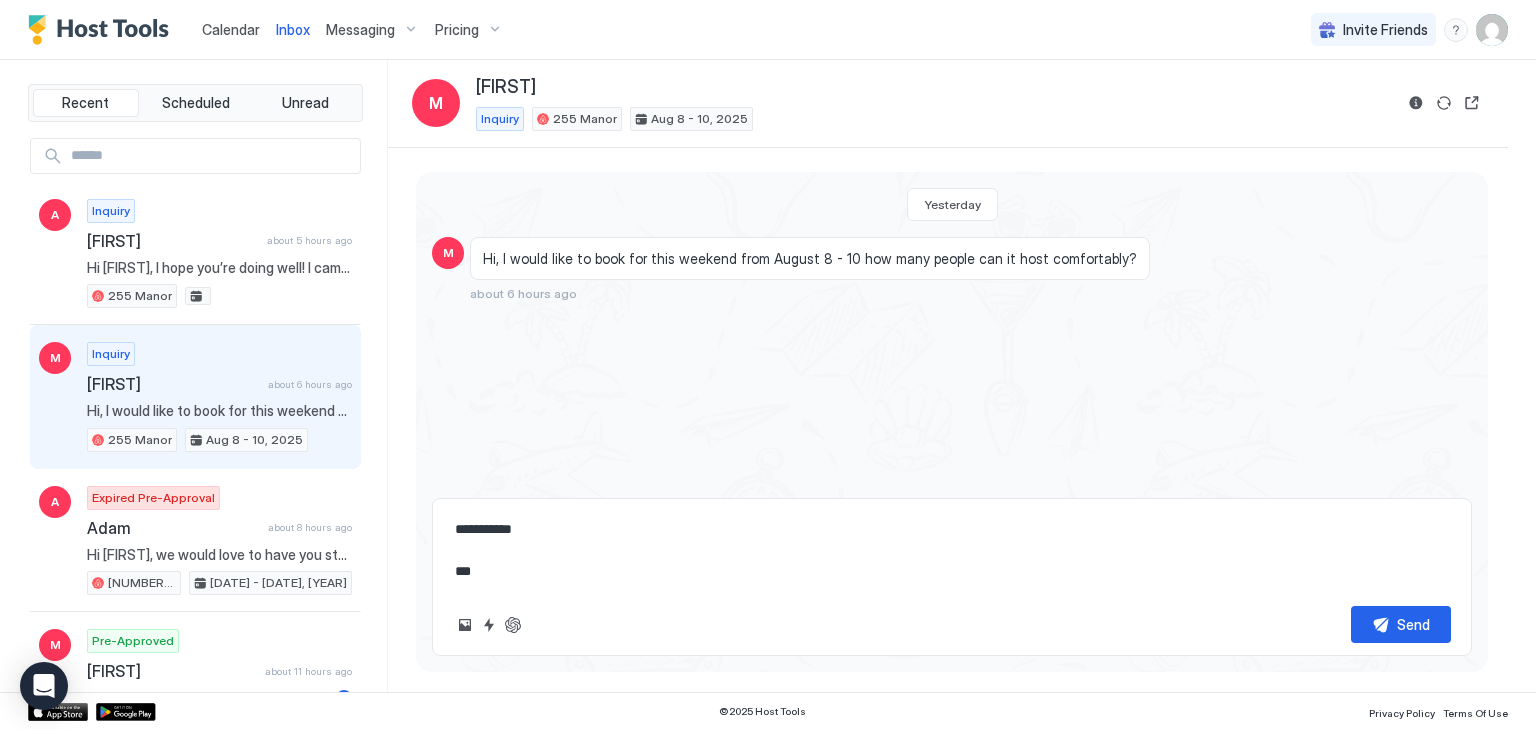 type on "*" 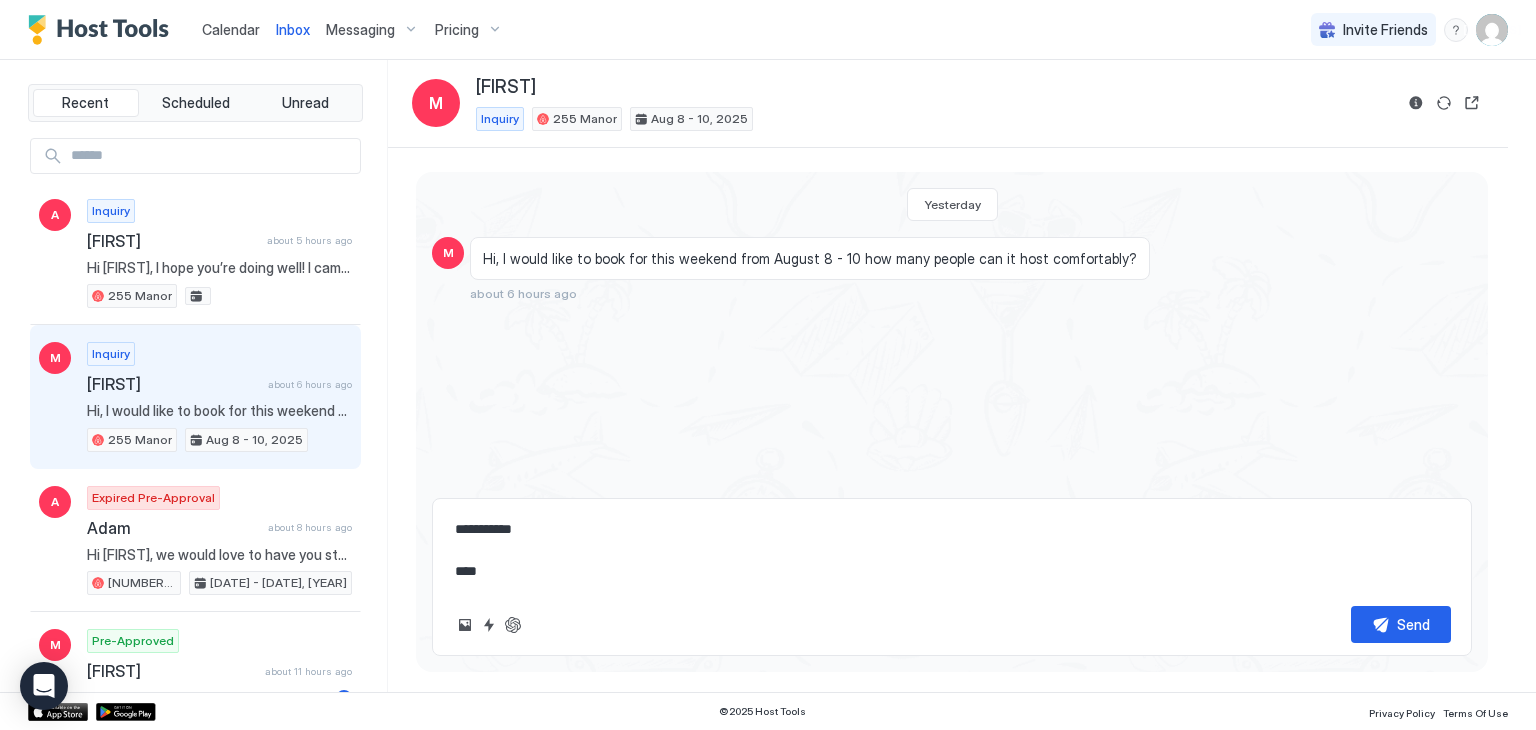 type on "*" 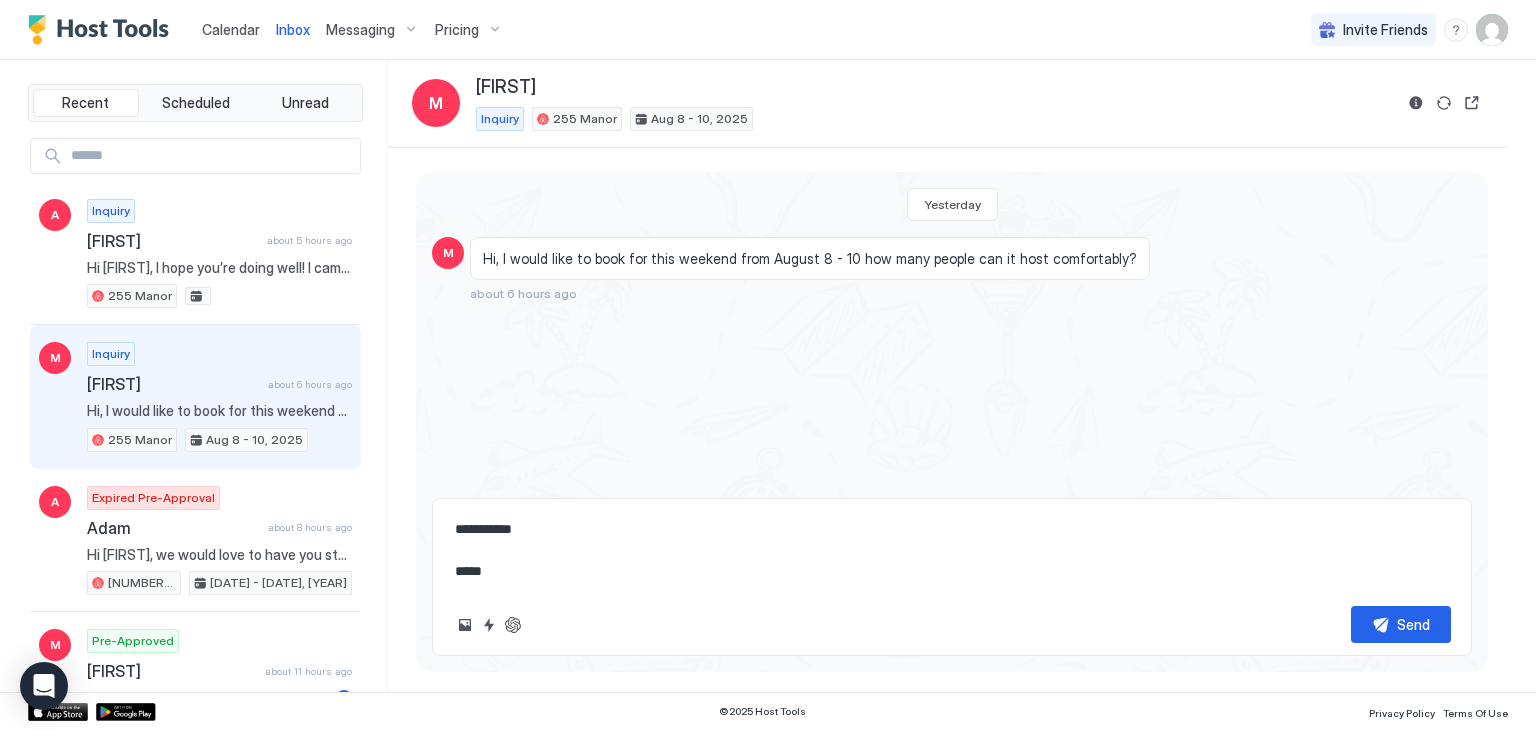 type on "*" 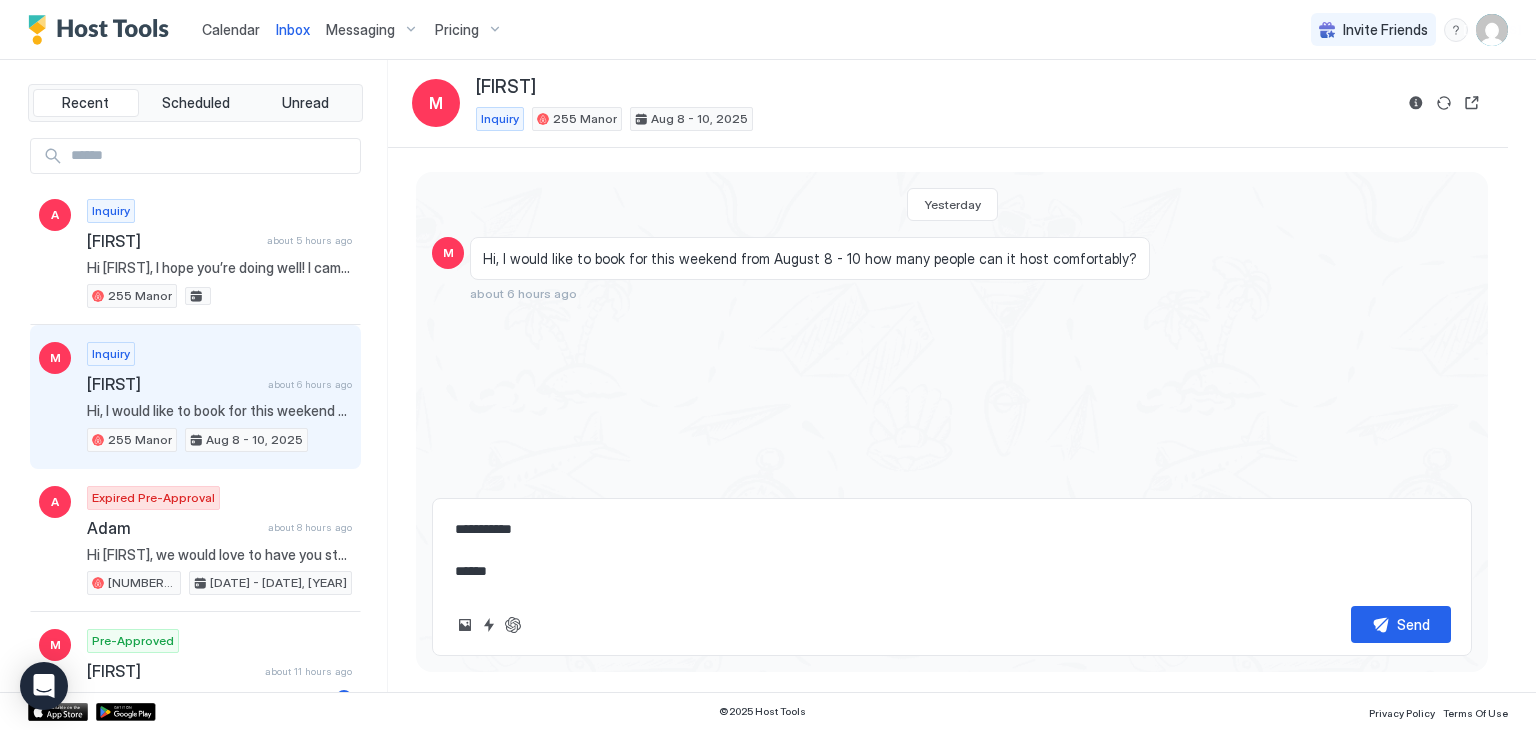 type on "*" 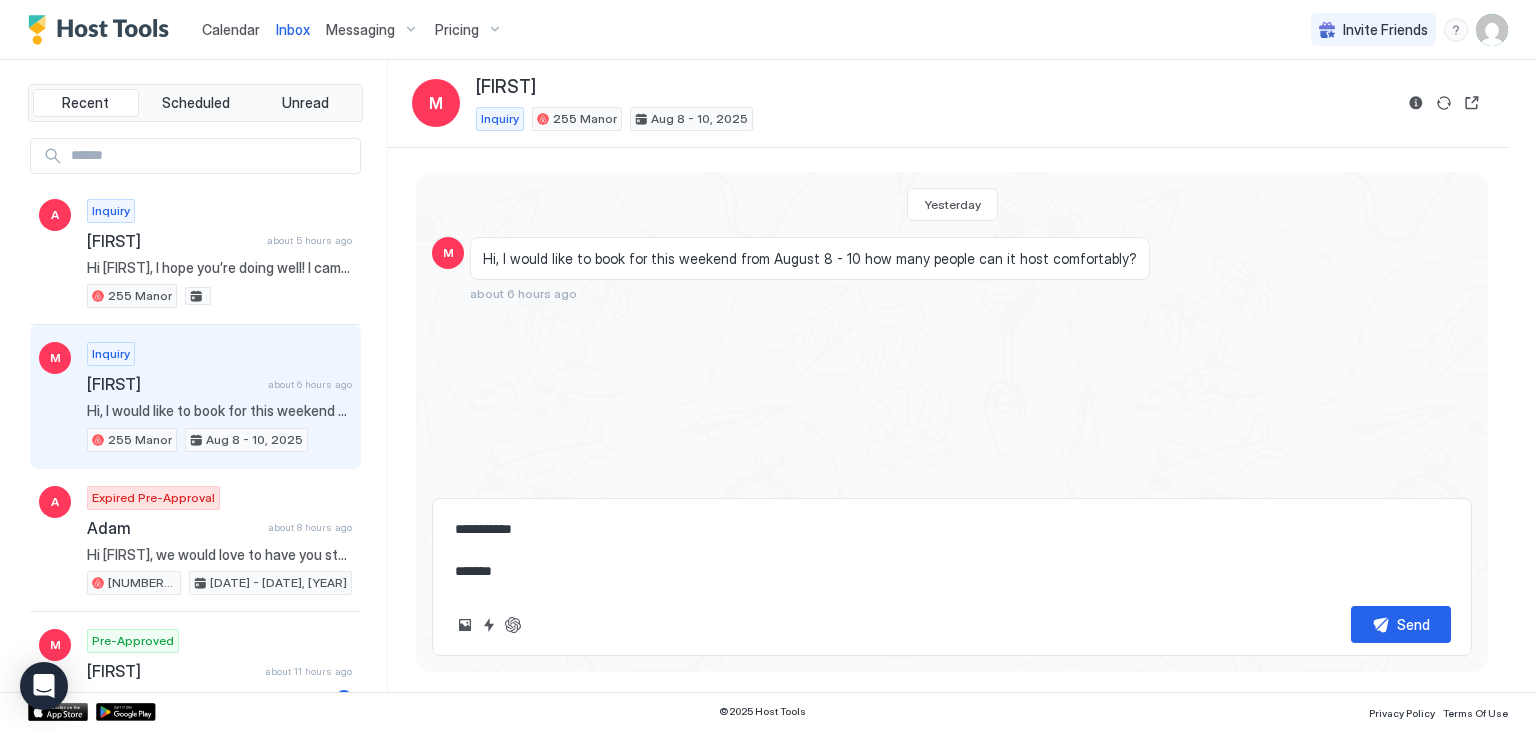 type on "*" 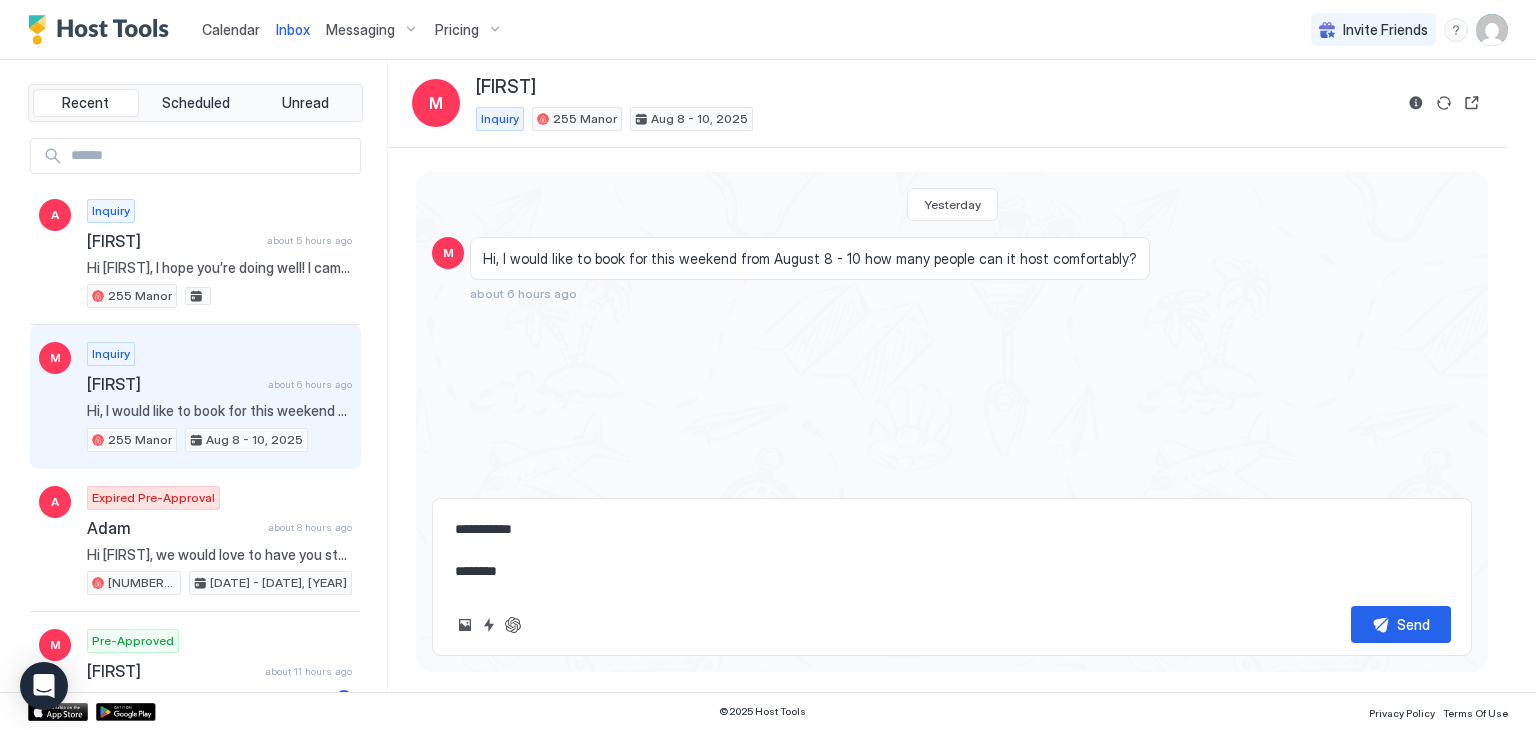 type on "**********" 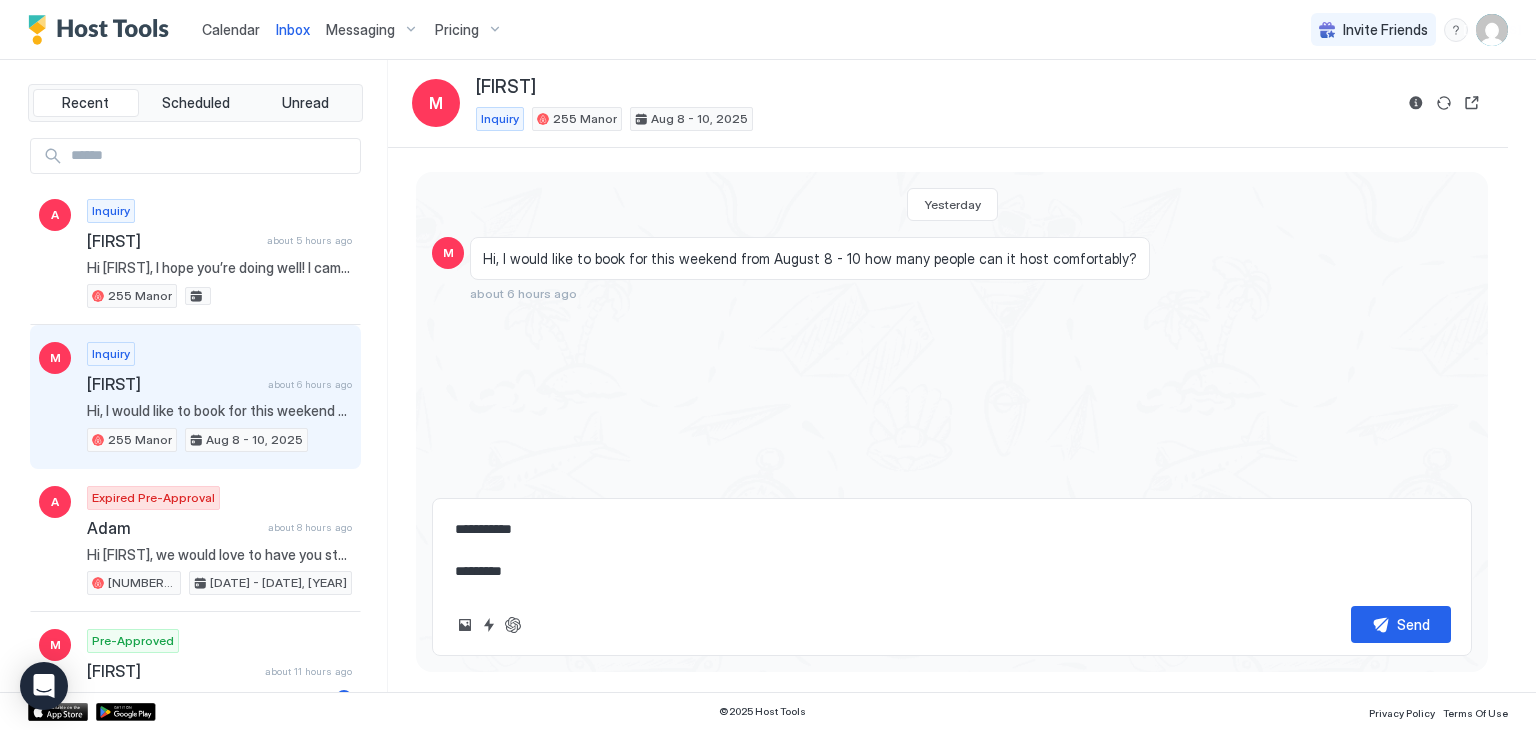 type on "*" 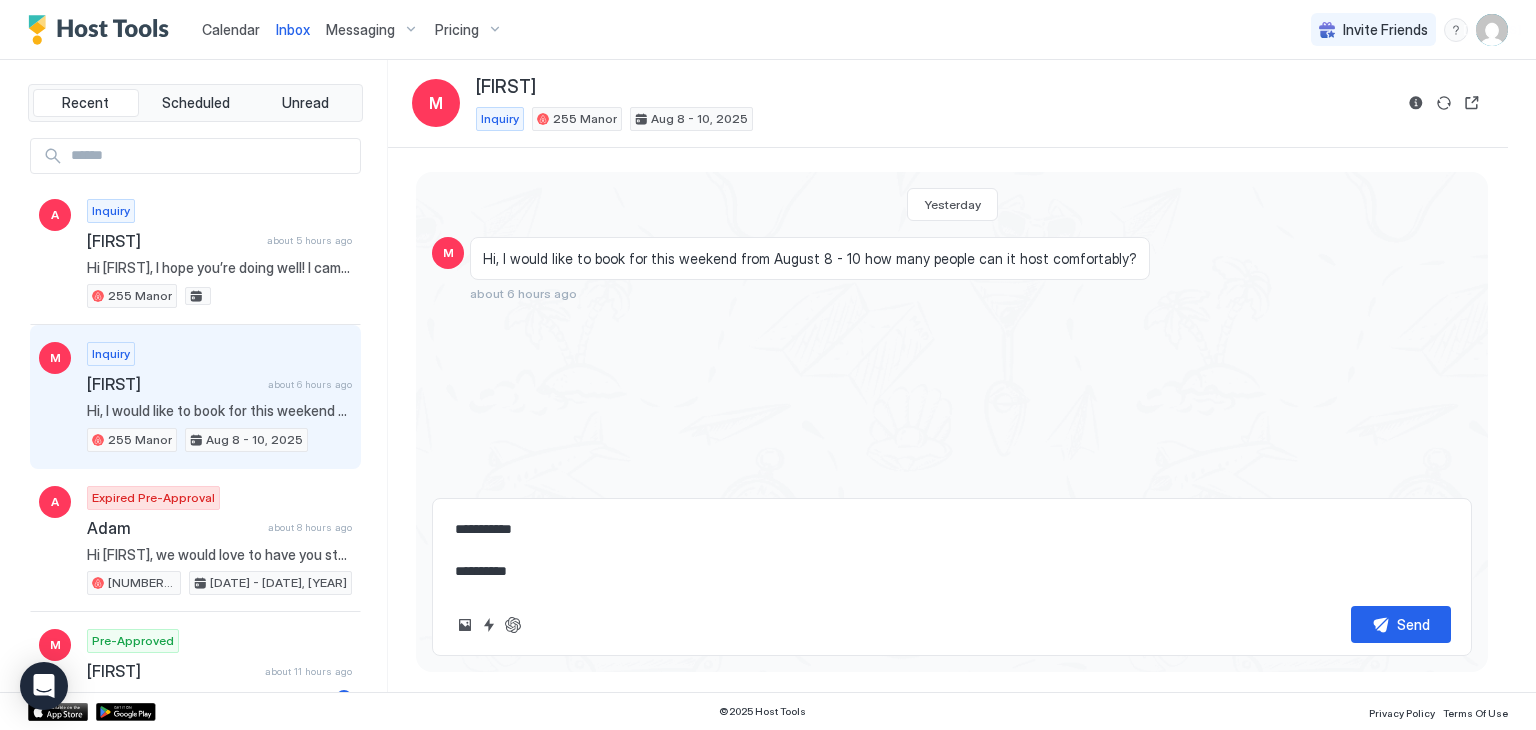 type on "*" 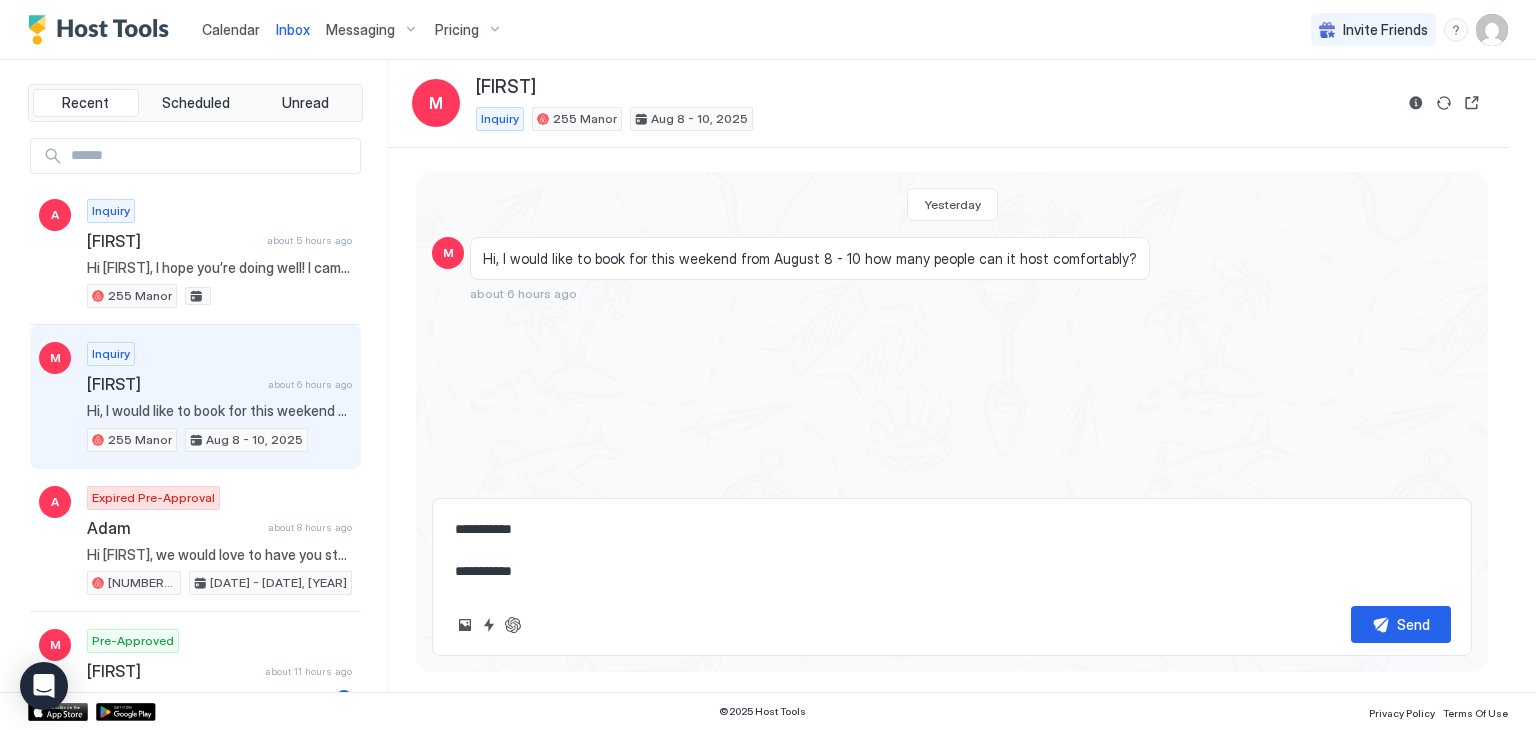 type on "*" 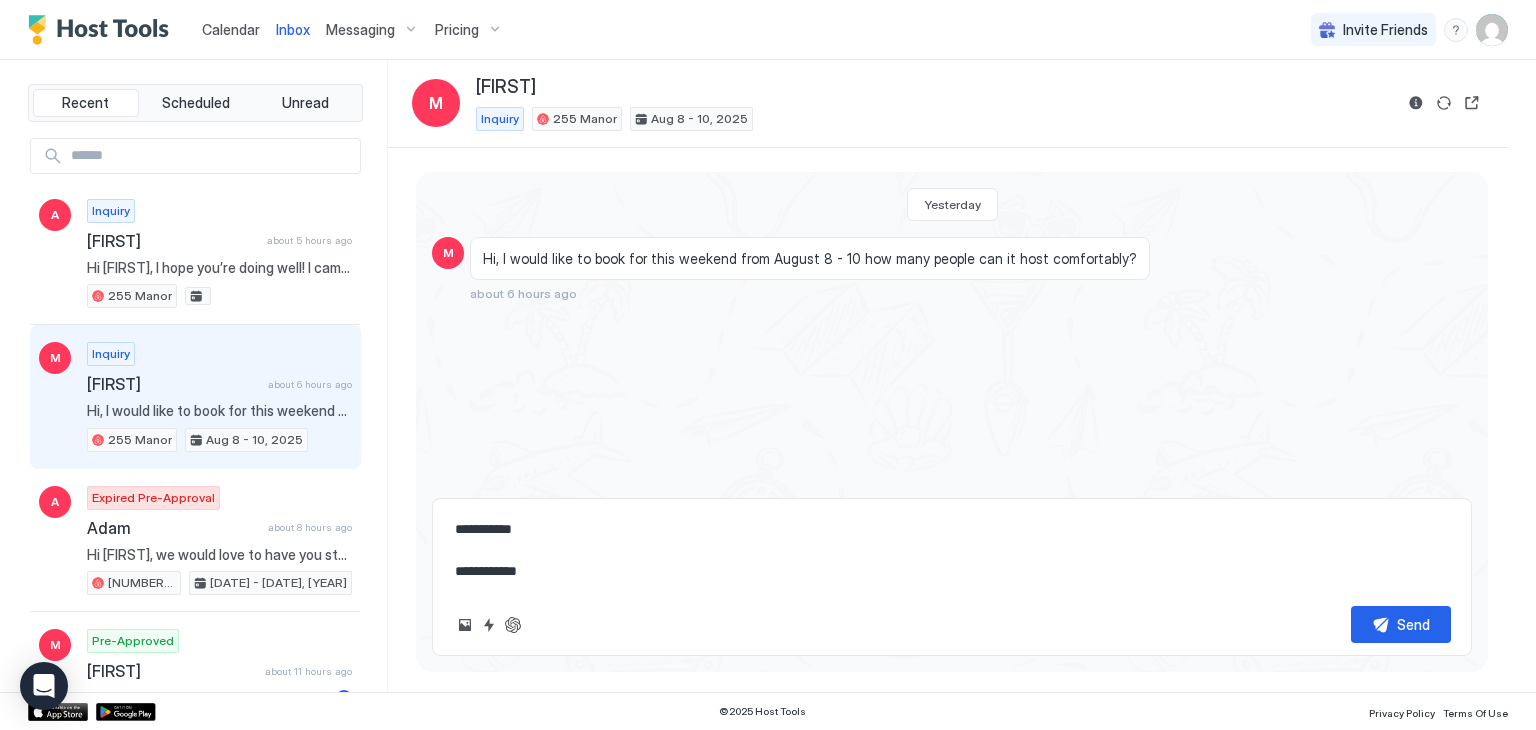 type on "*" 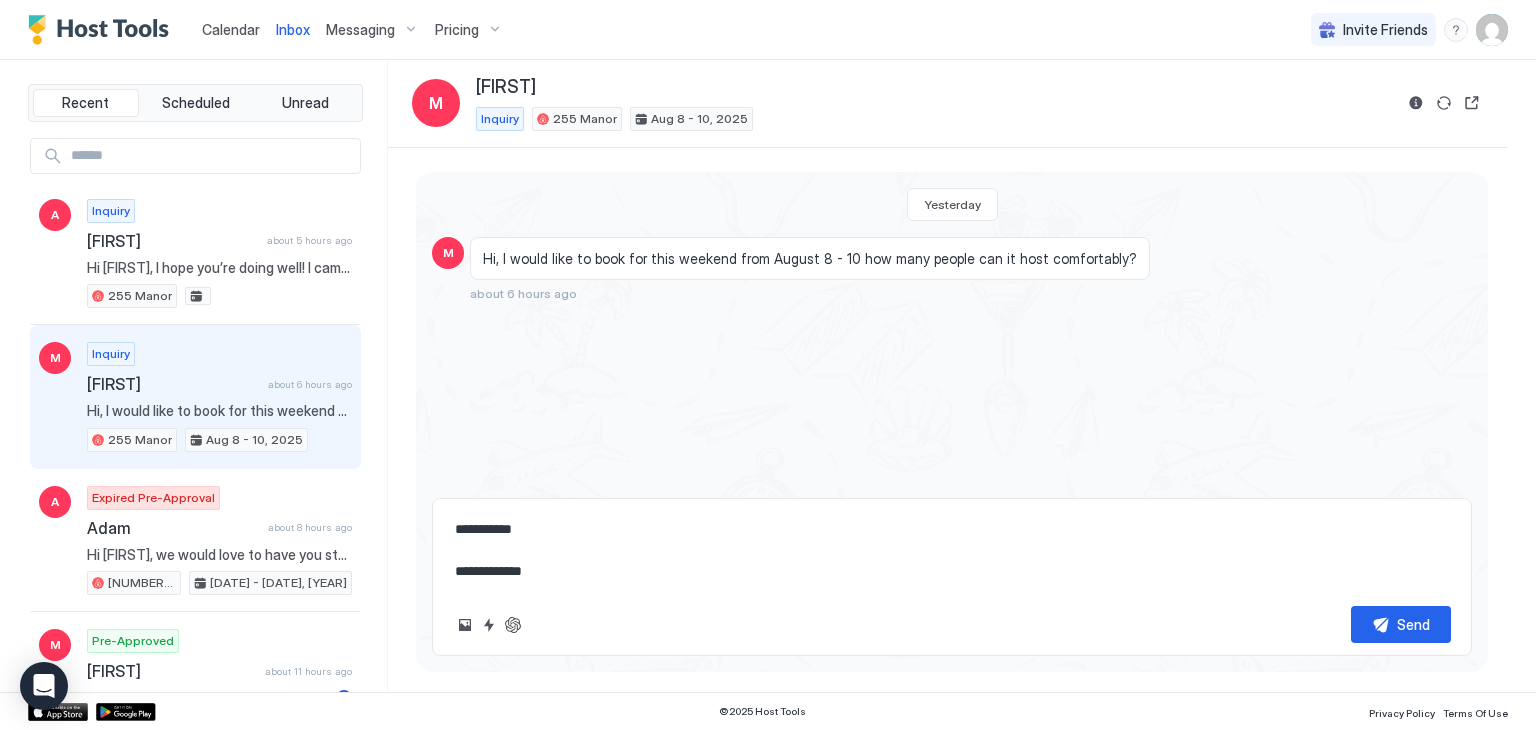 type on "*" 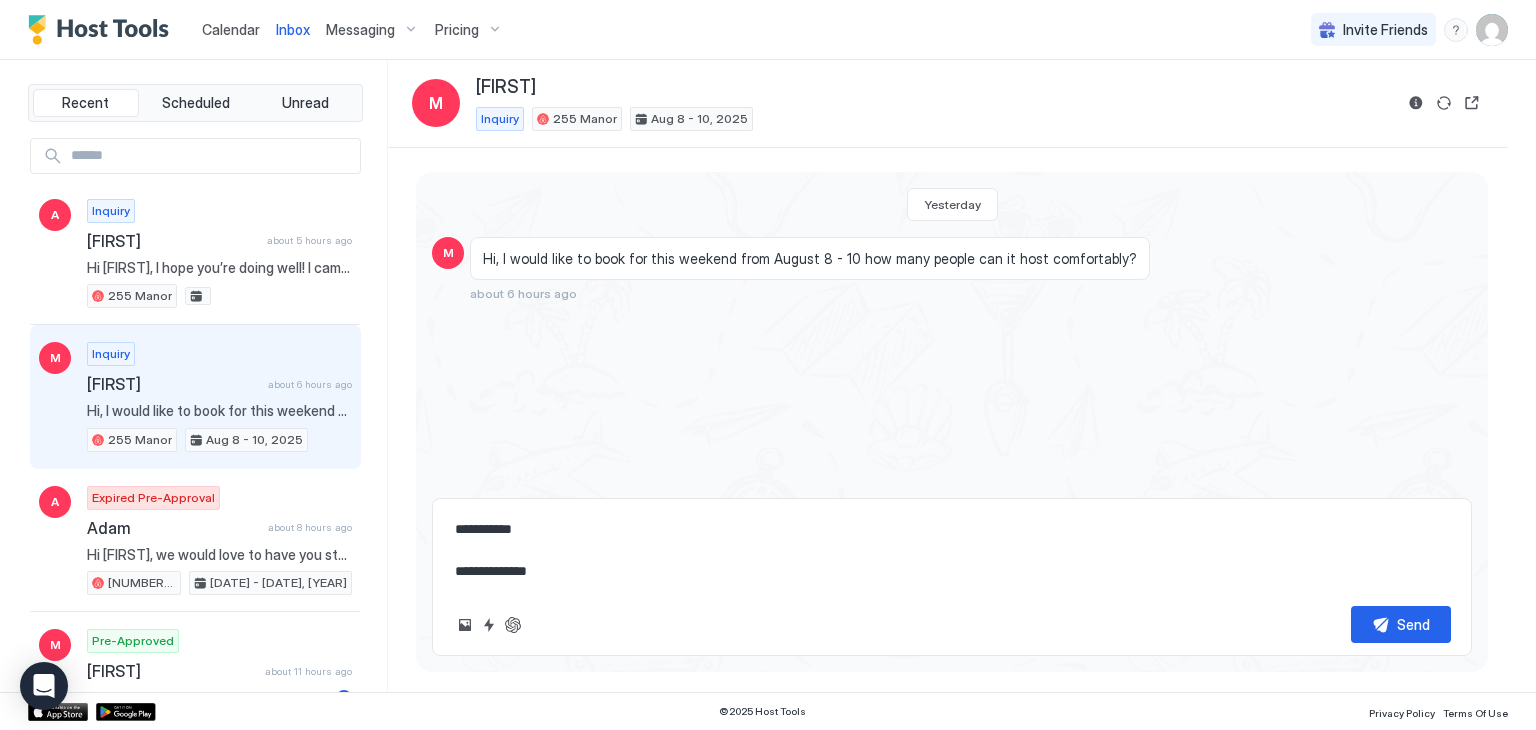 type on "*" 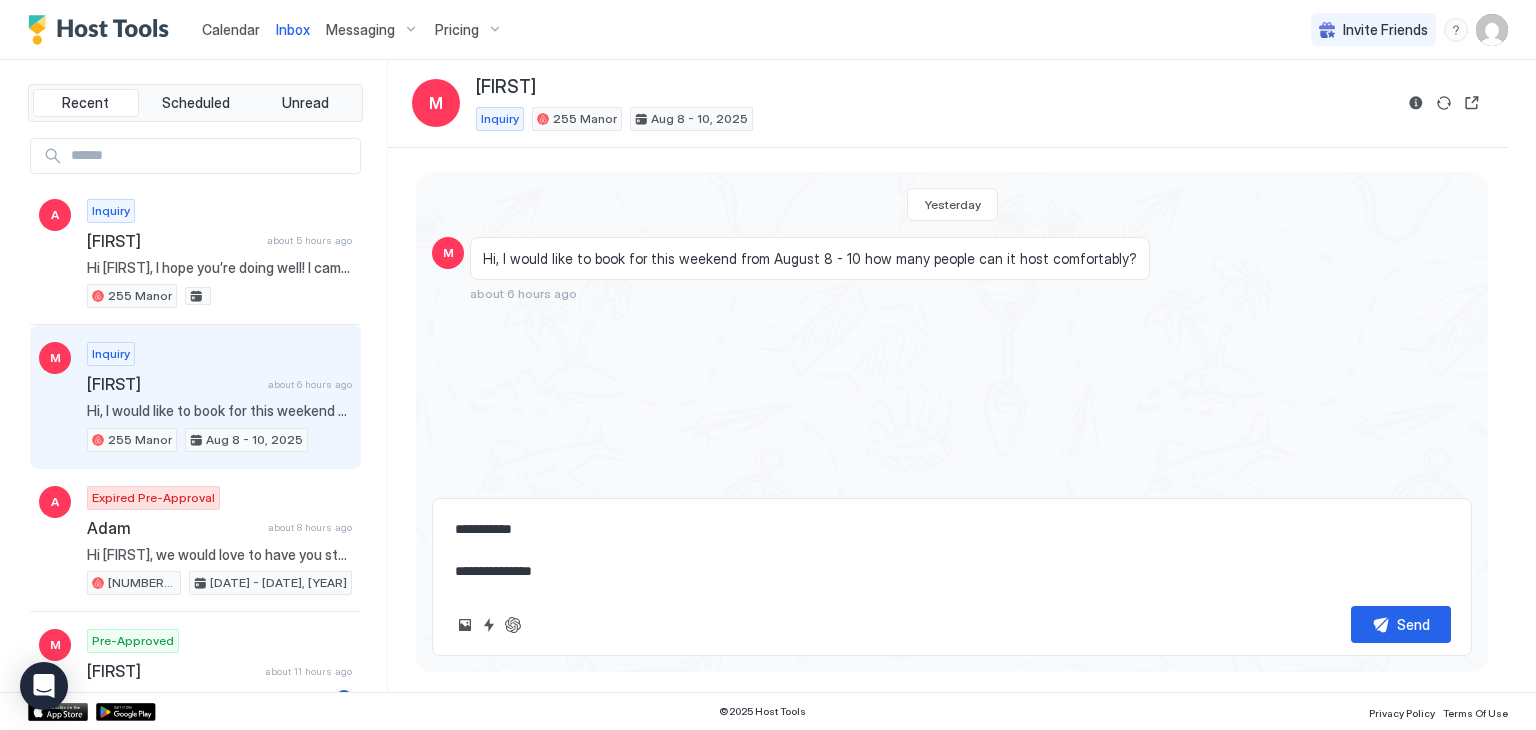 type on "*" 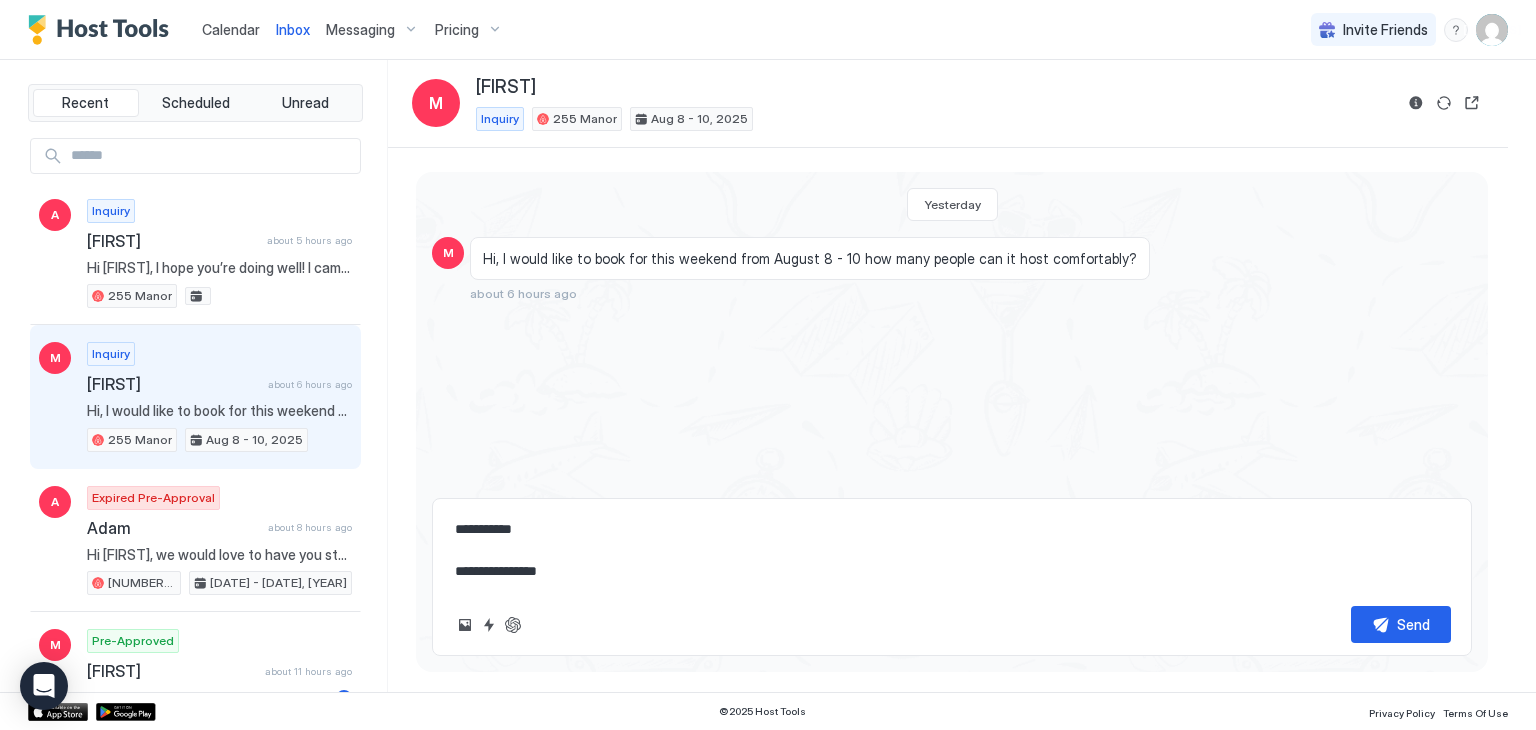 type on "**********" 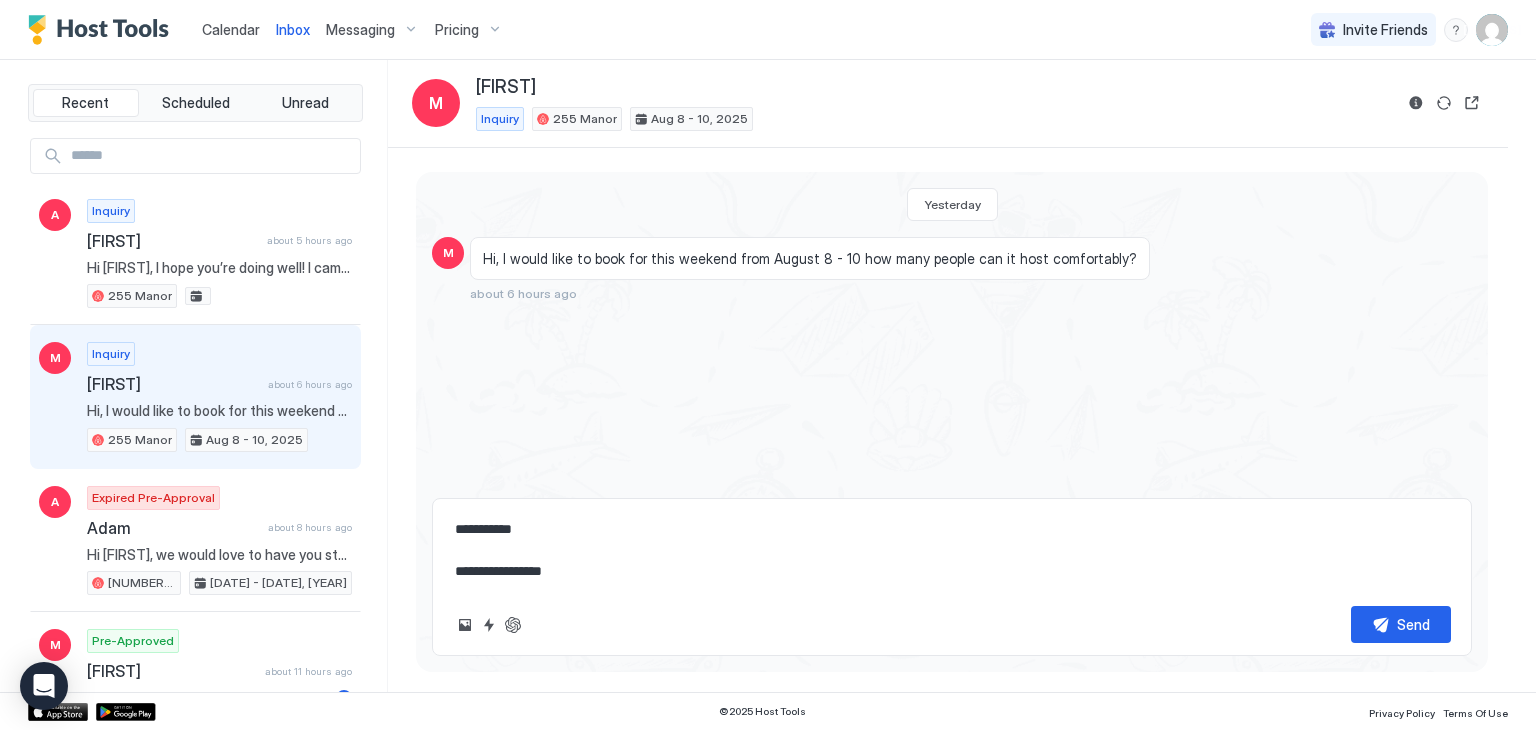 type on "*" 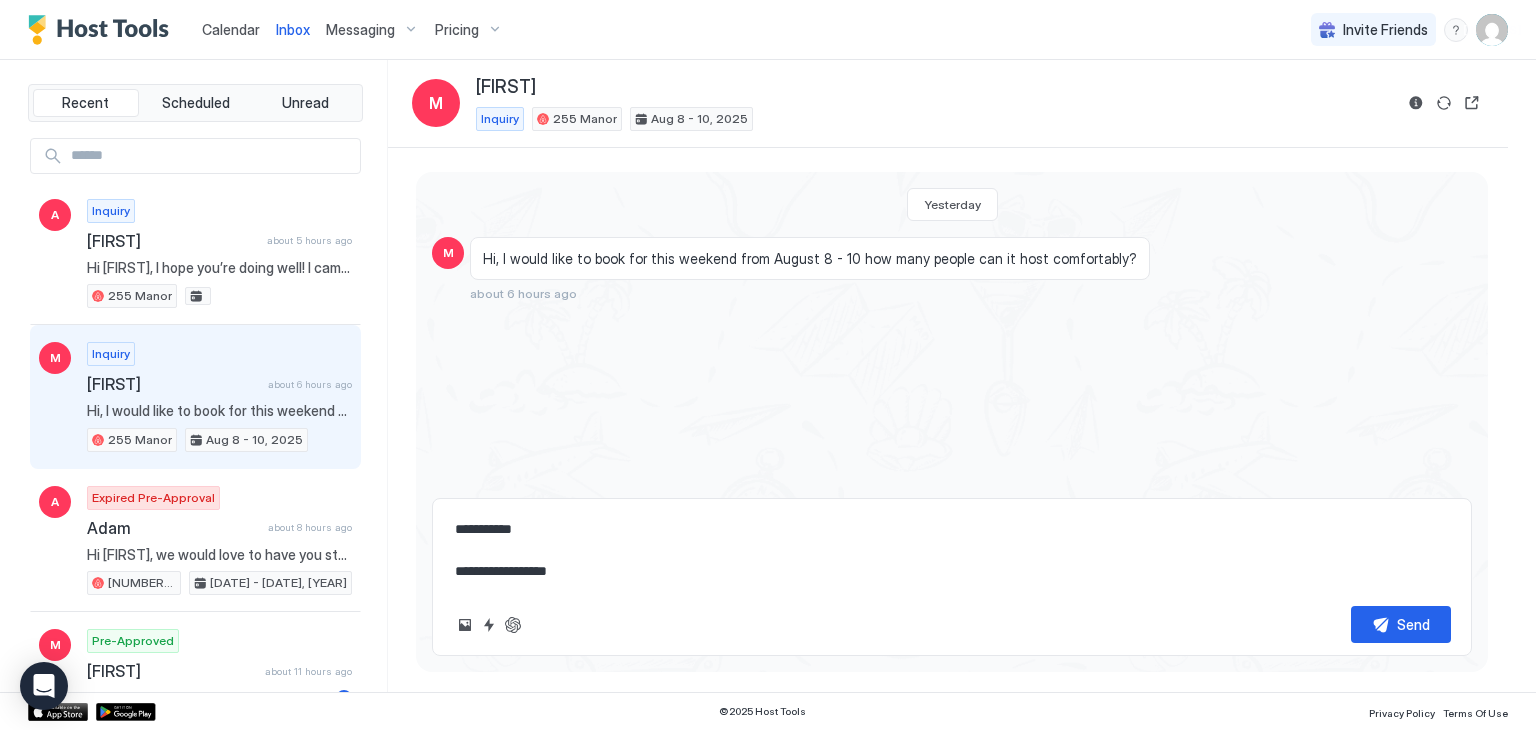 type on "*" 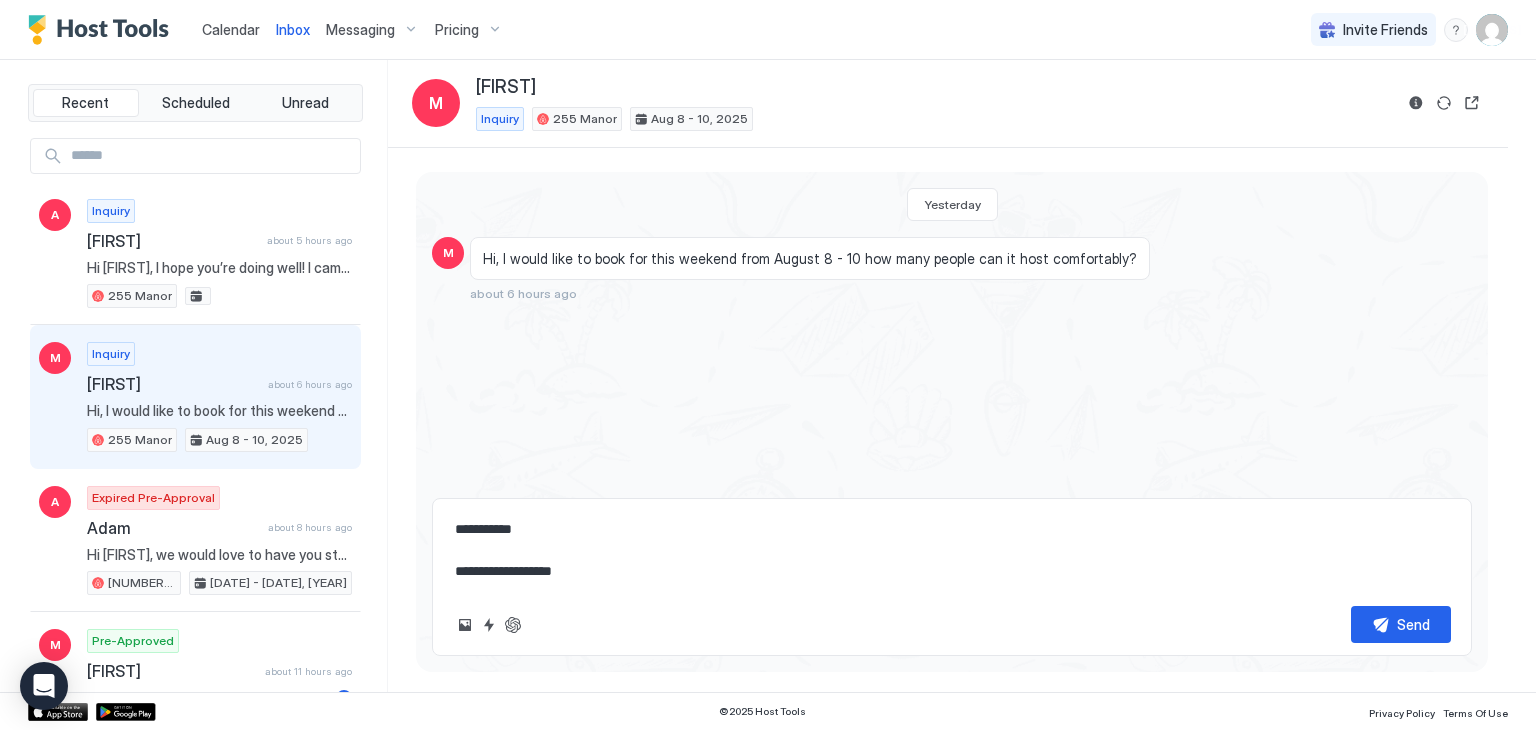 type on "*" 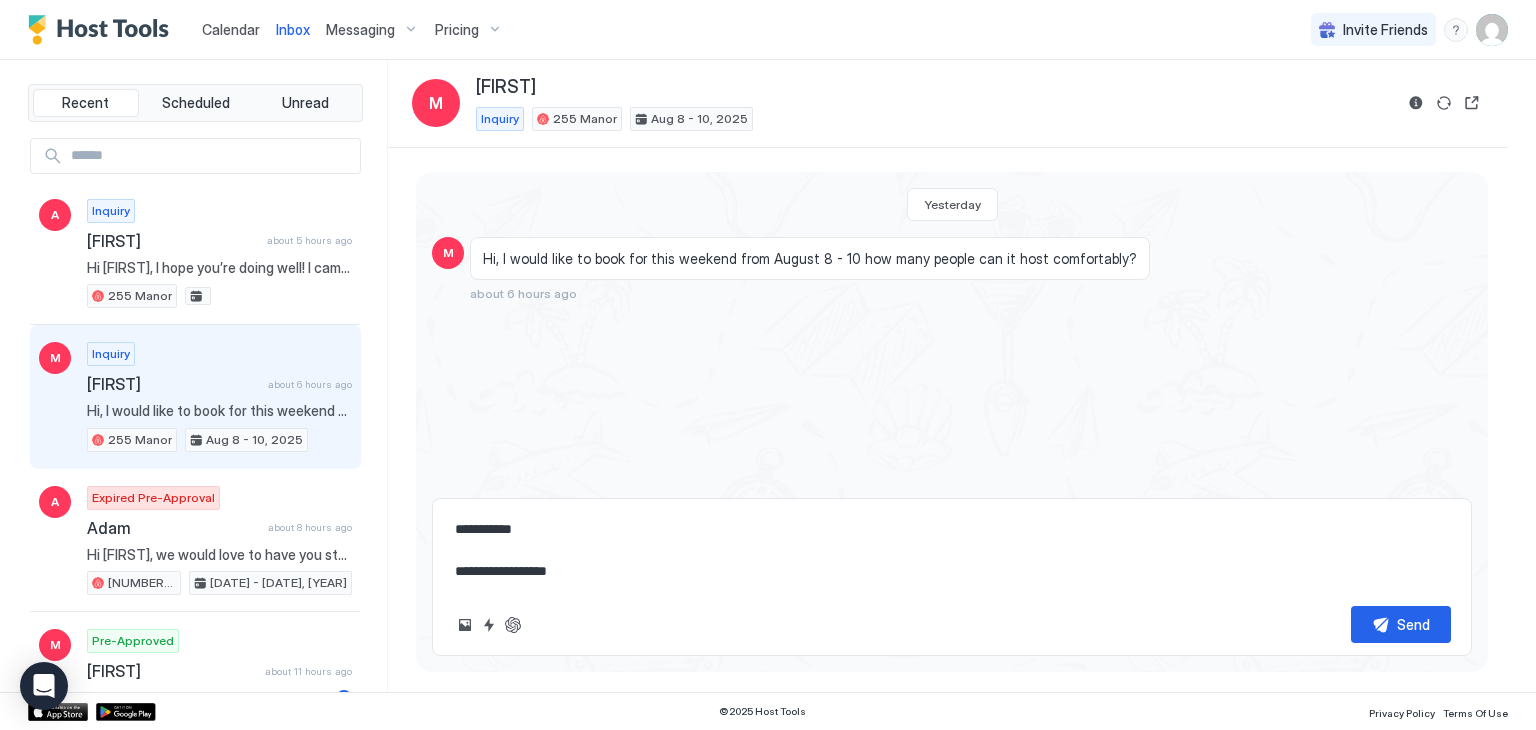 type on "*" 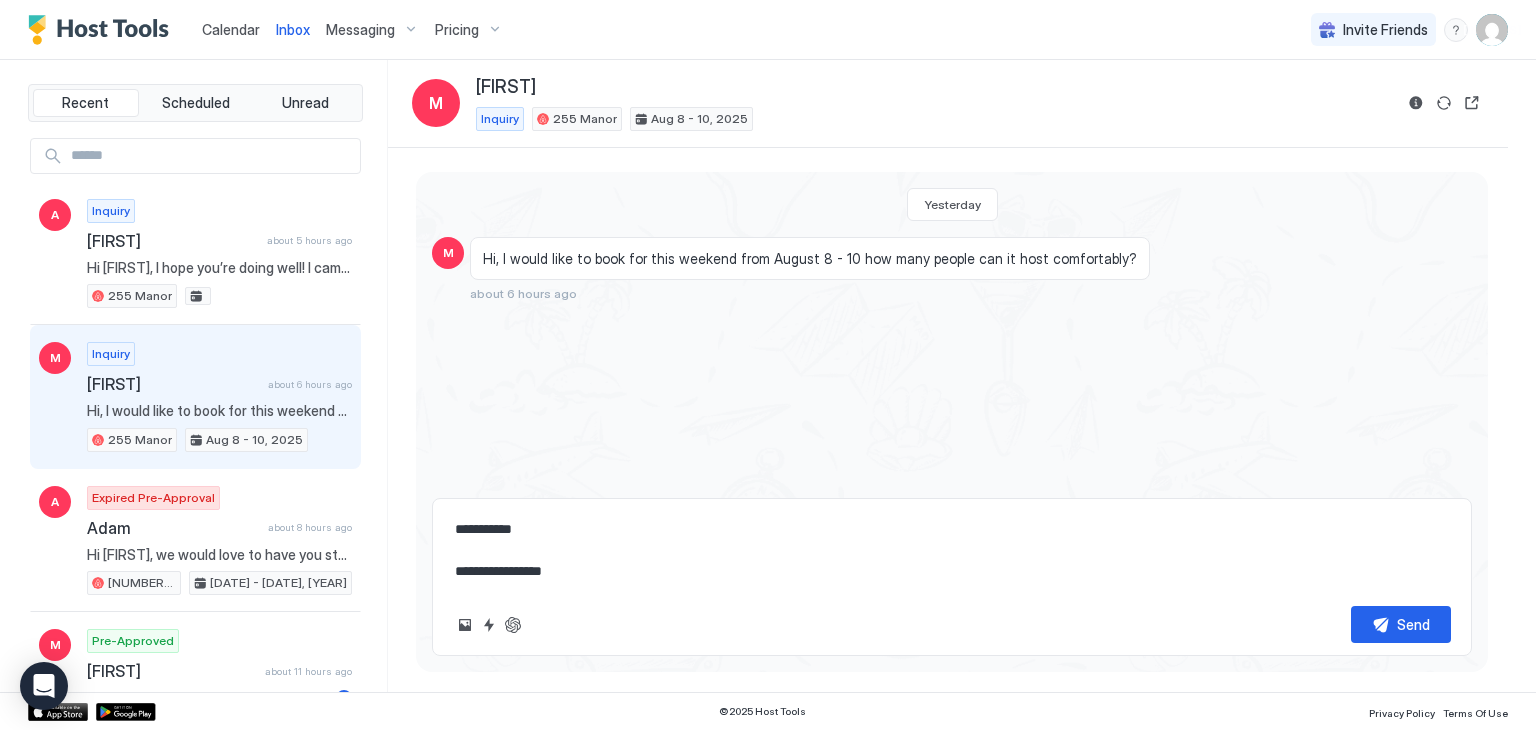 type on "*" 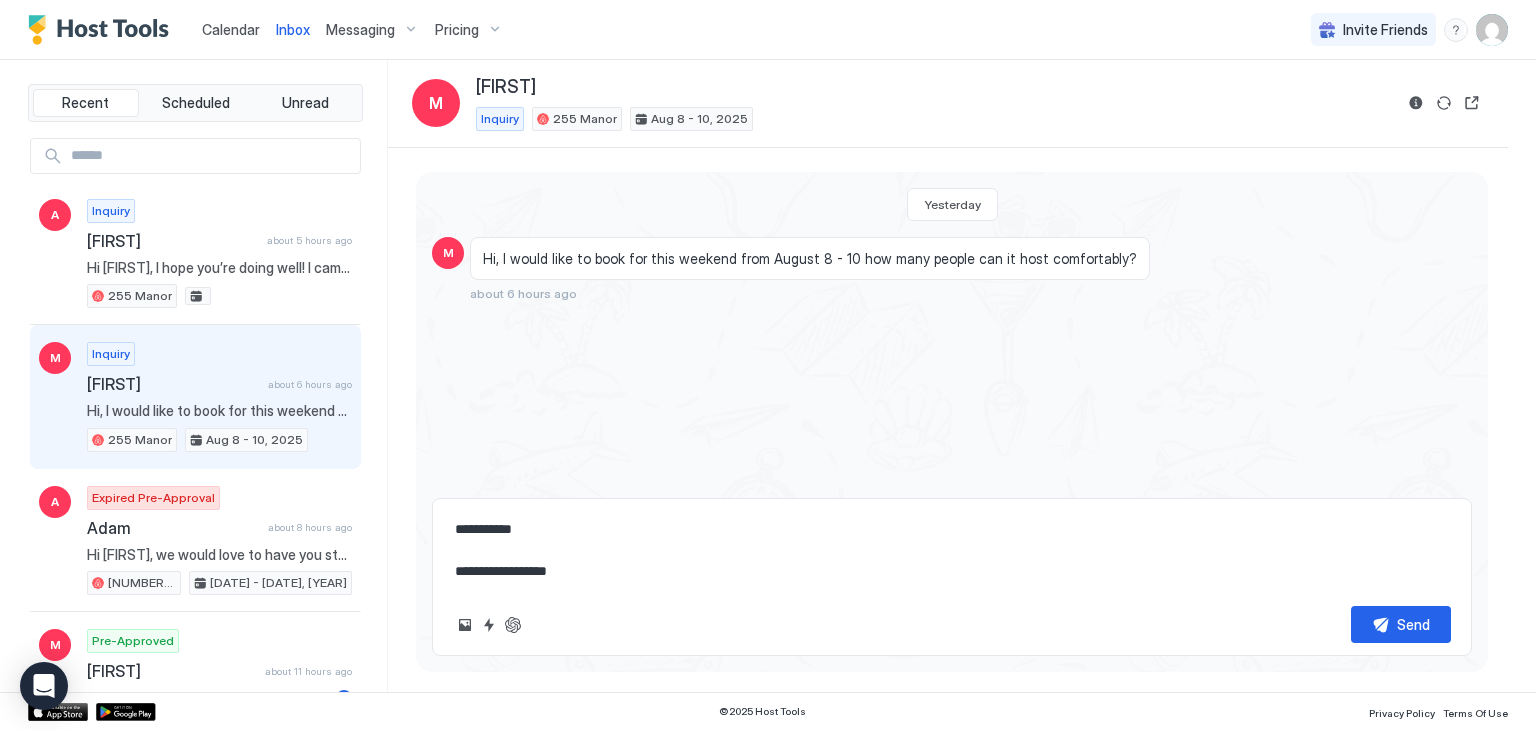 type on "*" 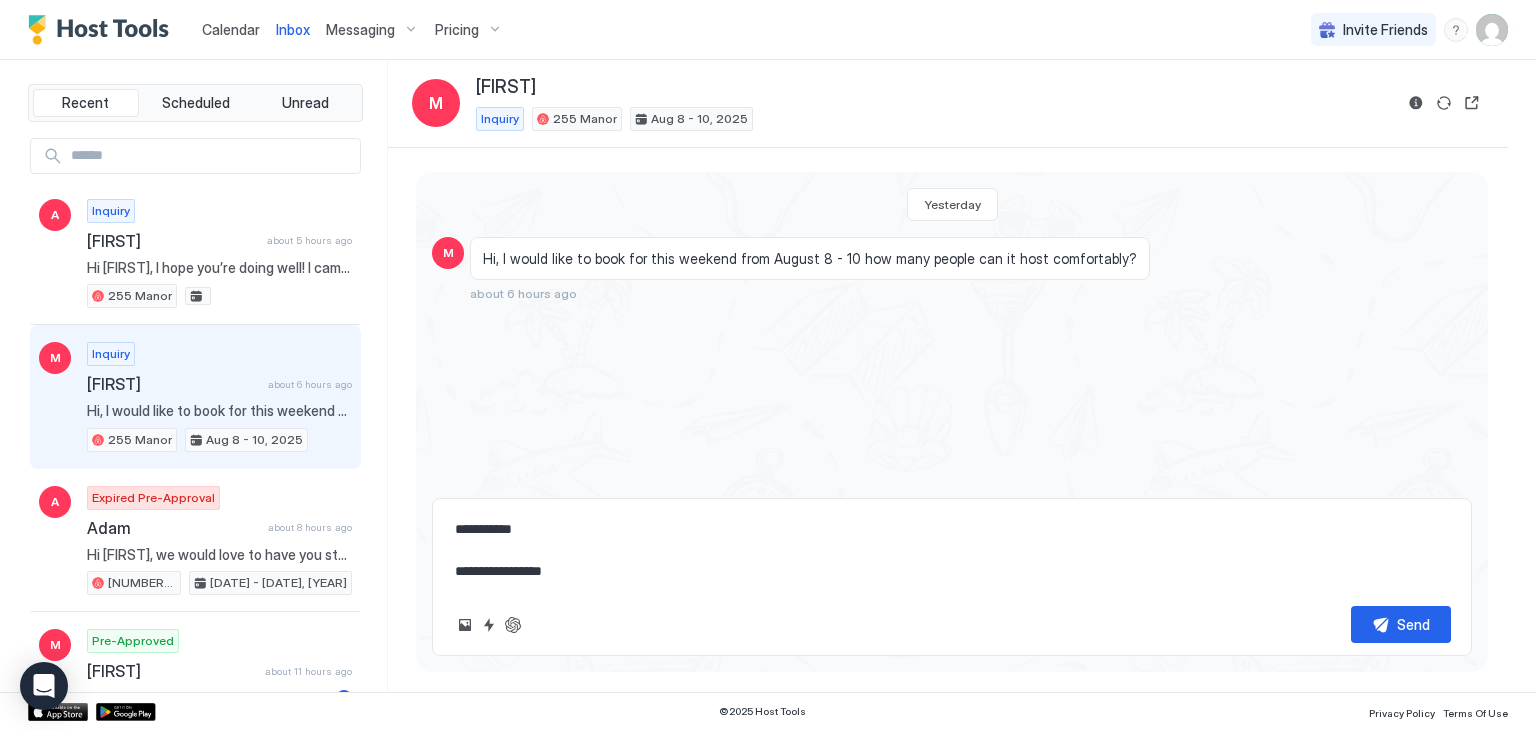 type on "*" 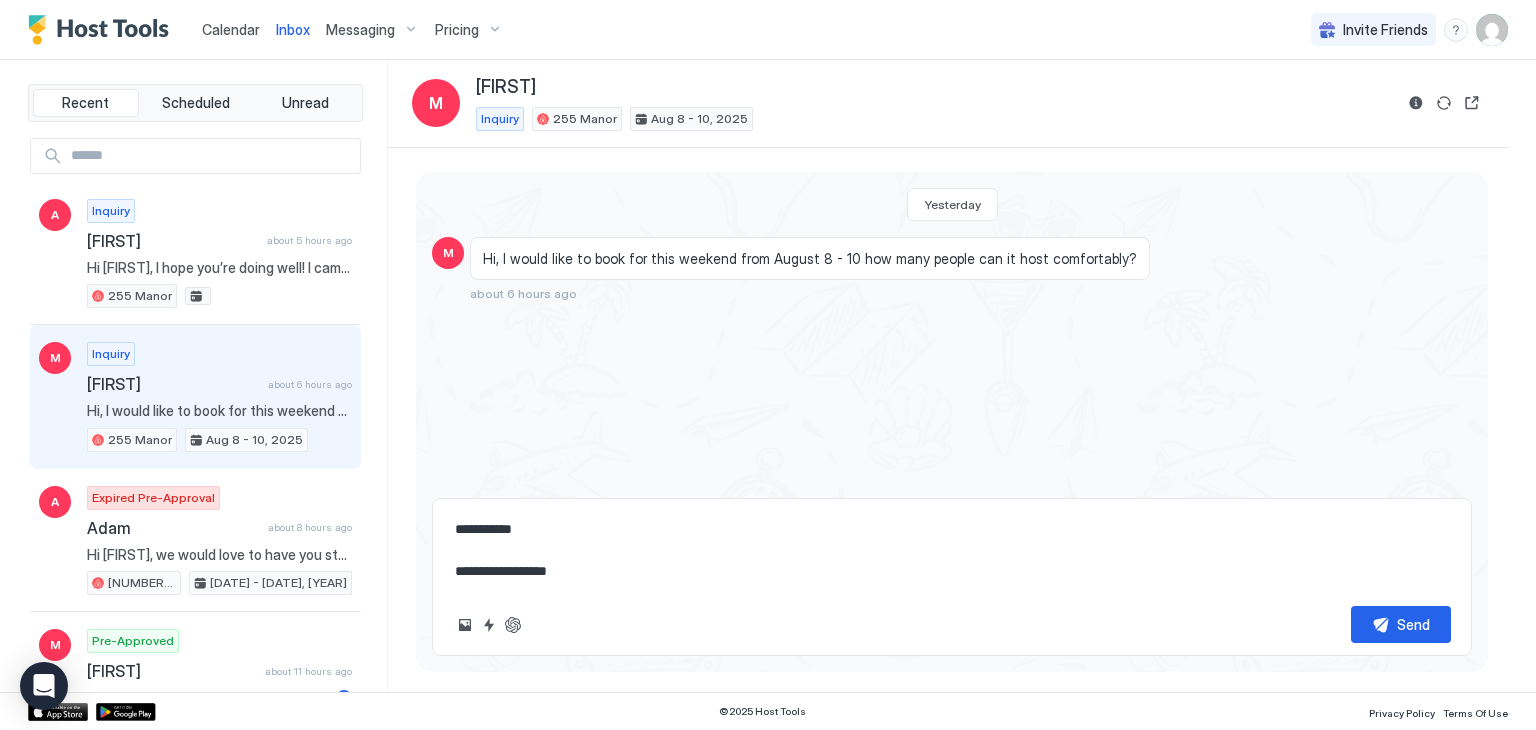 type on "*" 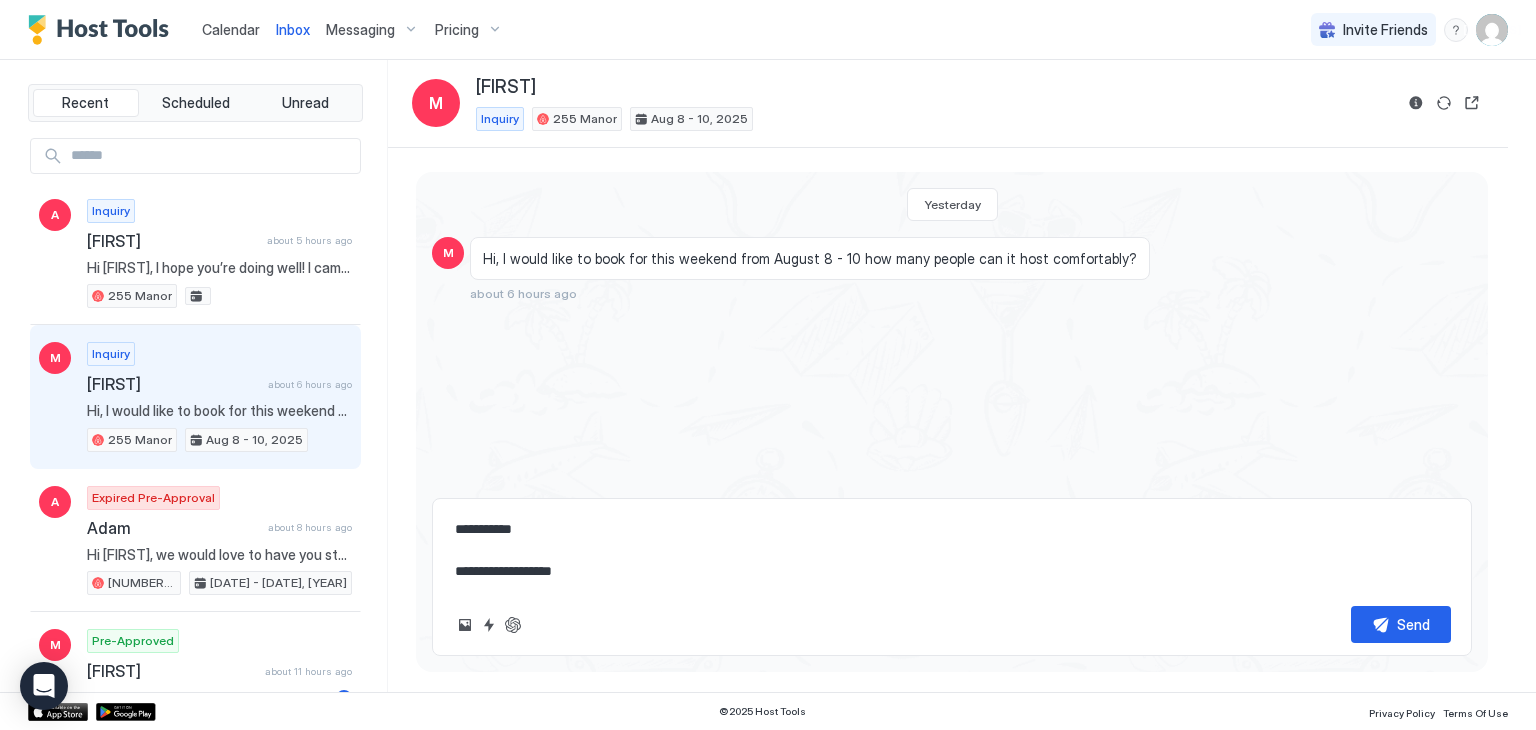 type on "*" 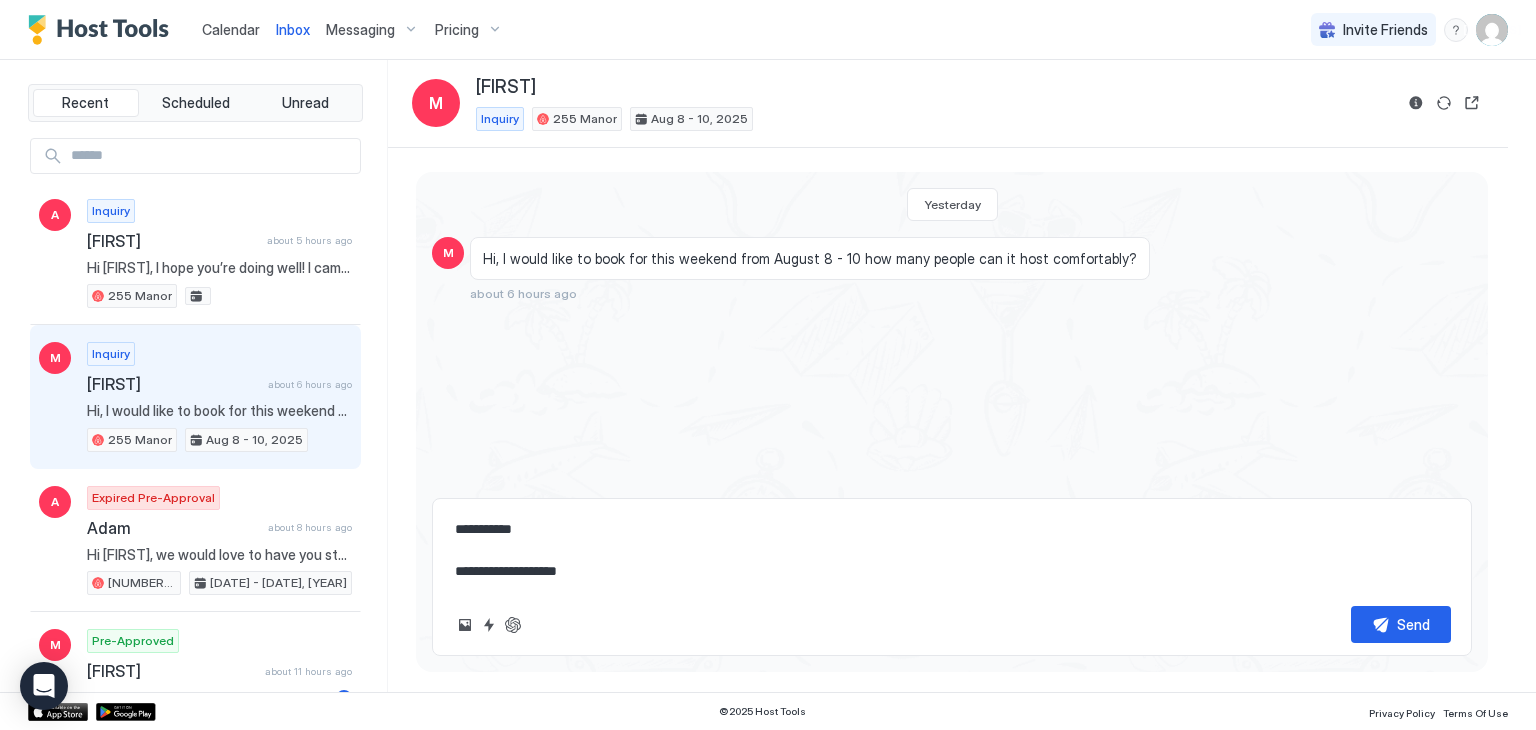 type on "*" 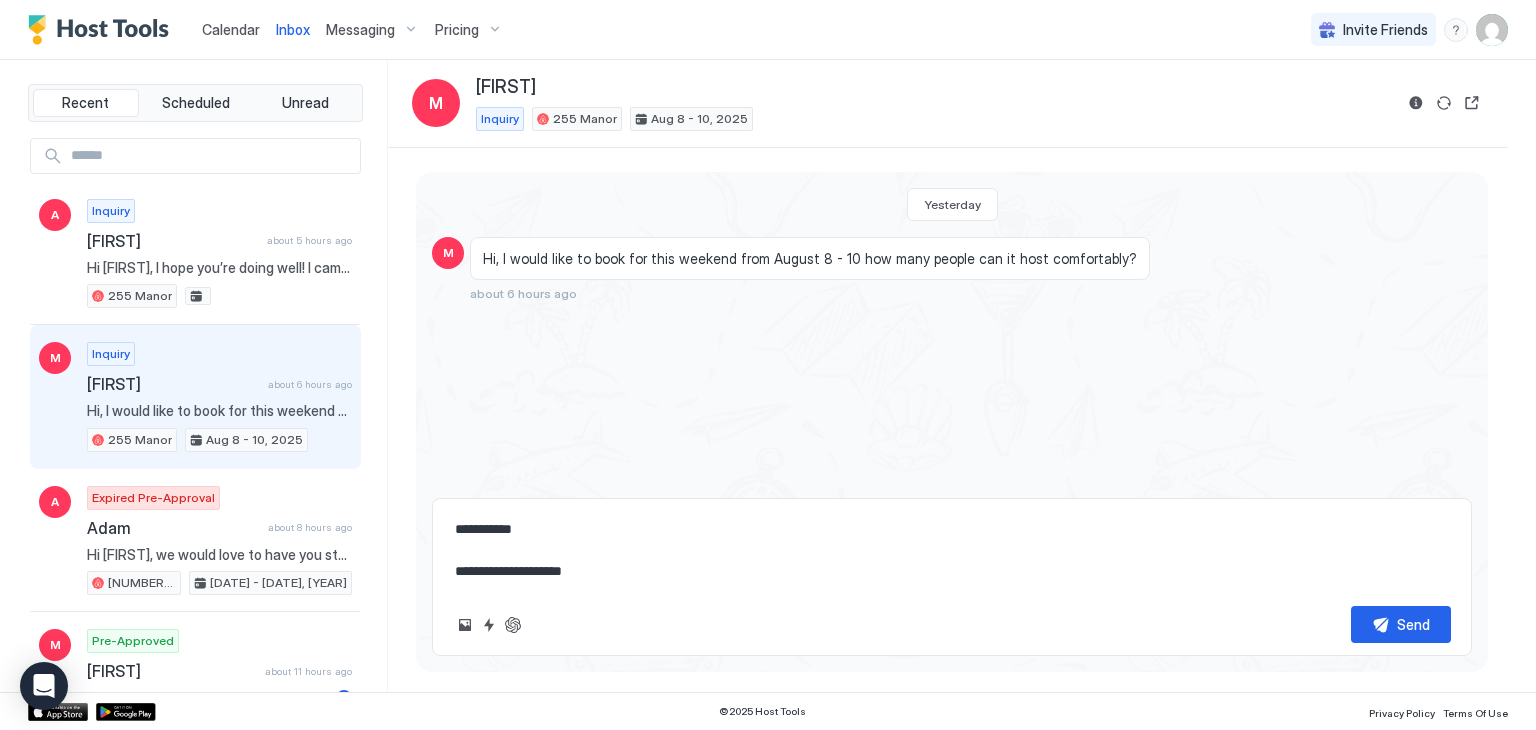 type on "*" 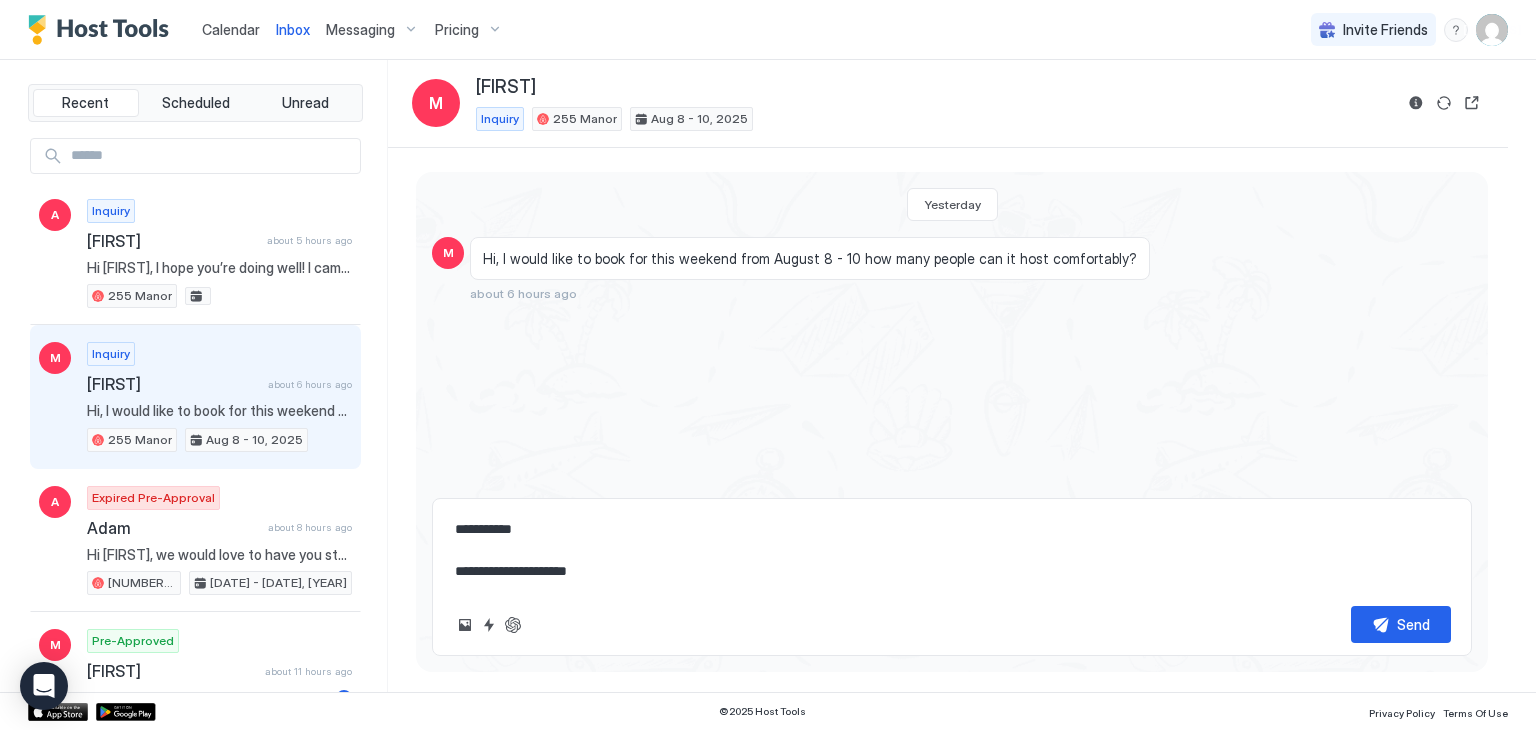 type on "*" 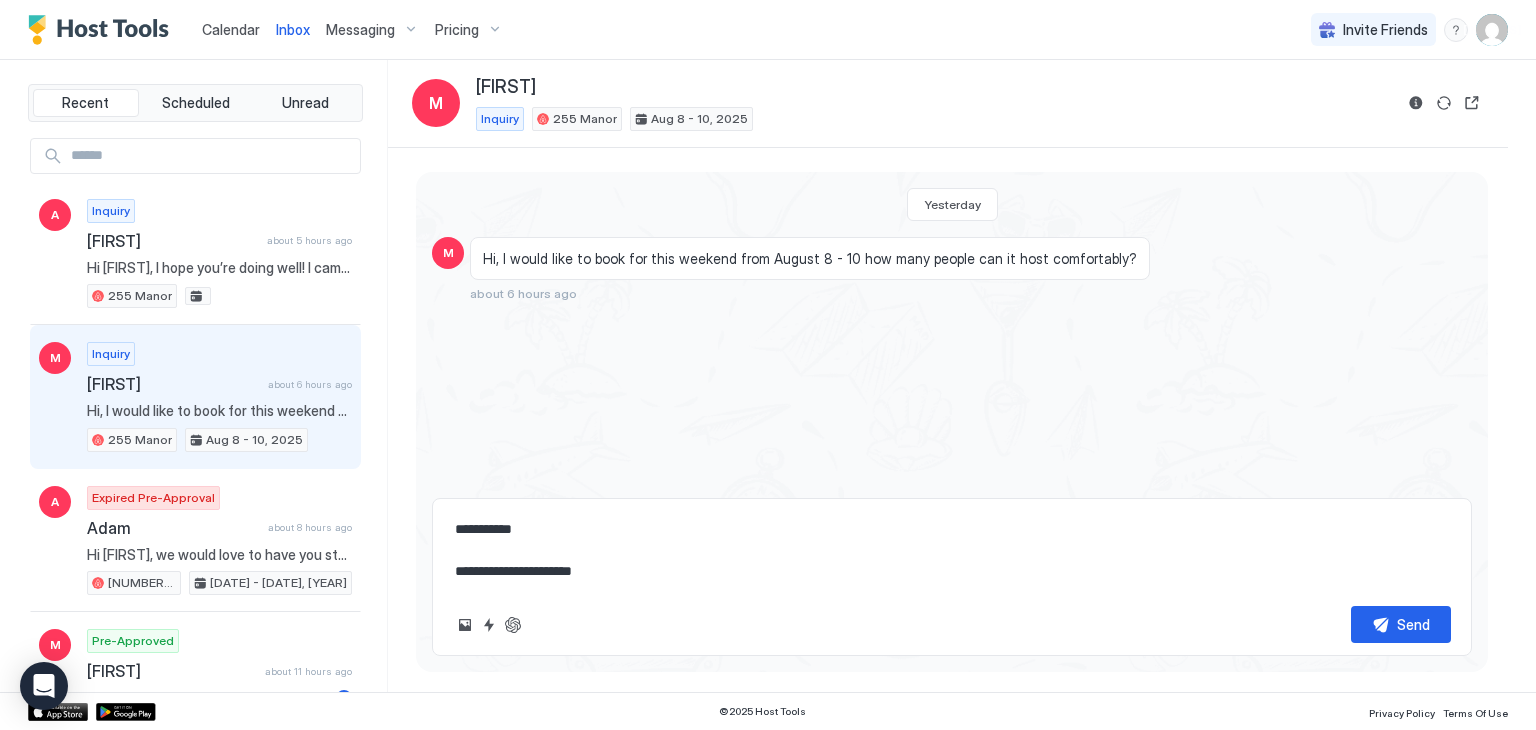 type on "*" 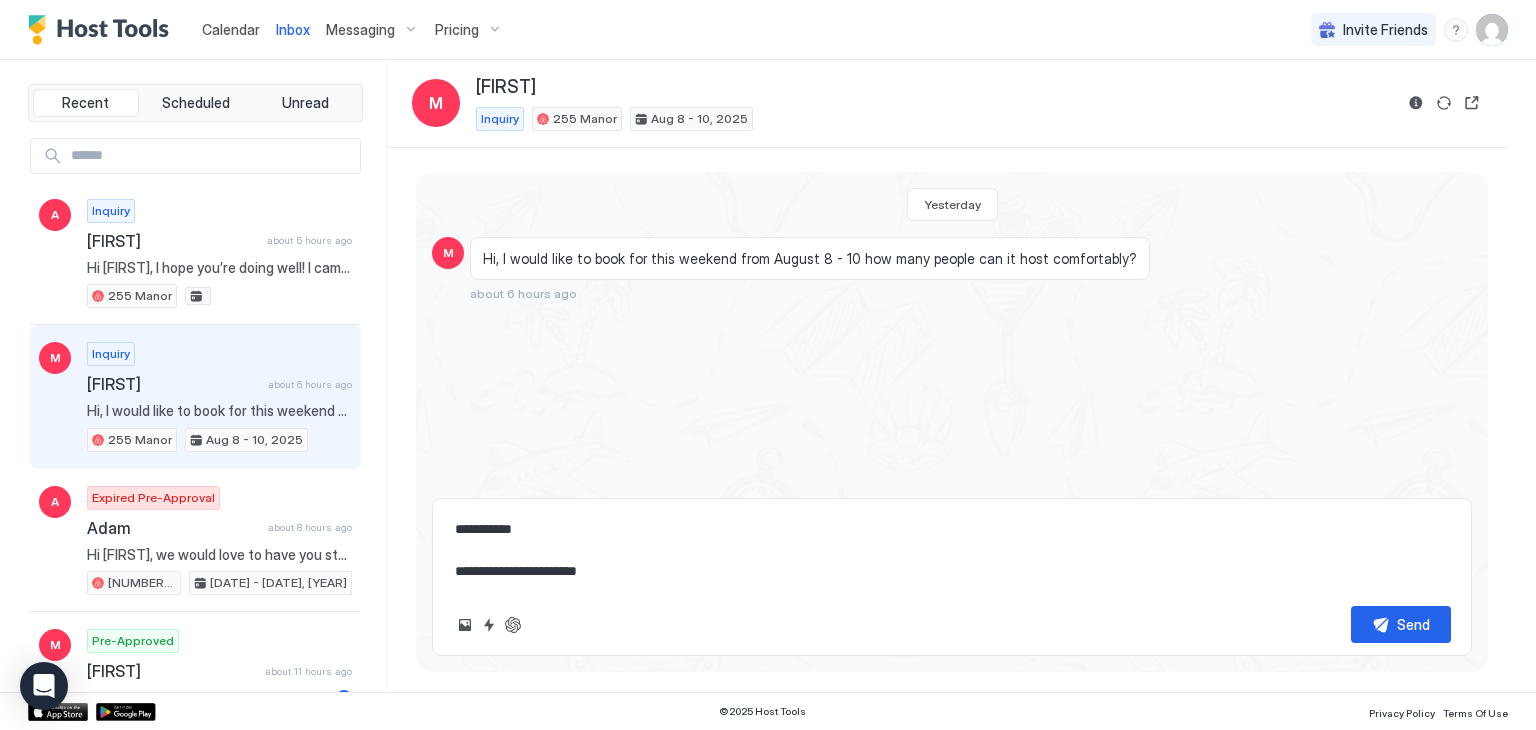 type on "*" 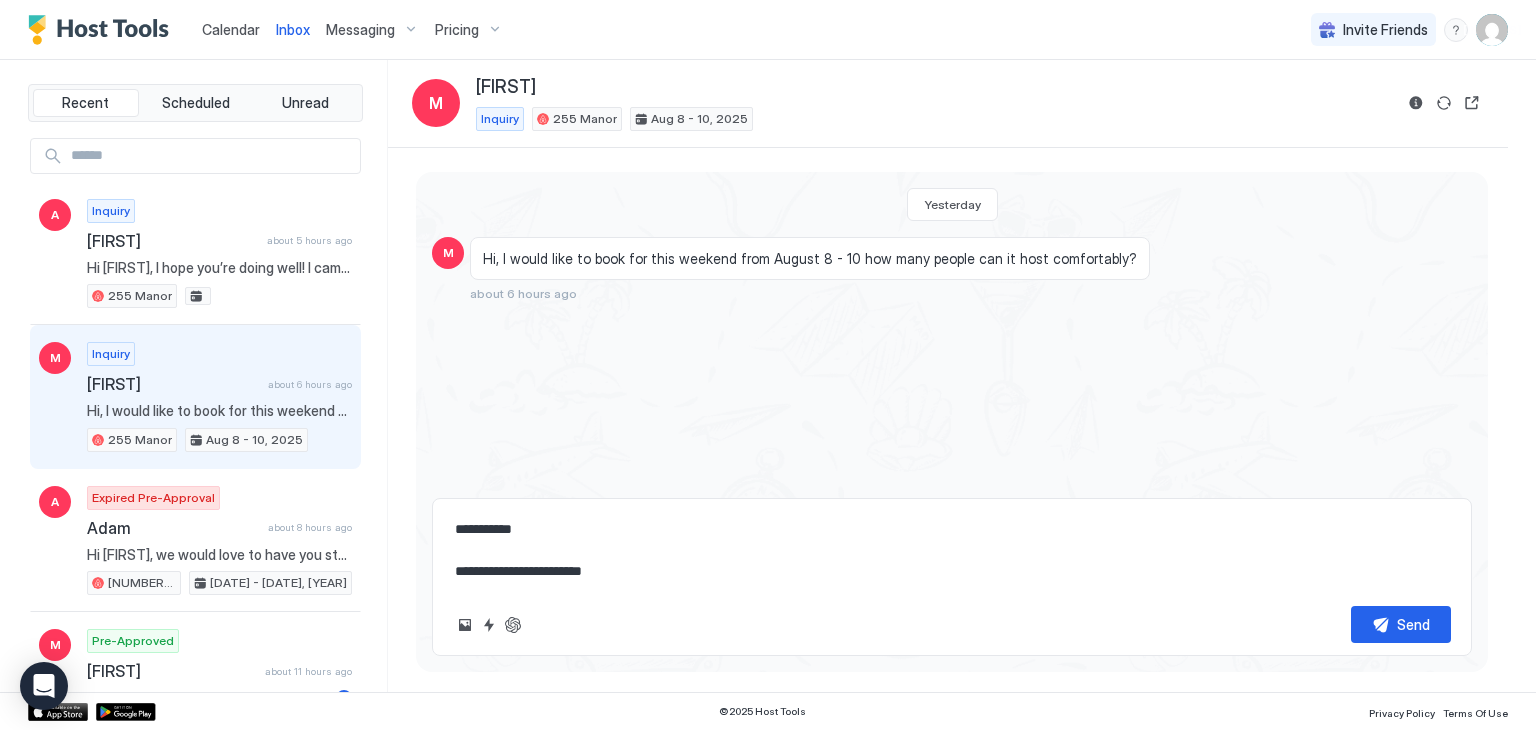 type on "*" 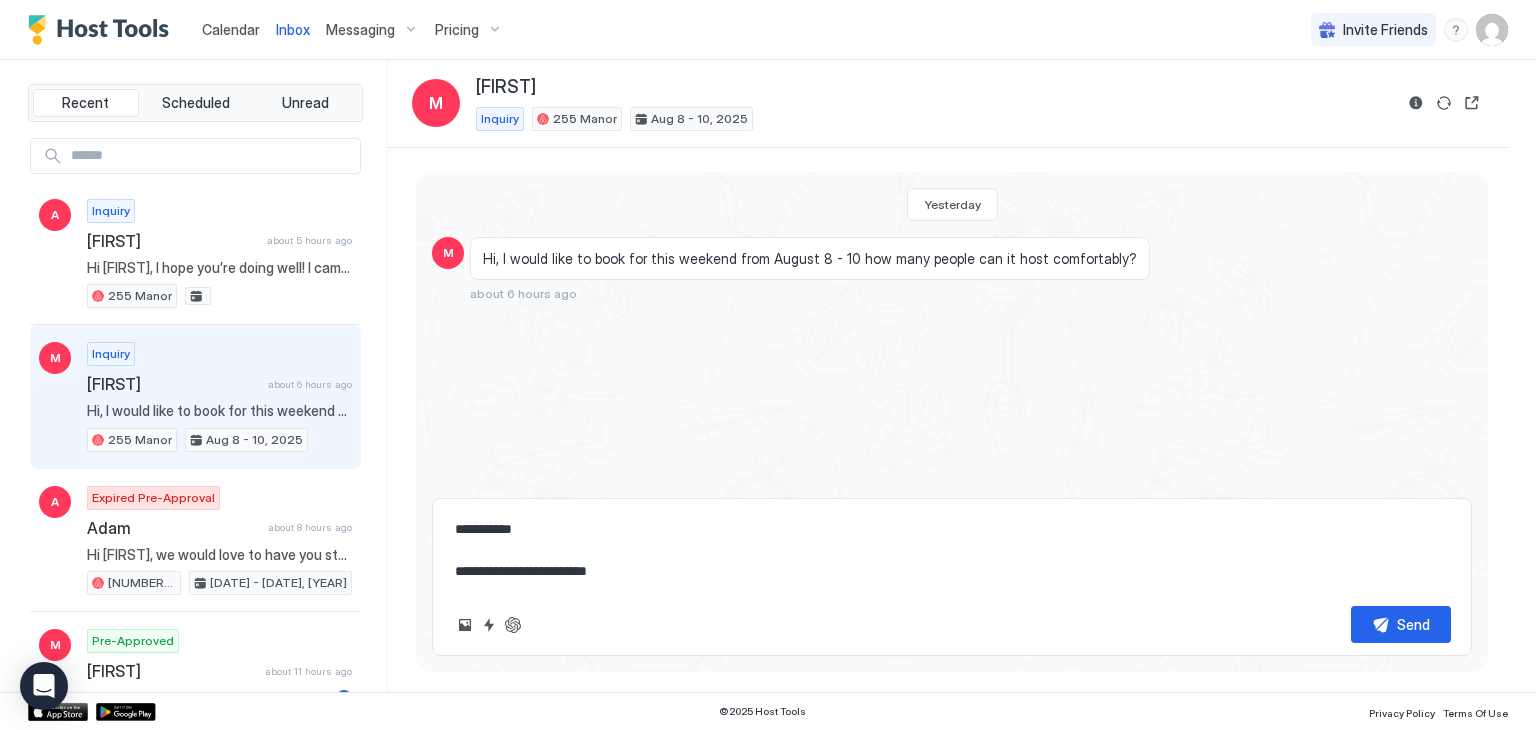 type on "*" 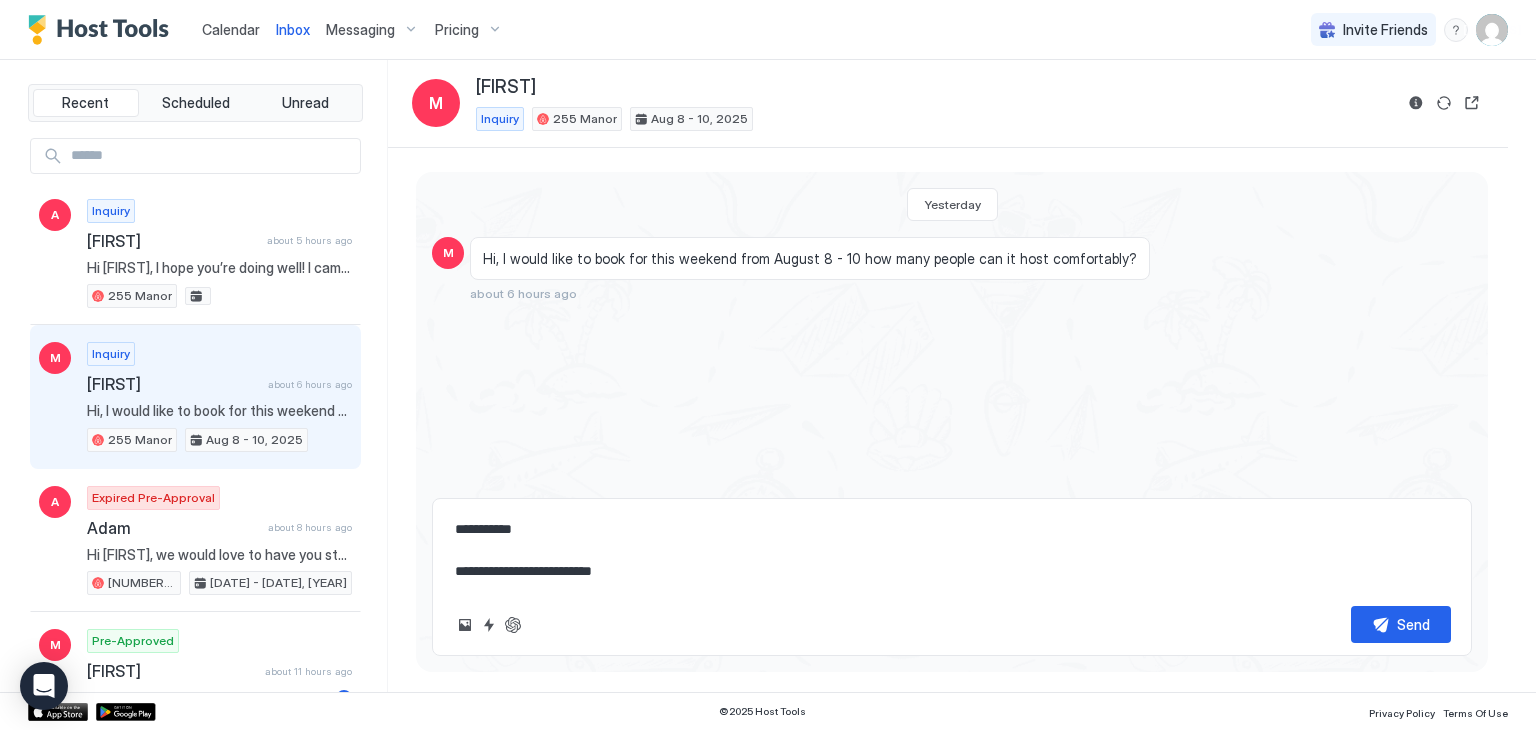 type on "*" 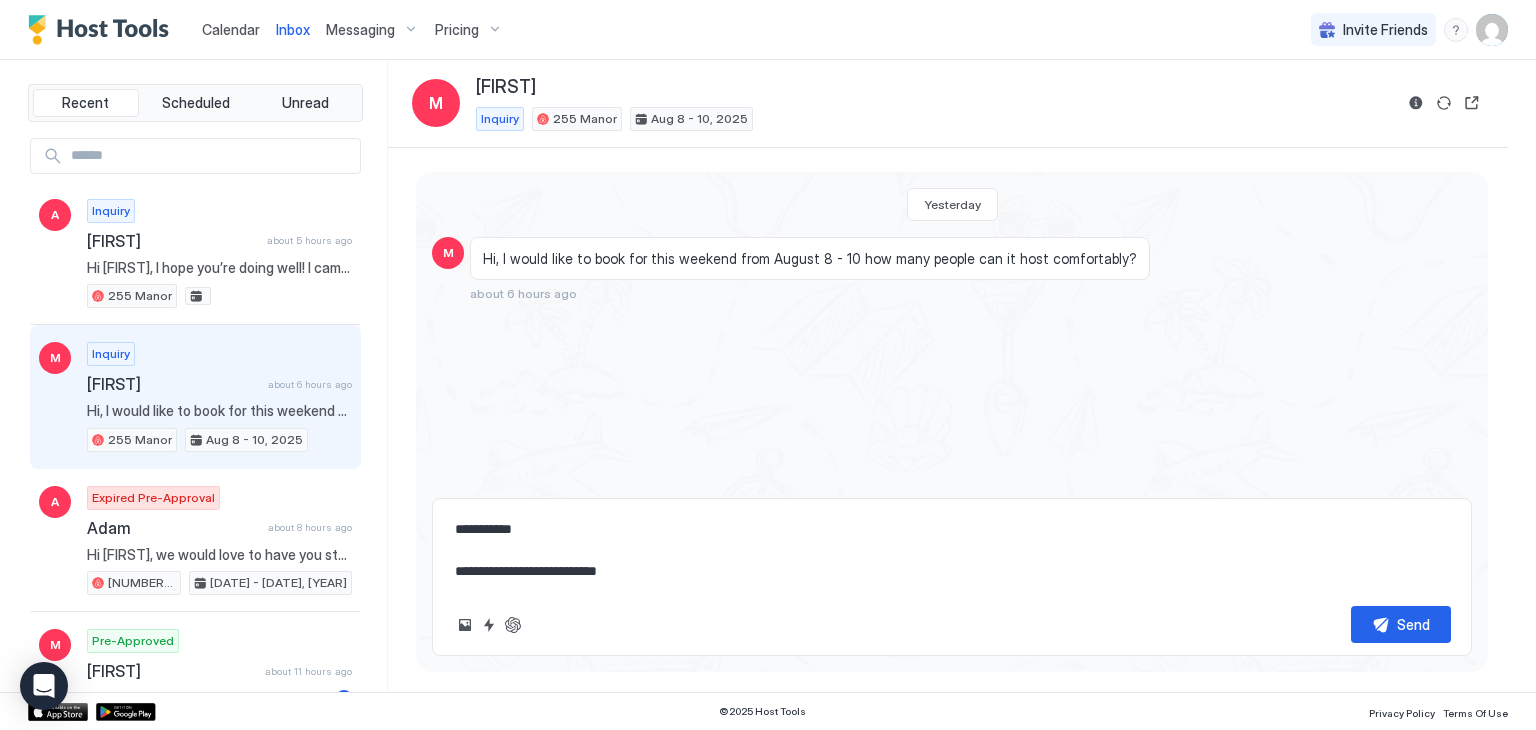 type on "*" 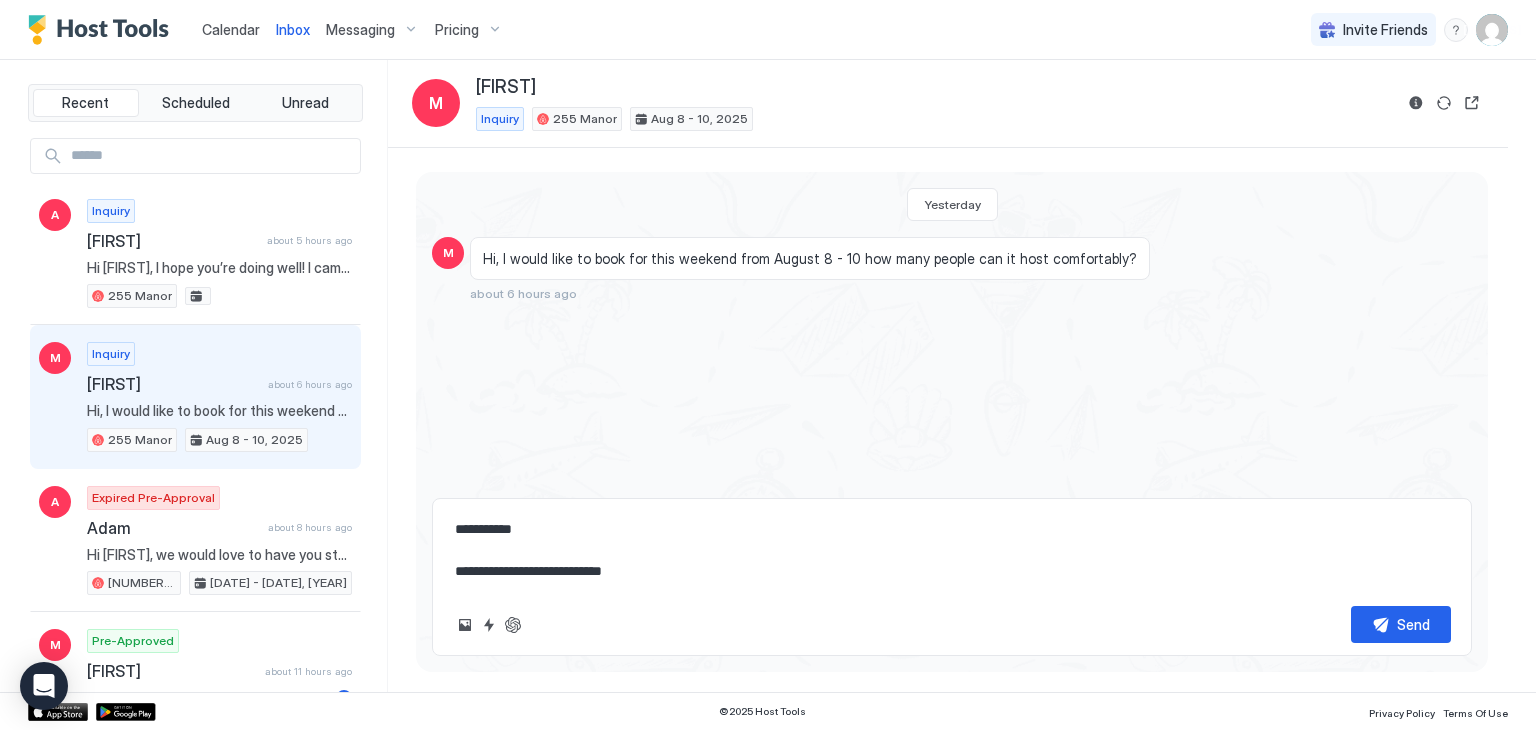 type on "*" 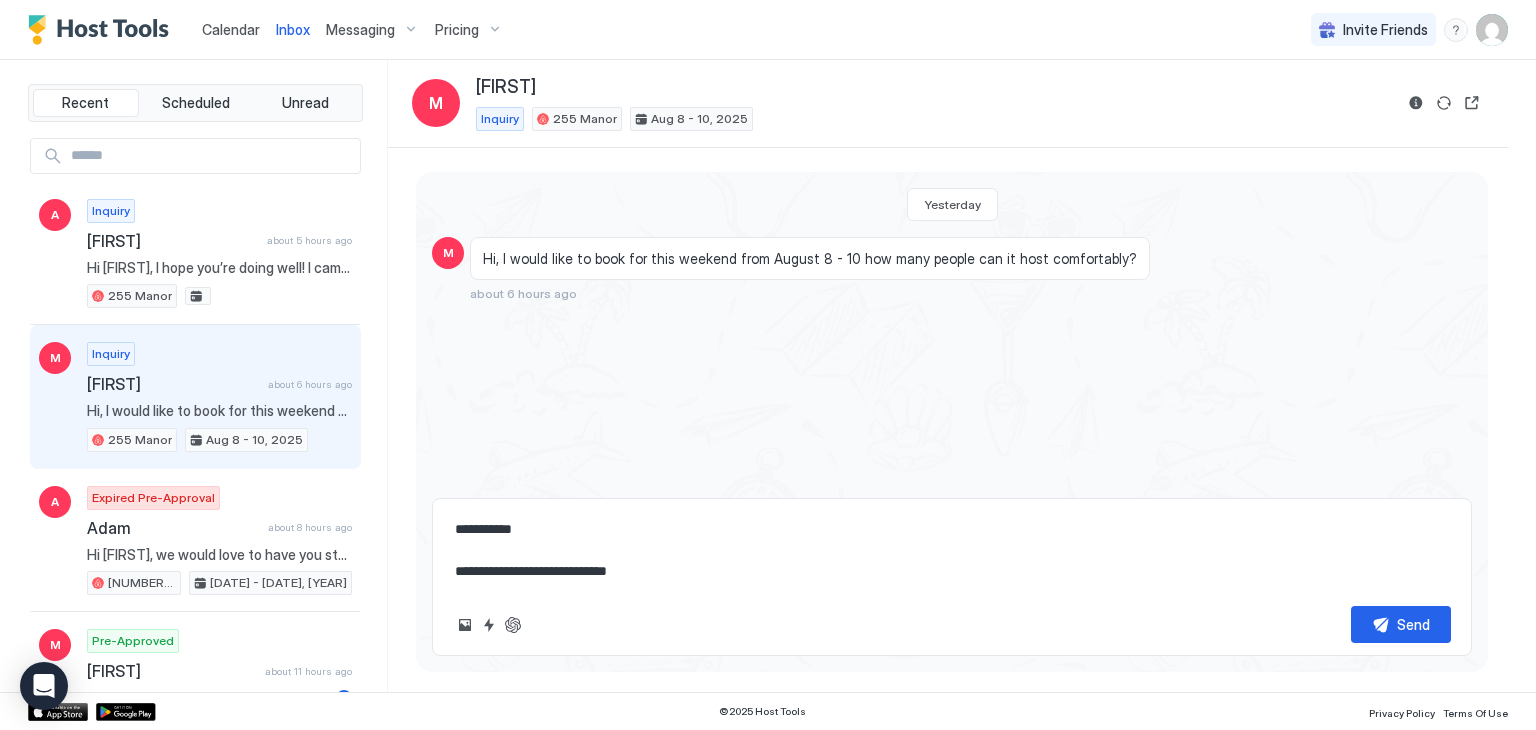 type on "*" 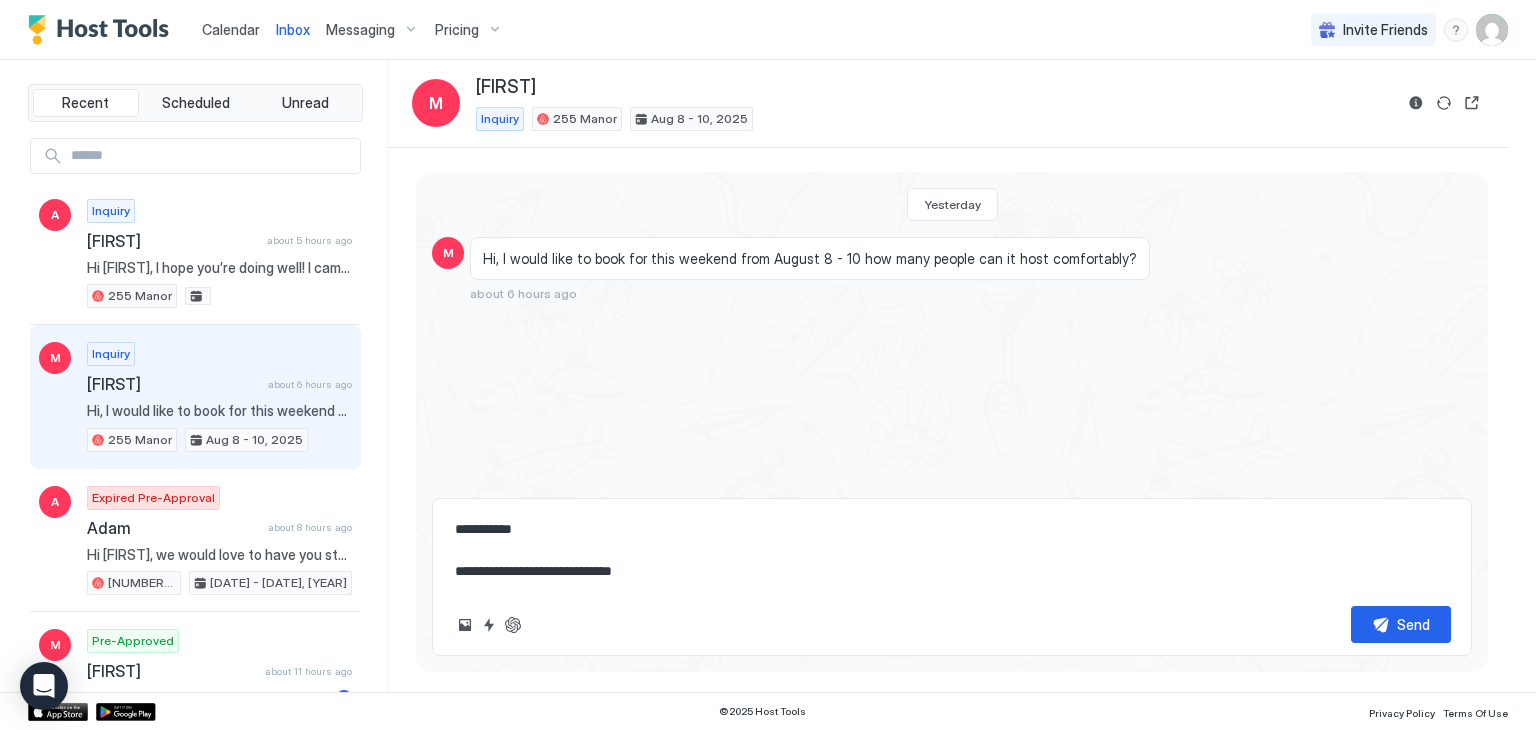 type on "*" 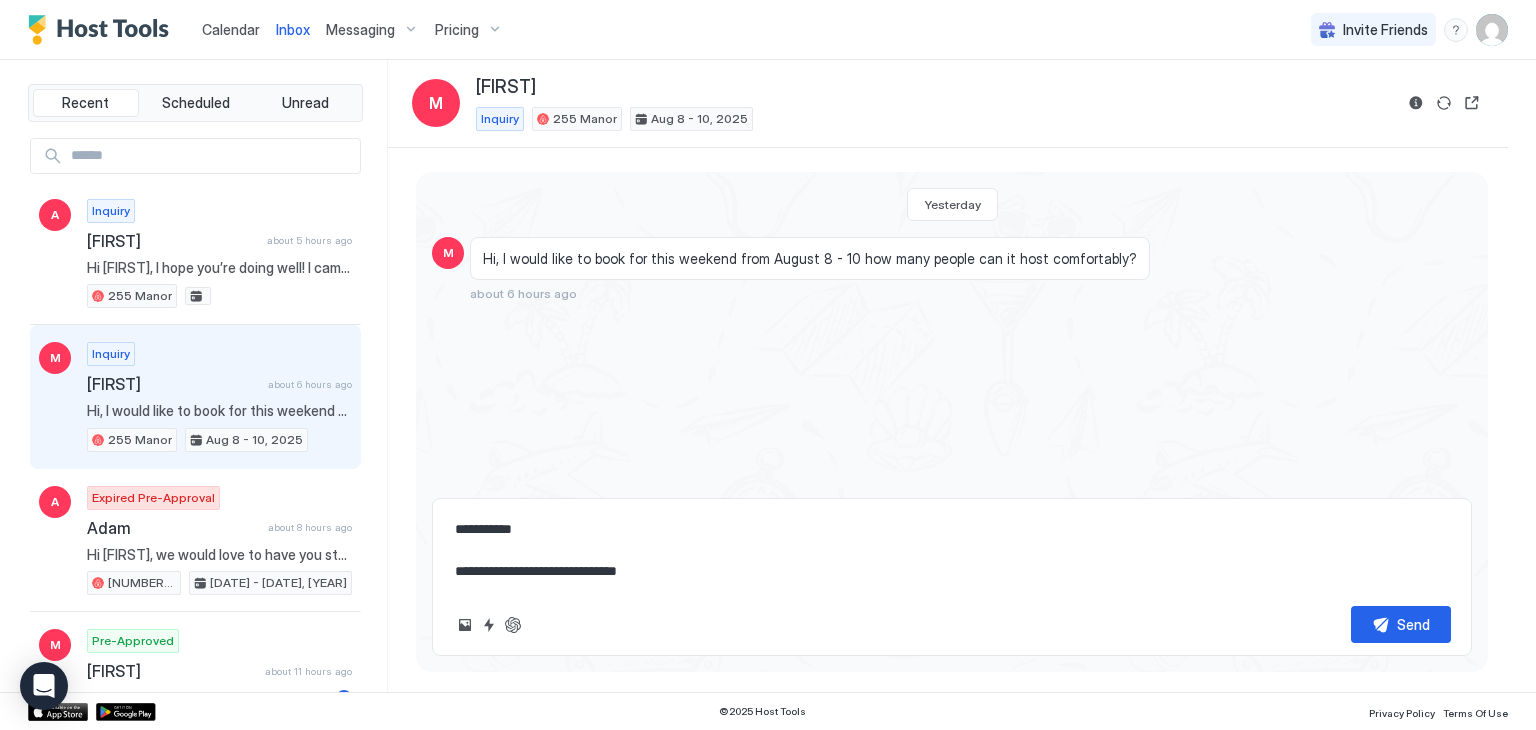 type on "*" 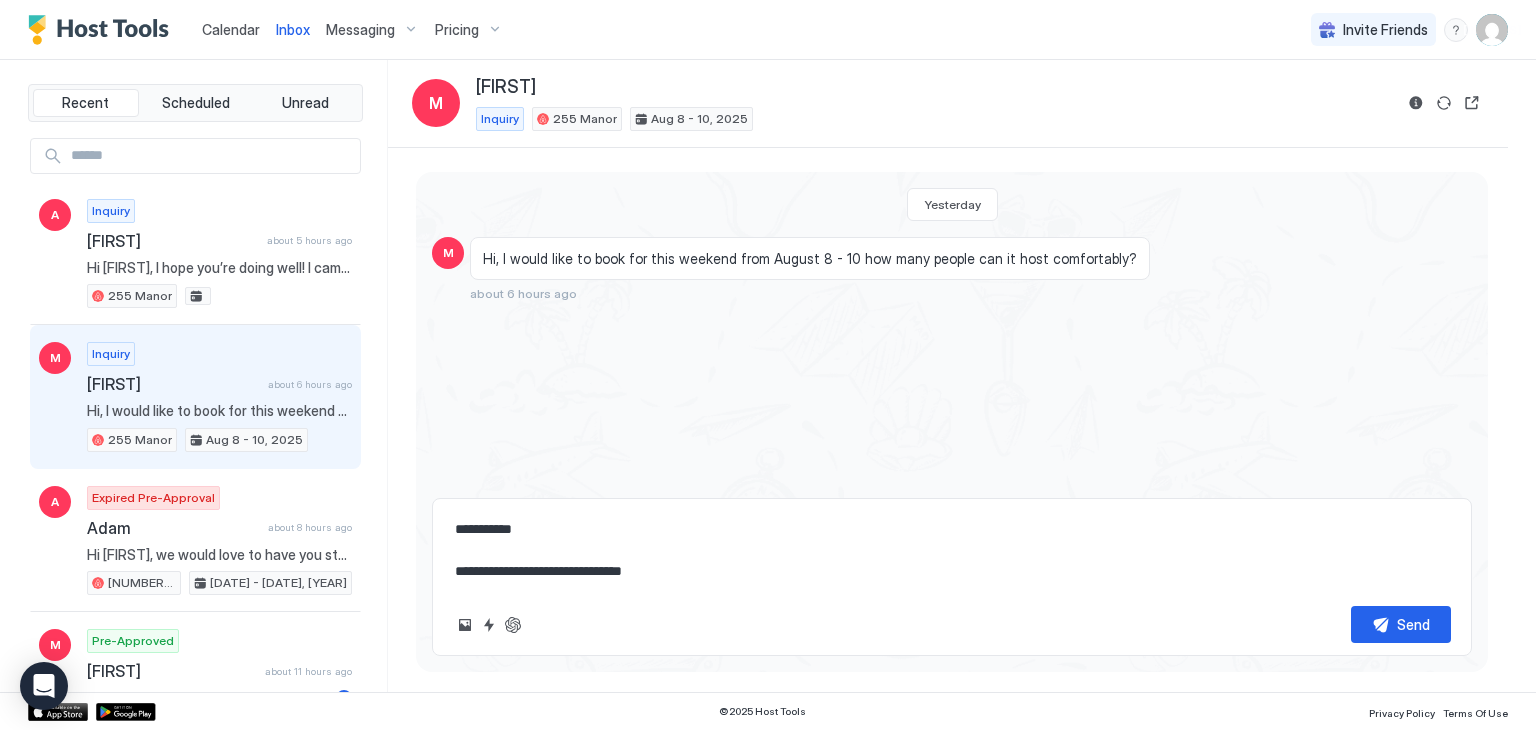 type on "*" 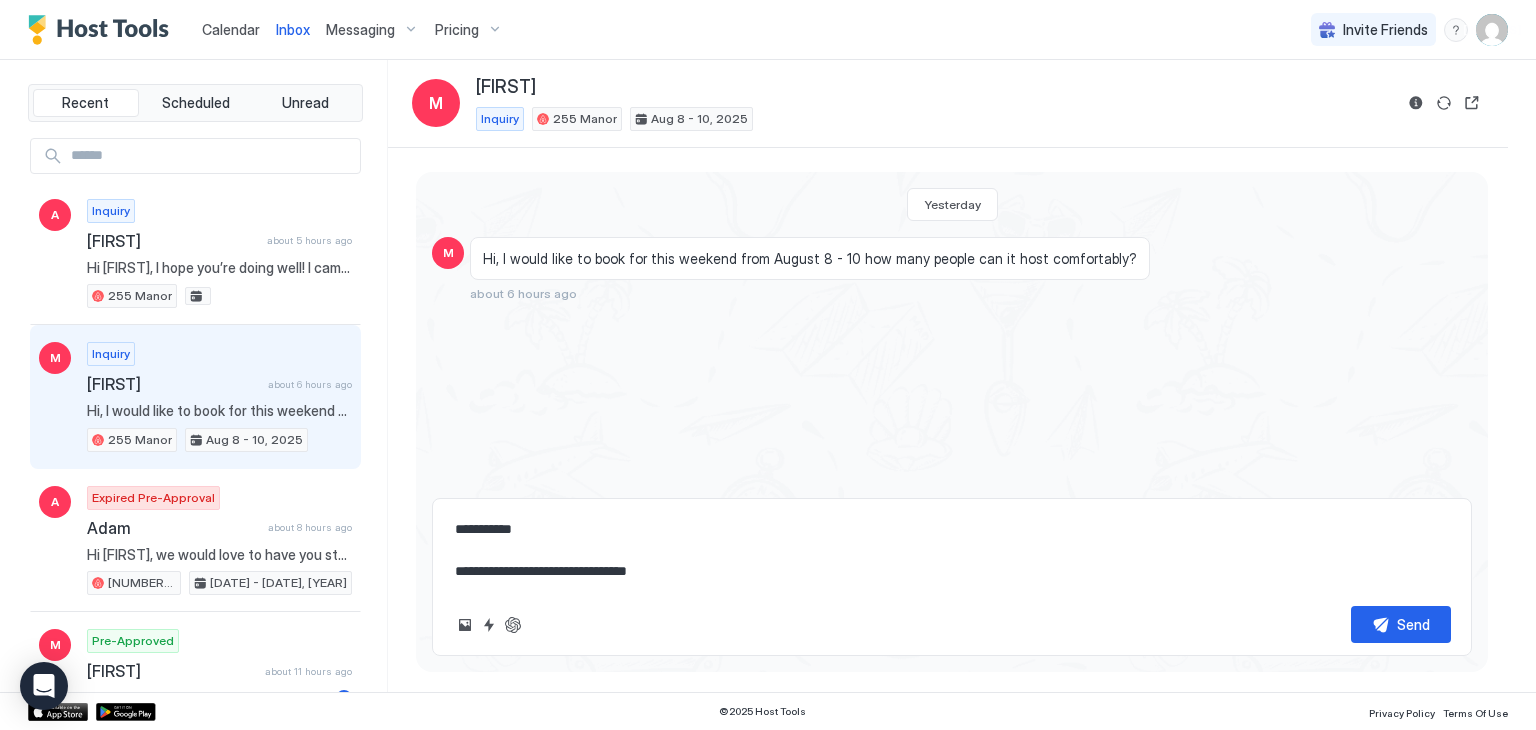 type on "*" 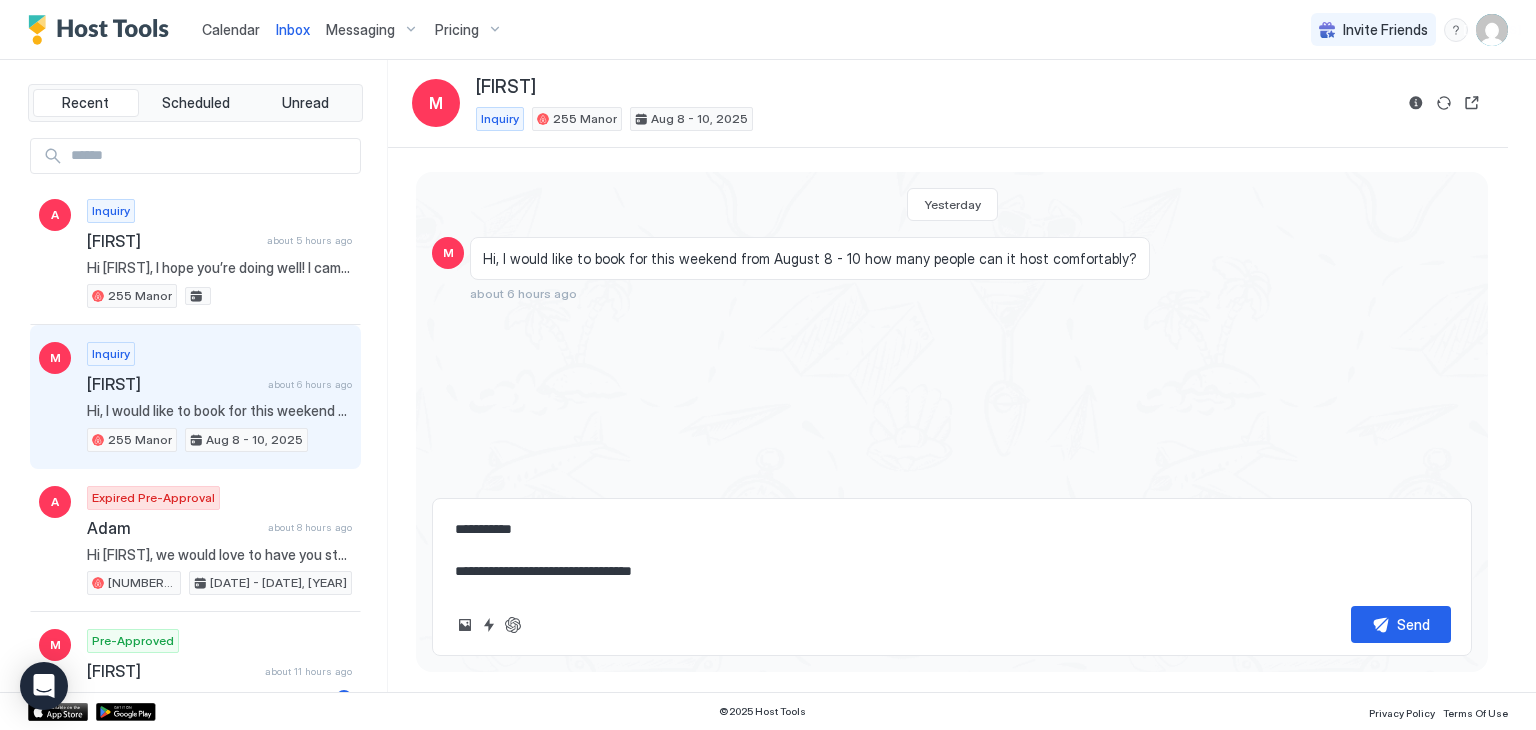 type on "*" 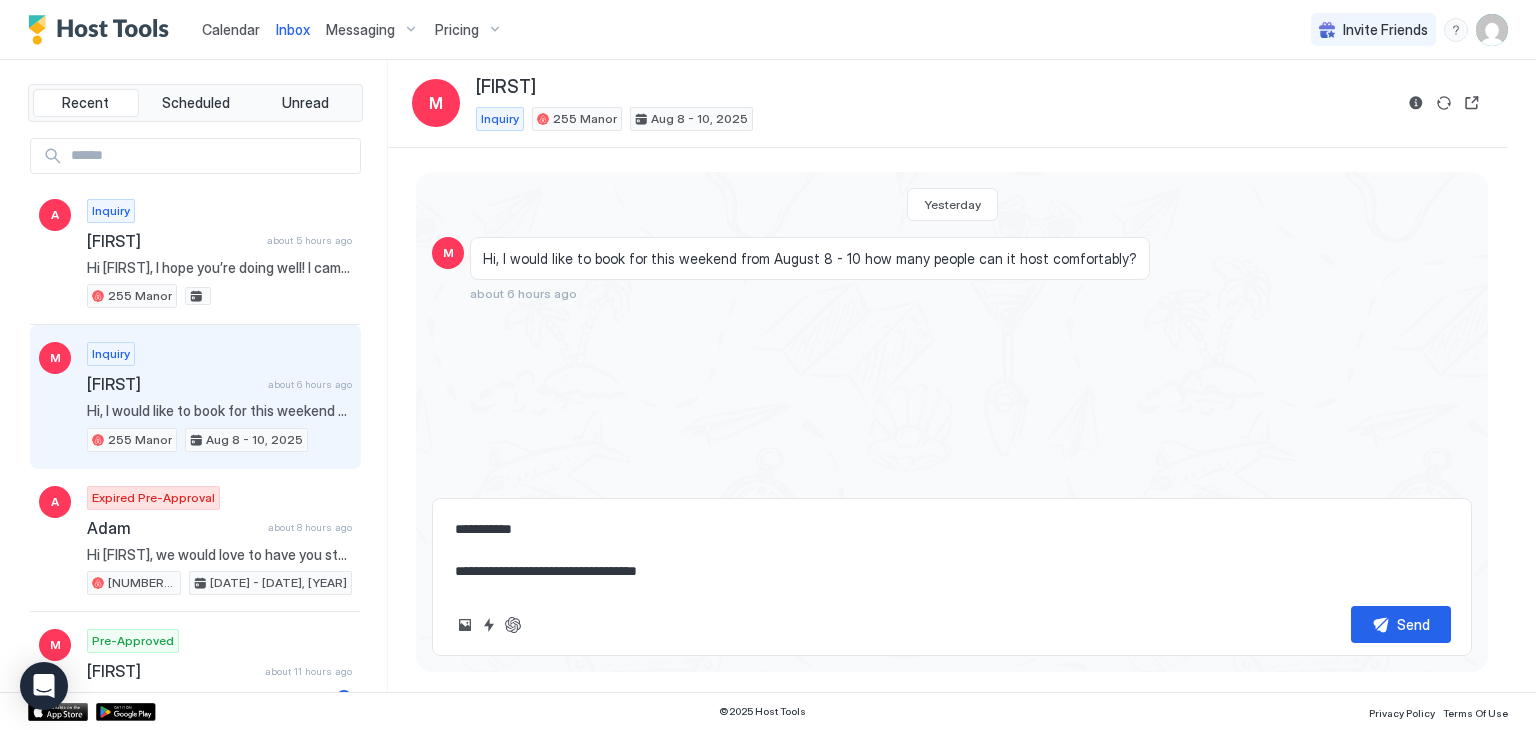 type on "*" 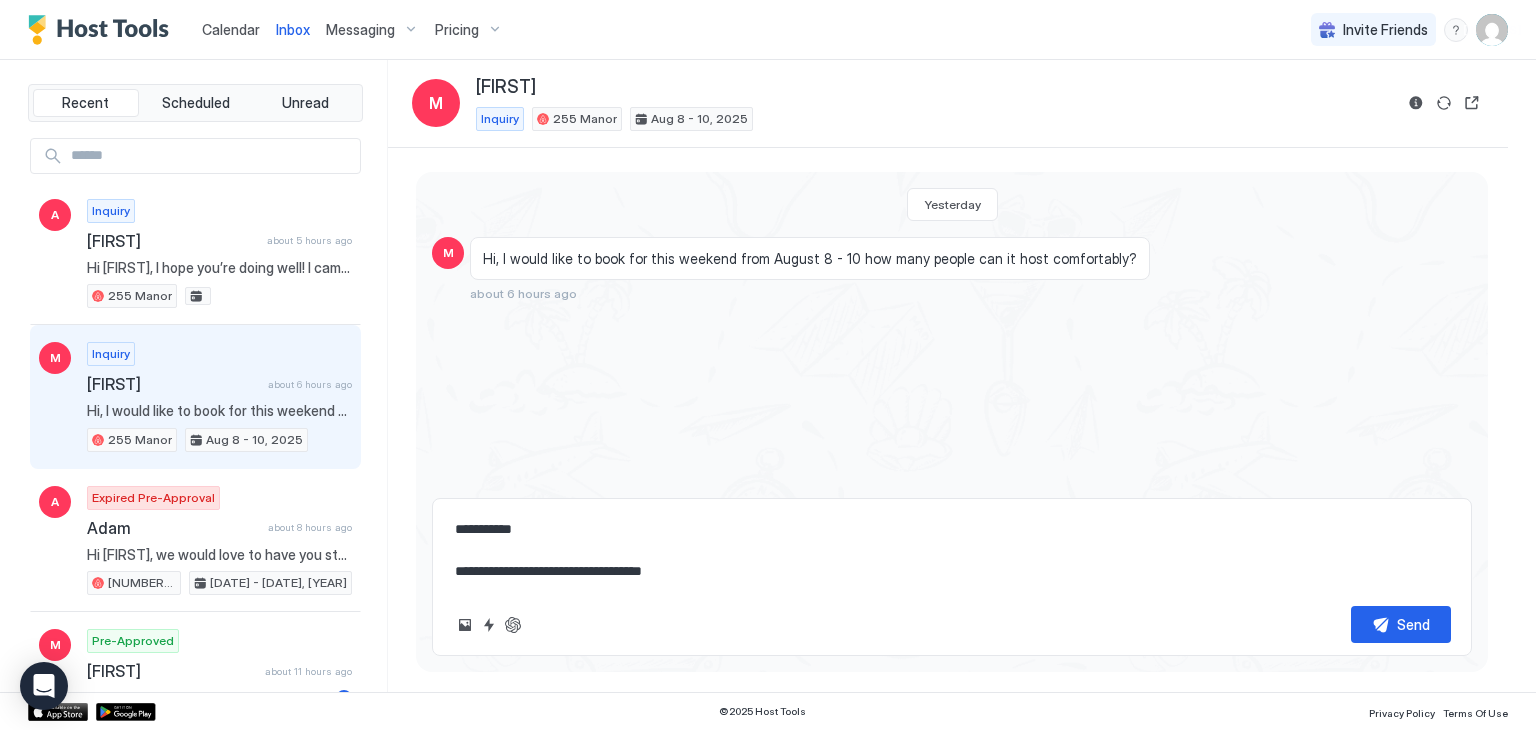type on "*" 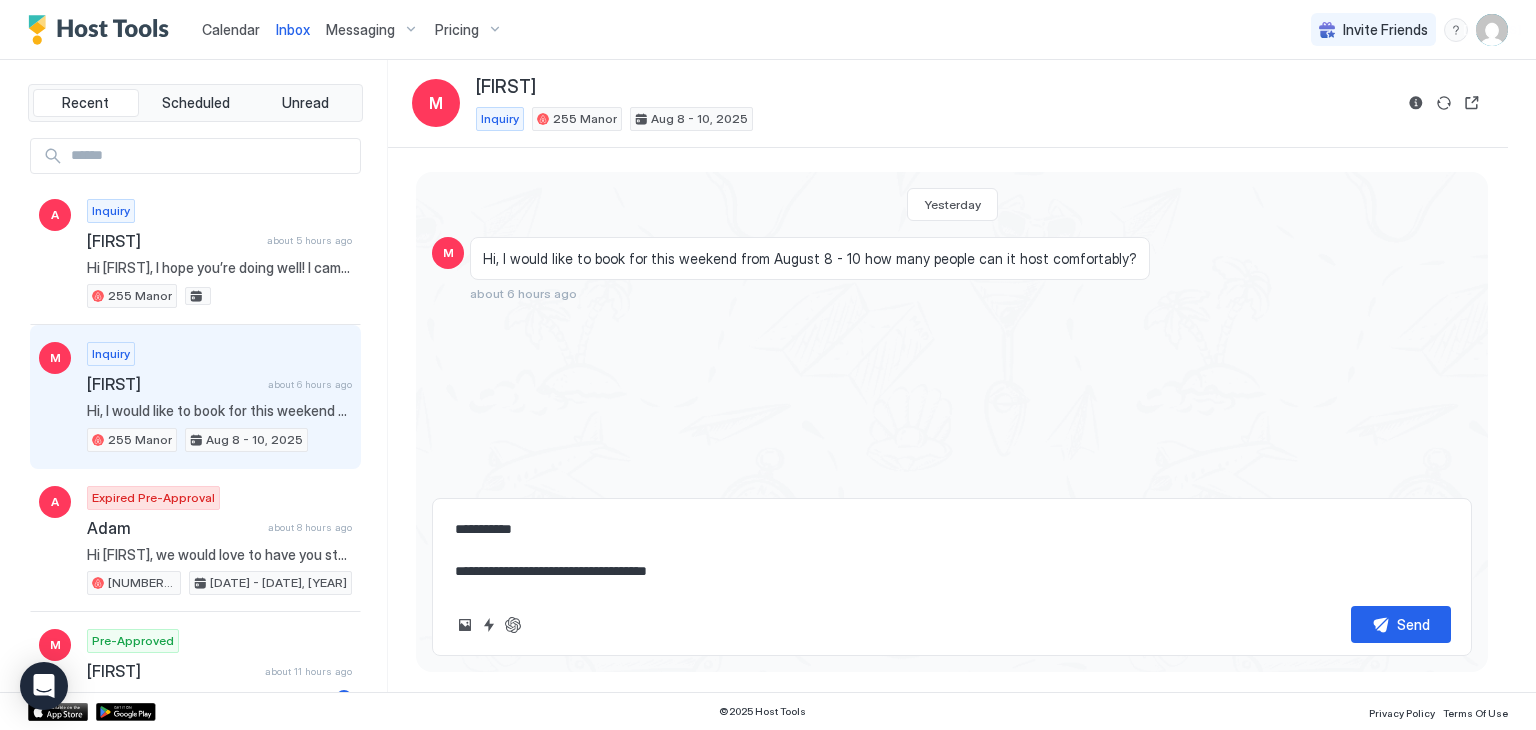 type on "*" 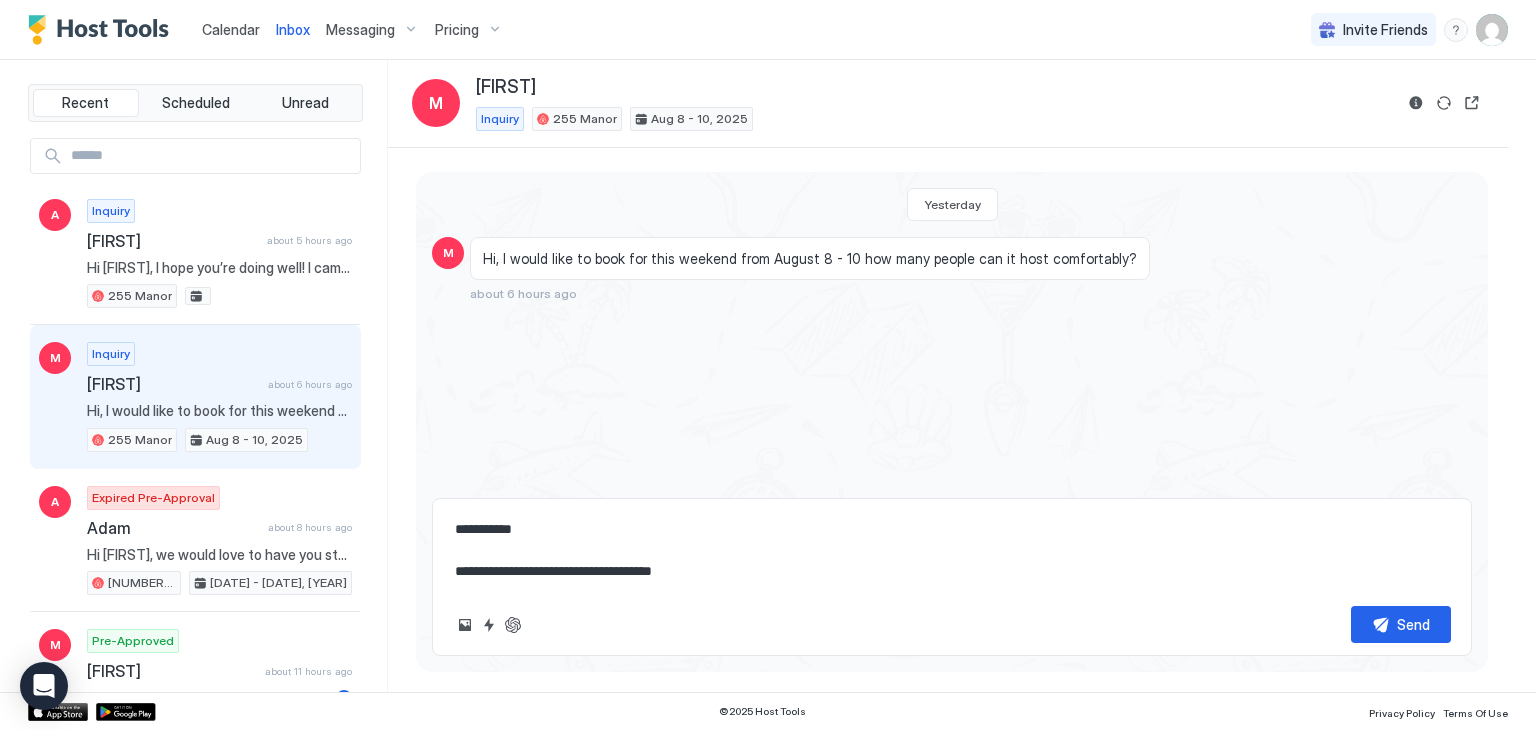type on "*" 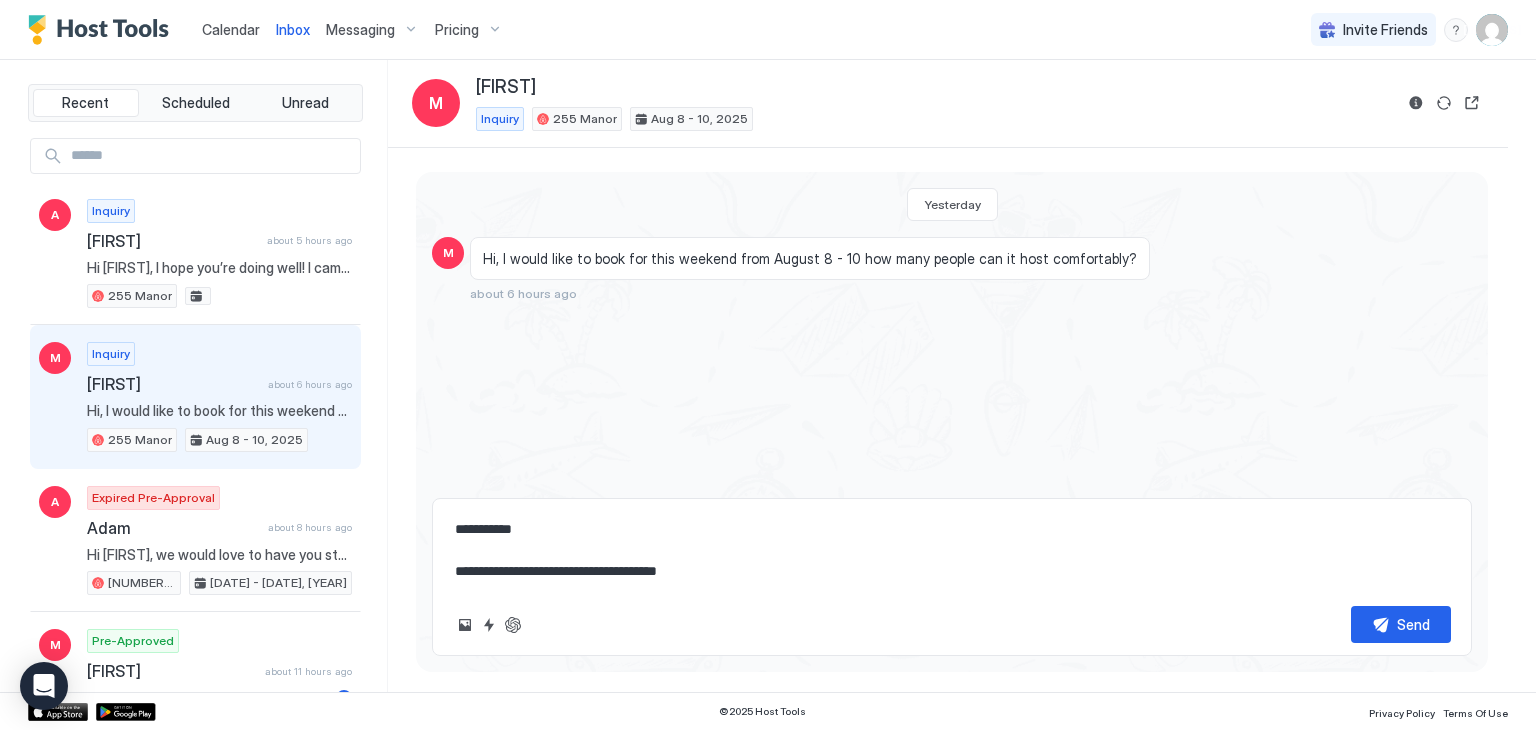 type on "*" 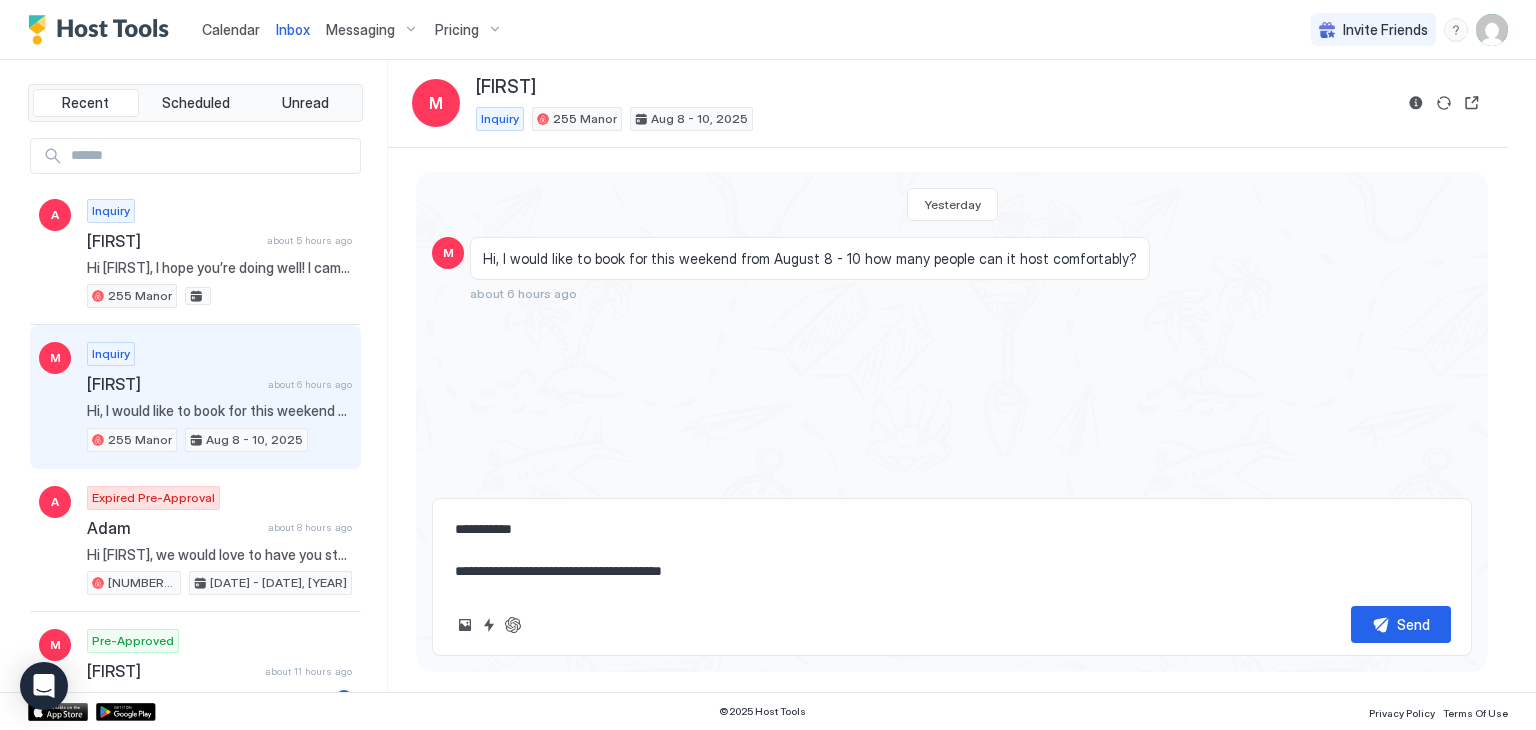 type on "*" 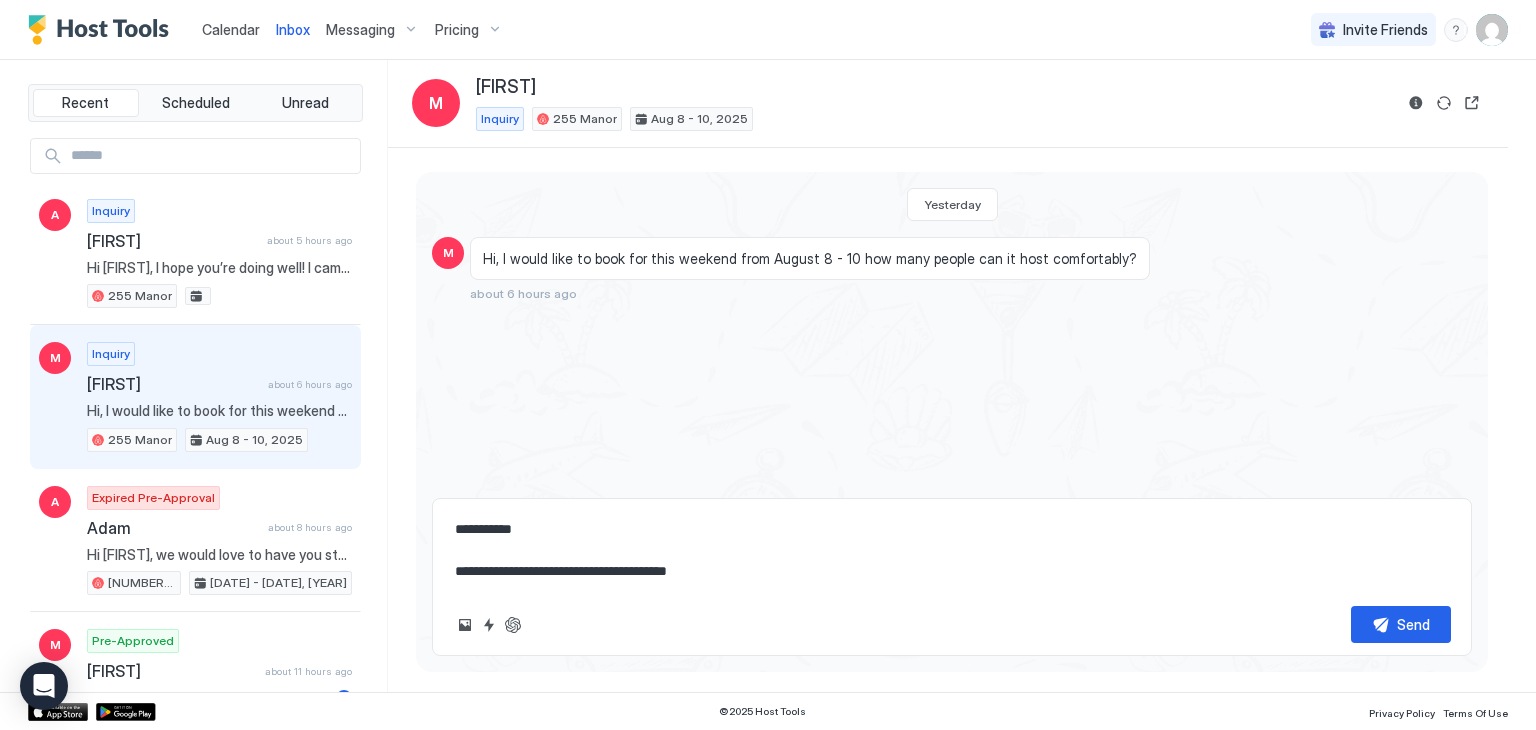 type on "*" 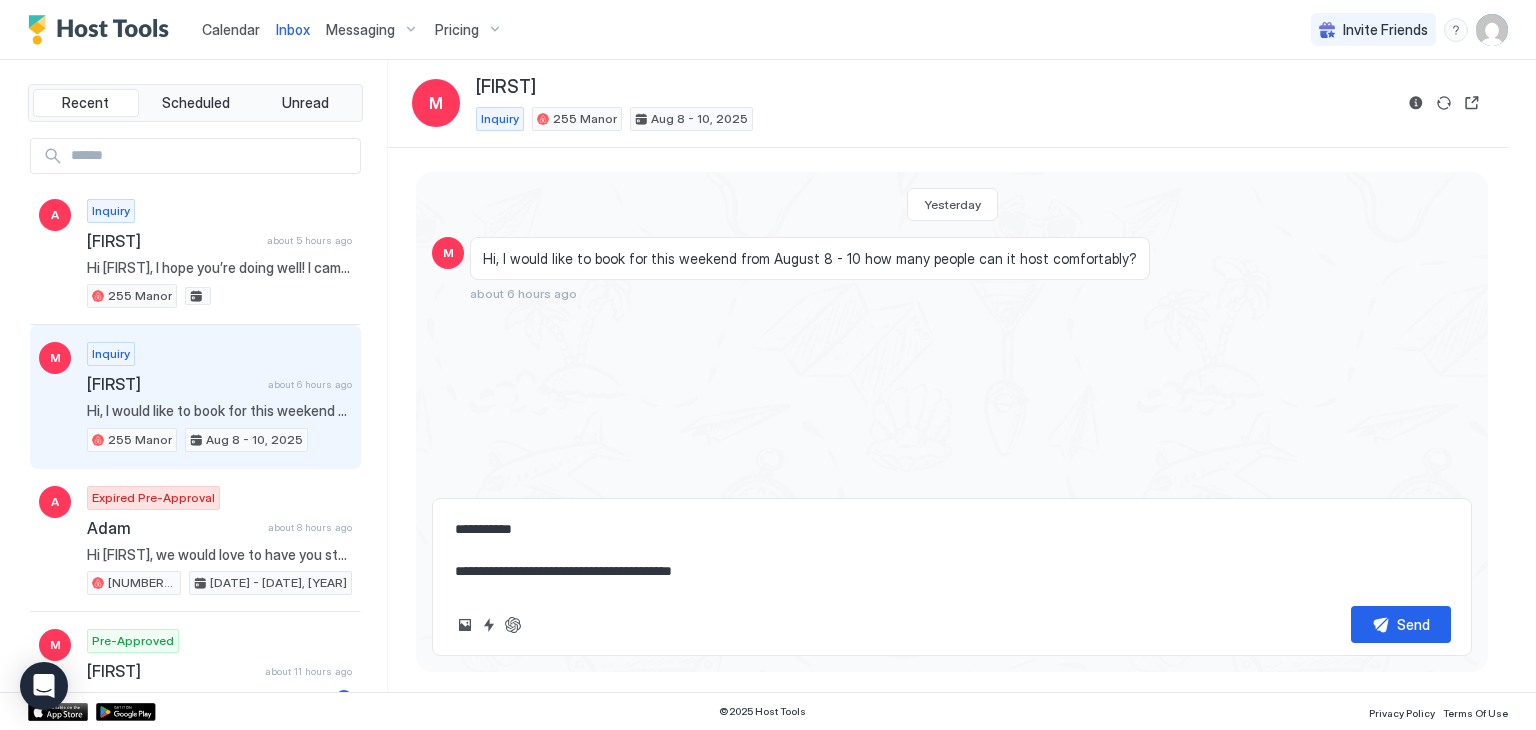 type on "*" 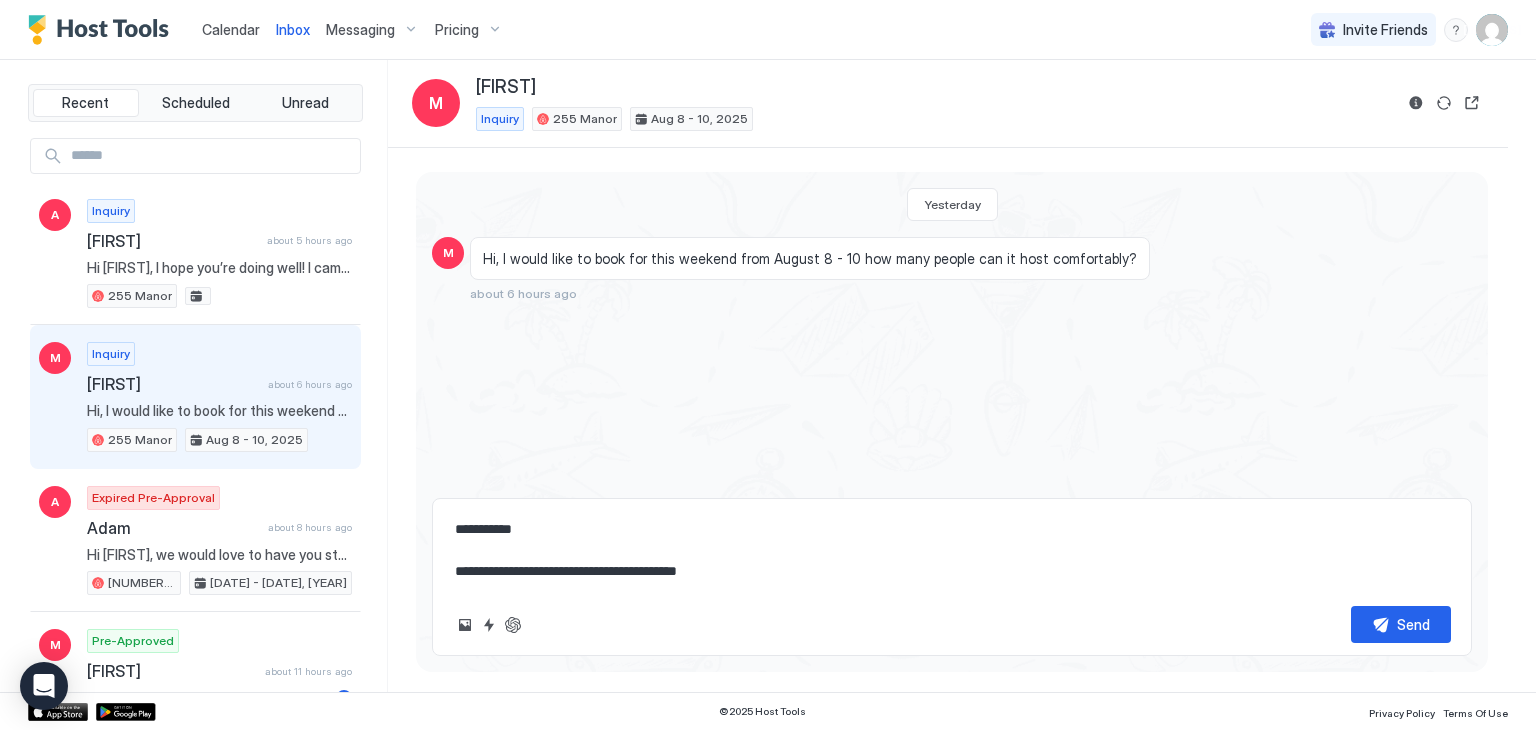 type on "*" 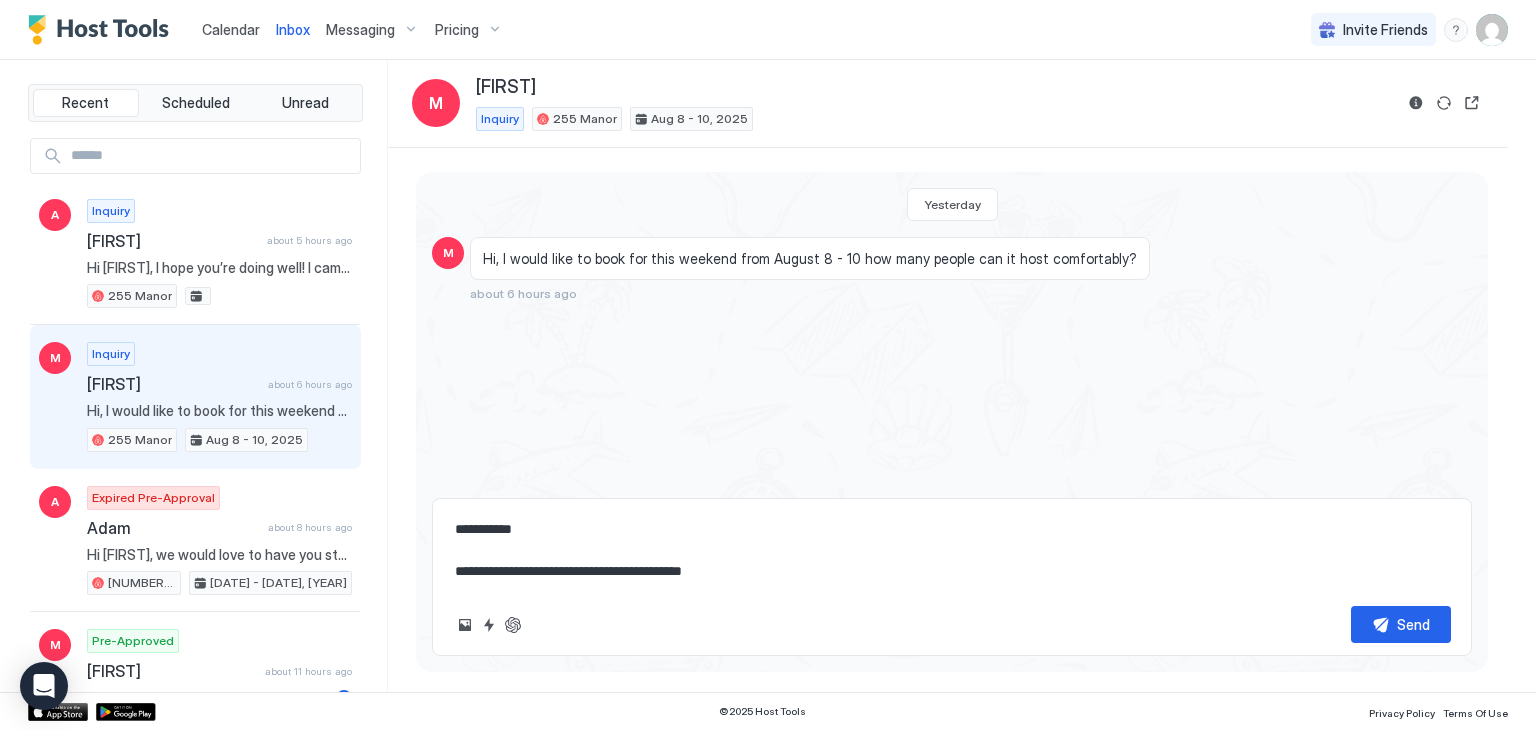 type on "*" 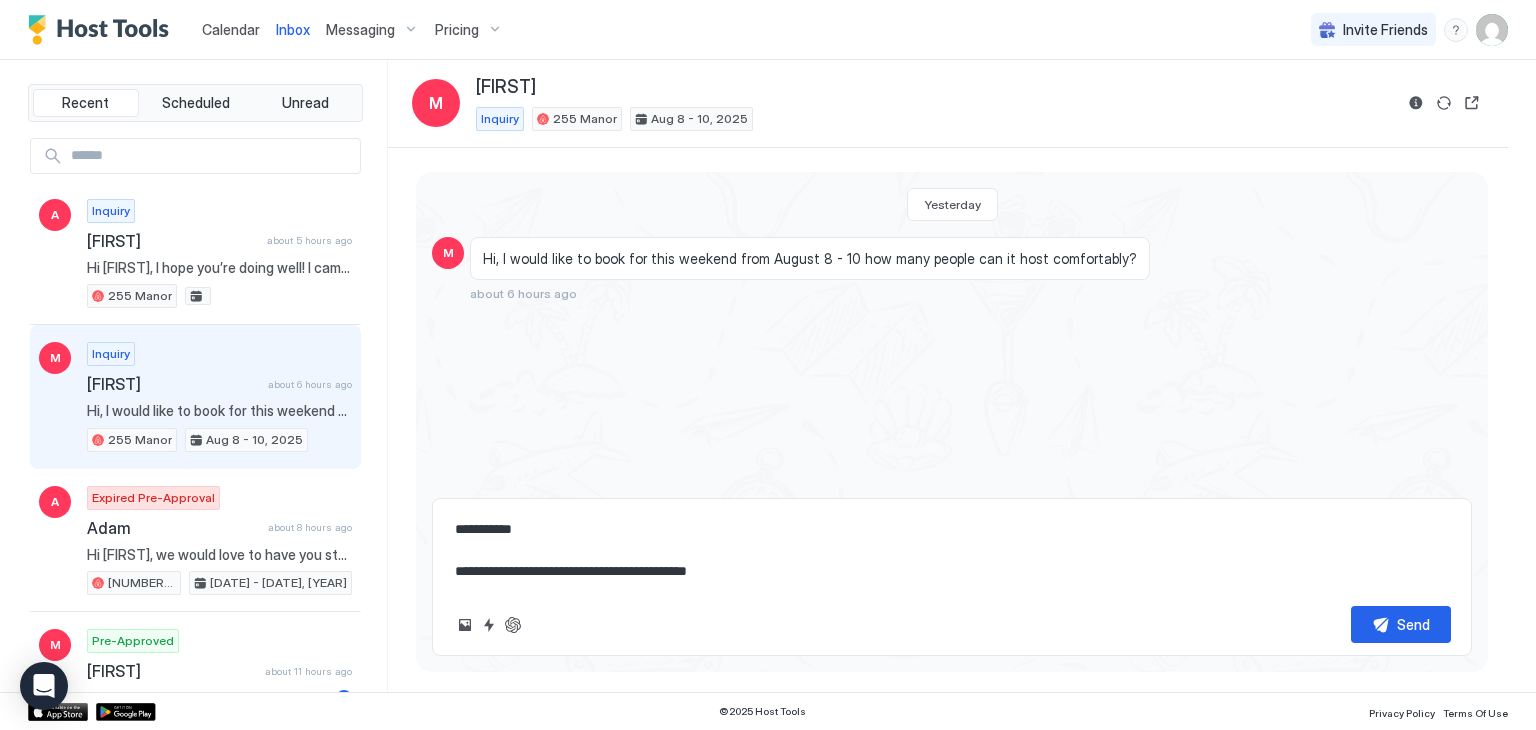 type on "*" 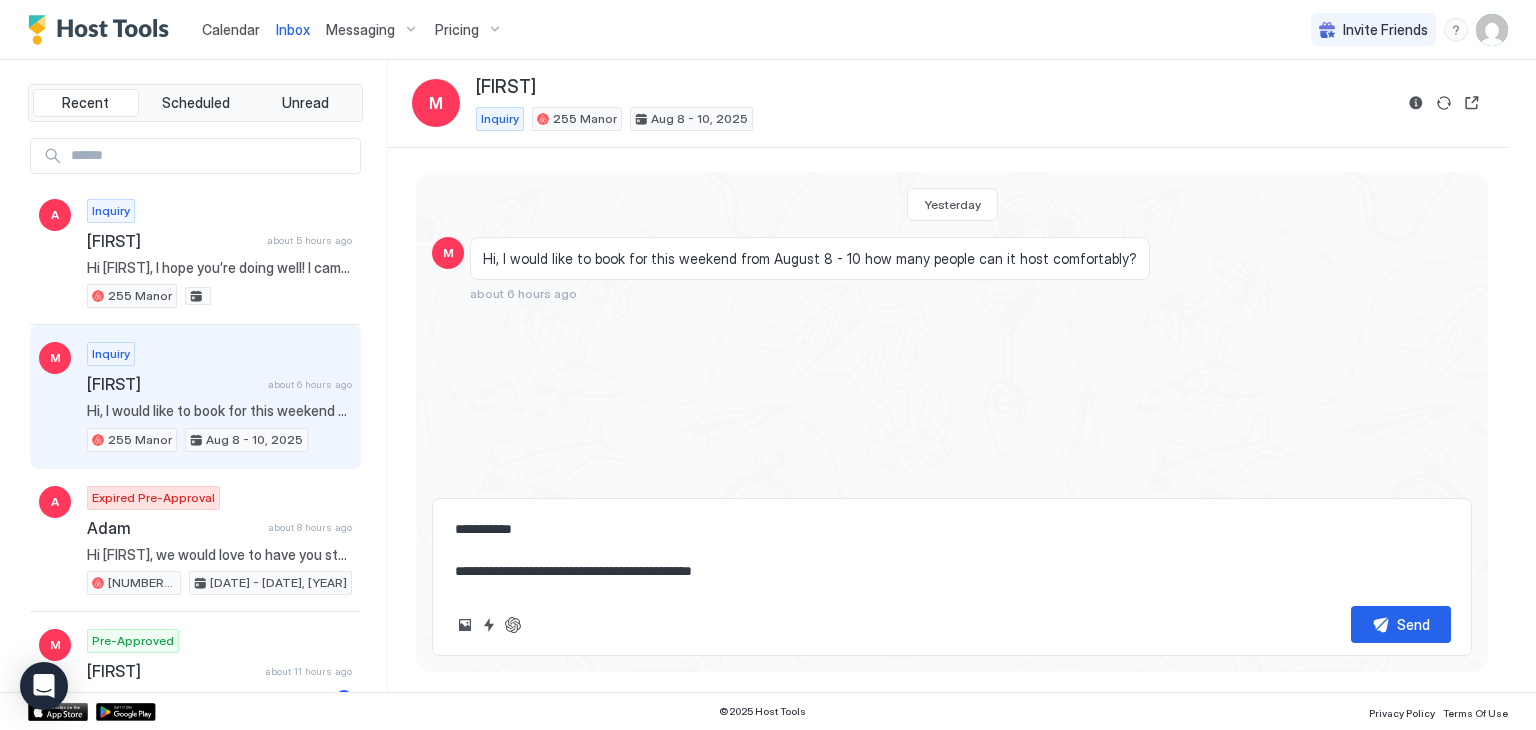 type on "*" 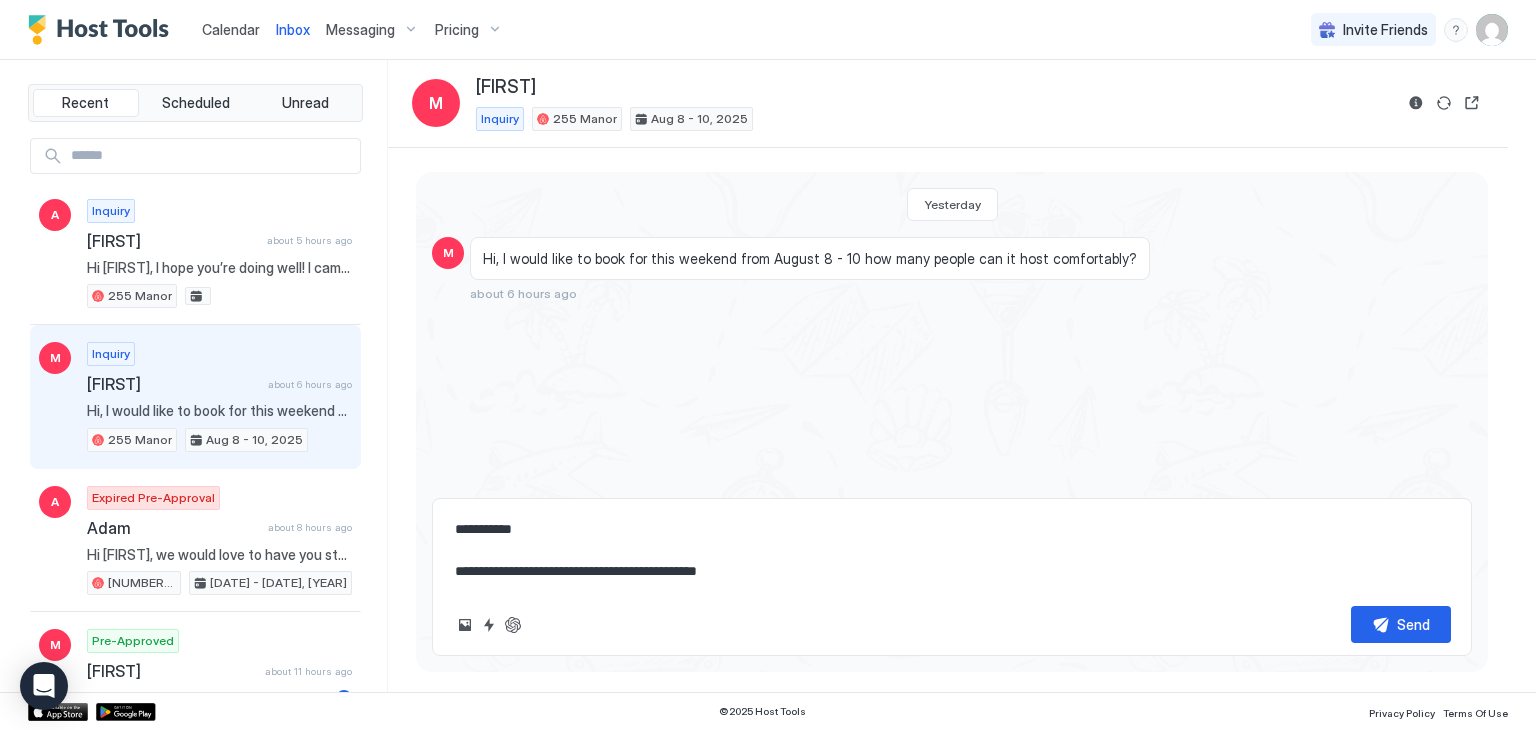 type on "*" 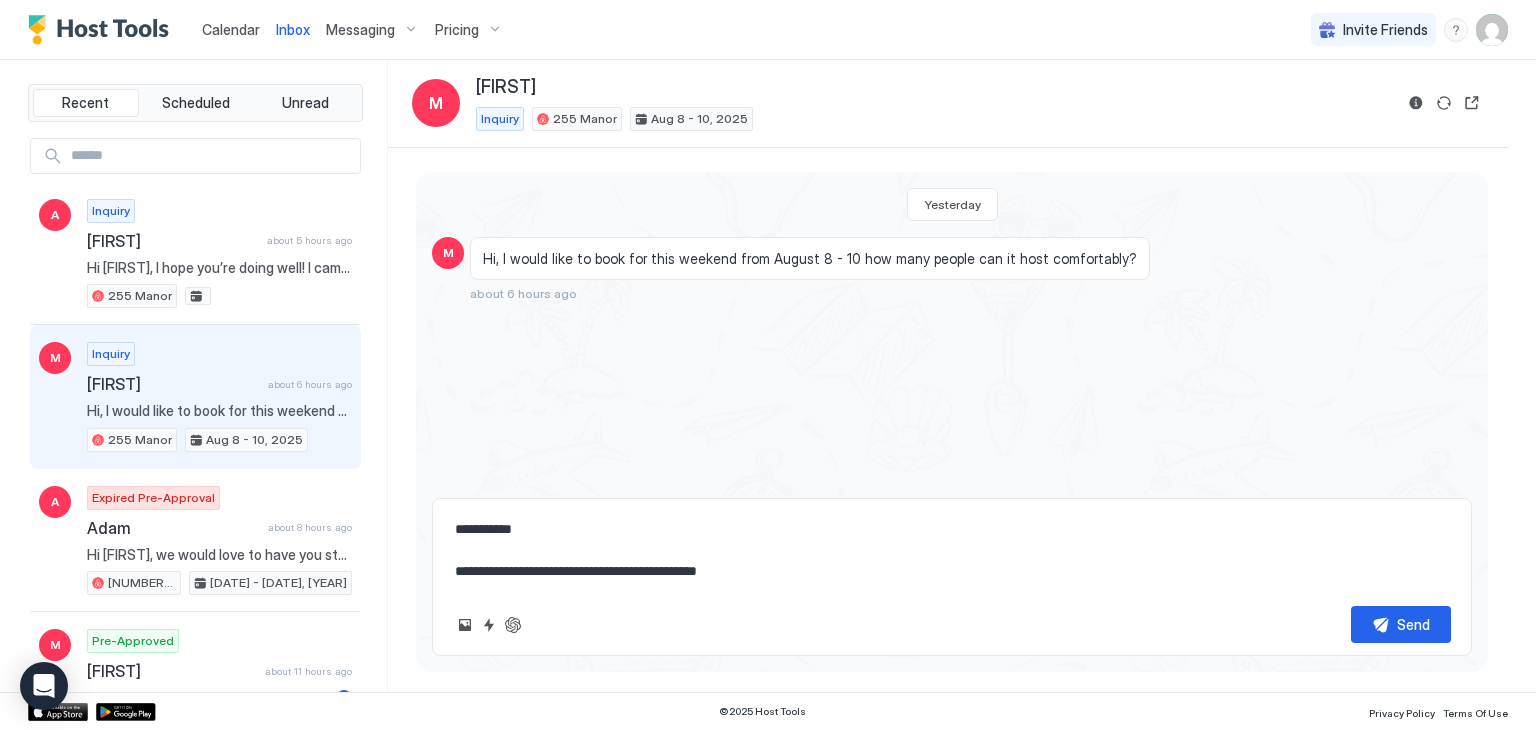 type on "**********" 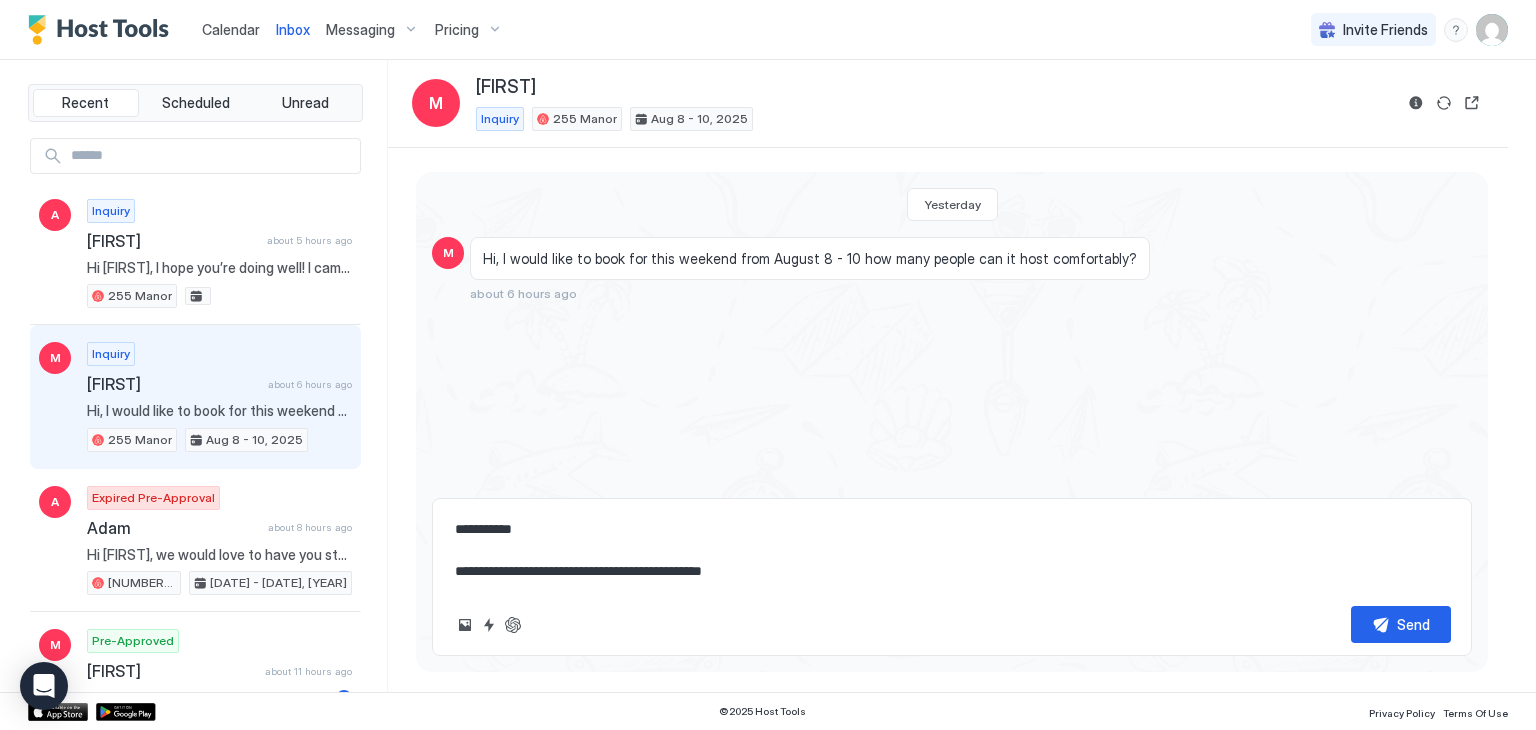 type on "*" 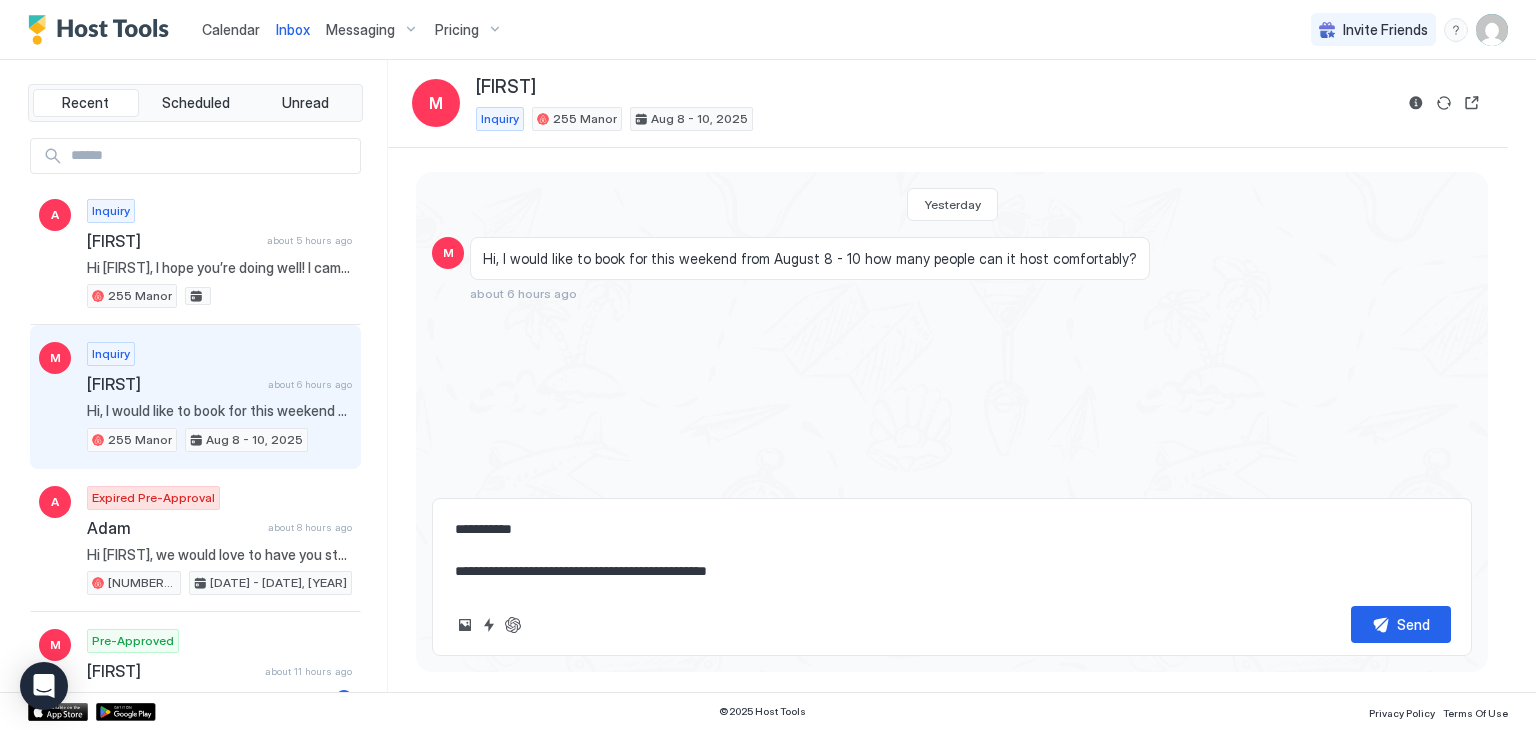 type on "*" 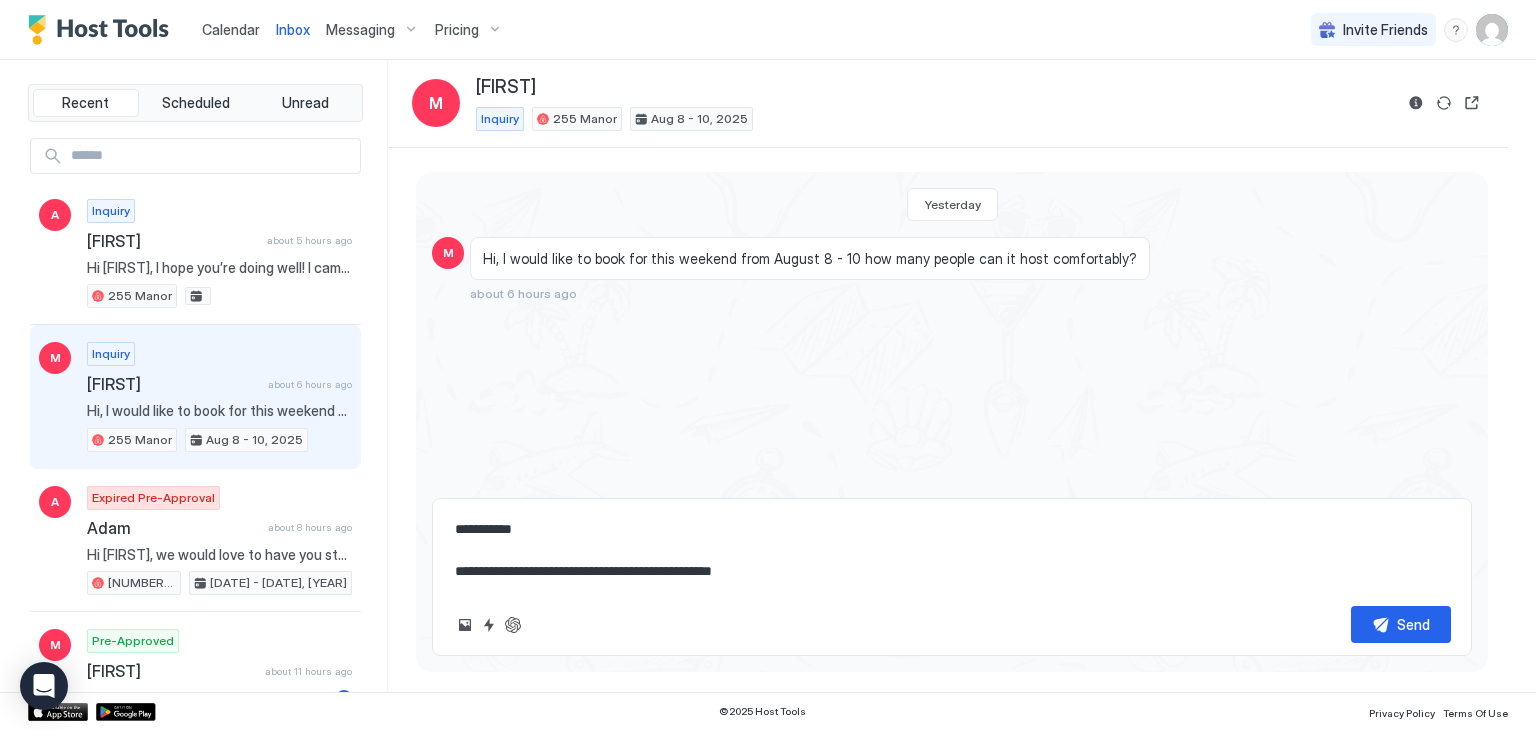 type on "*" 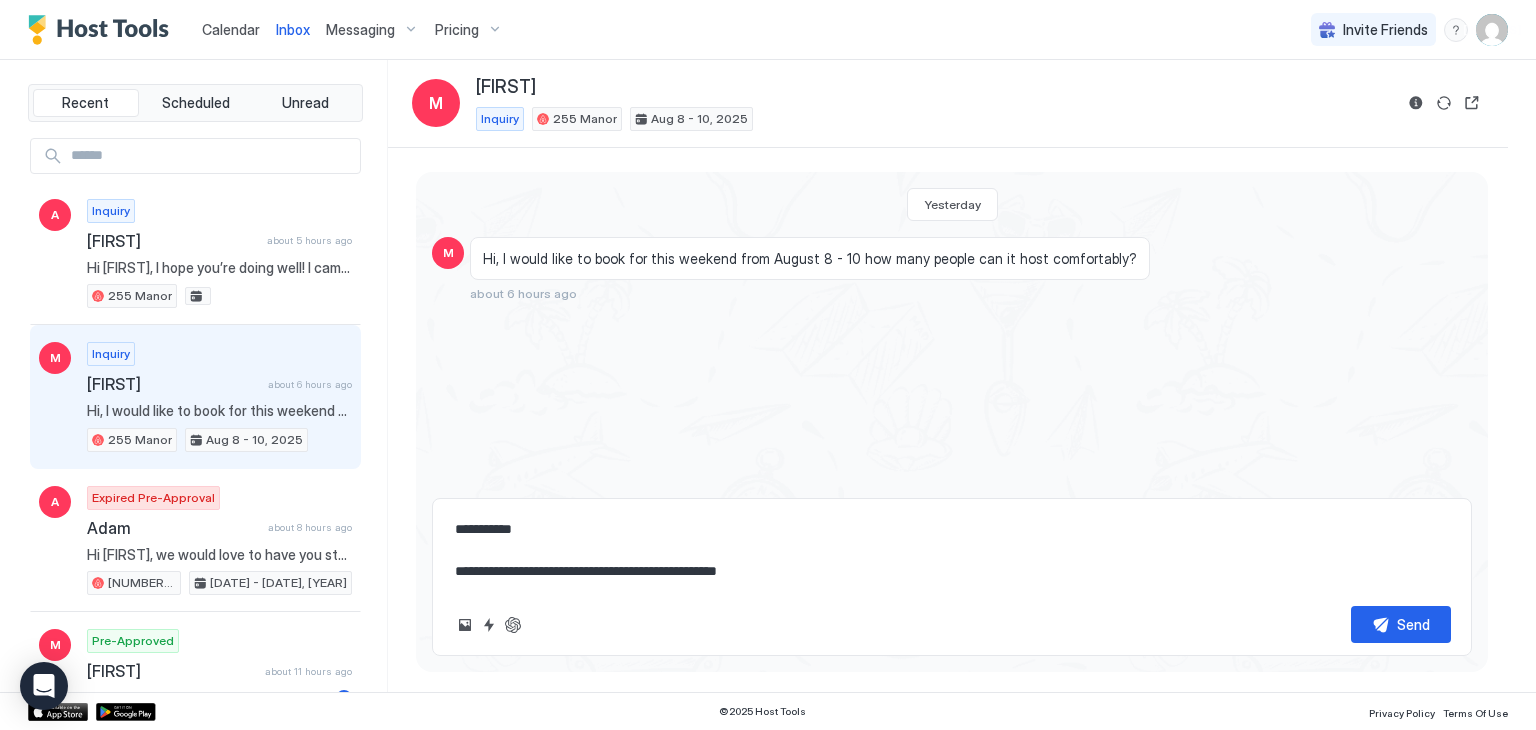 type on "*" 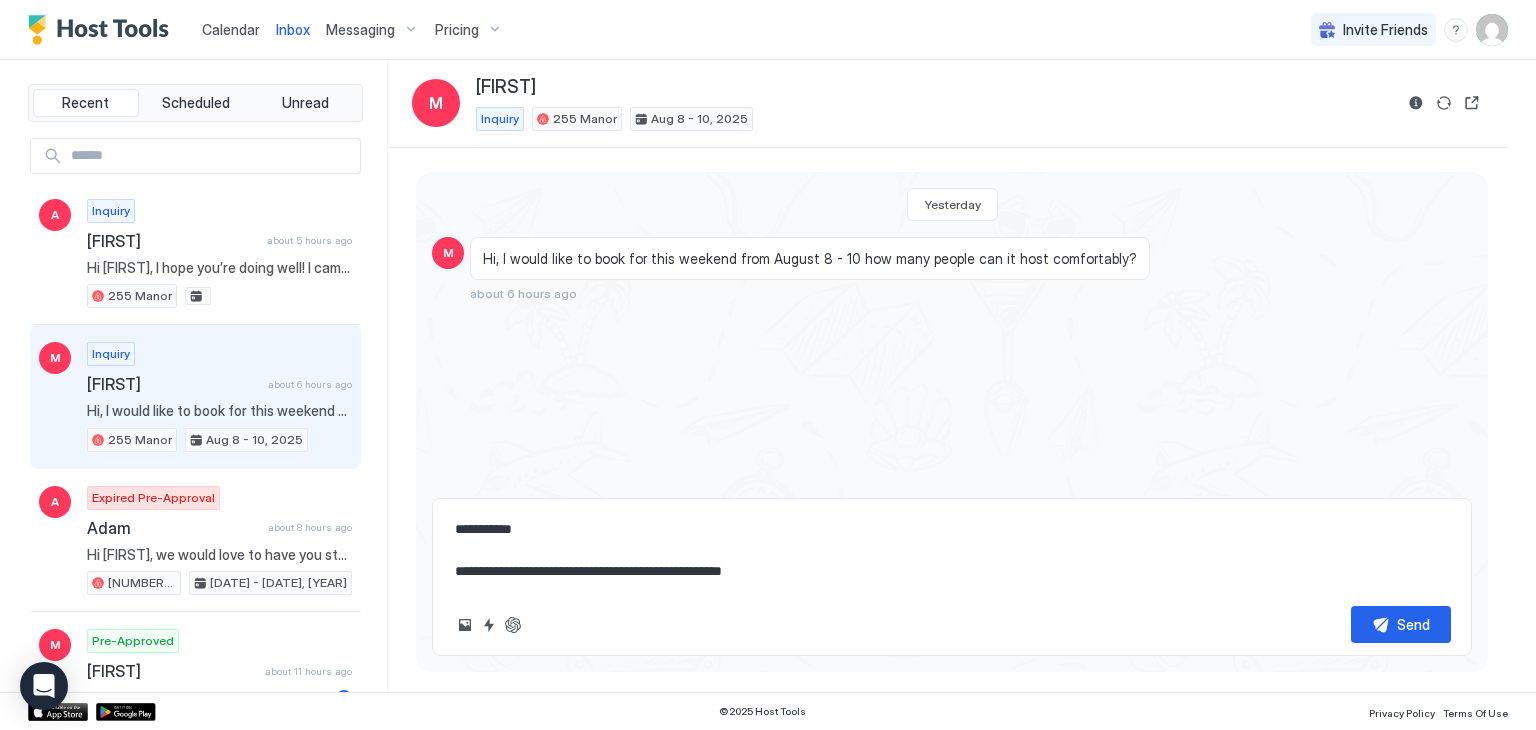 type on "*" 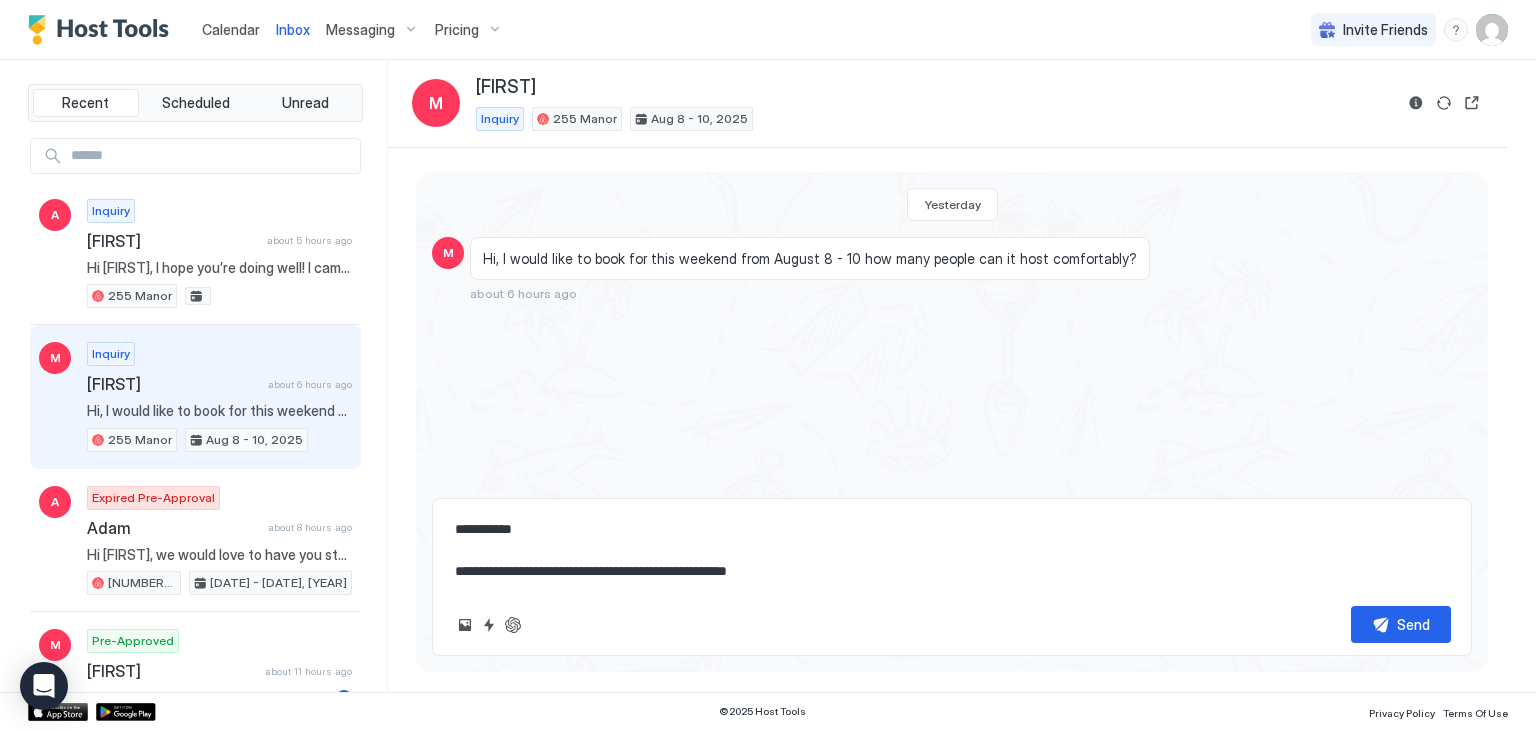 type on "*" 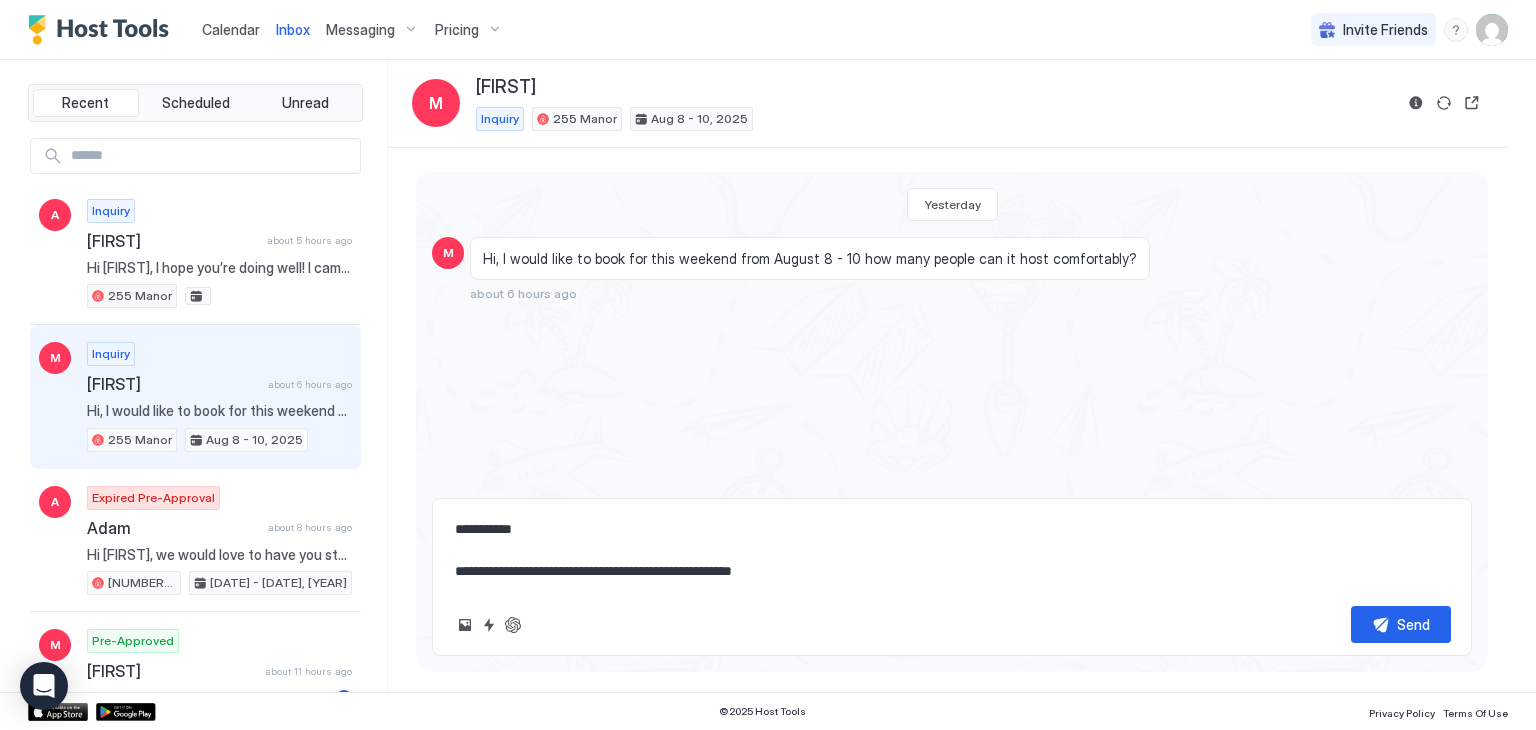 type on "*" 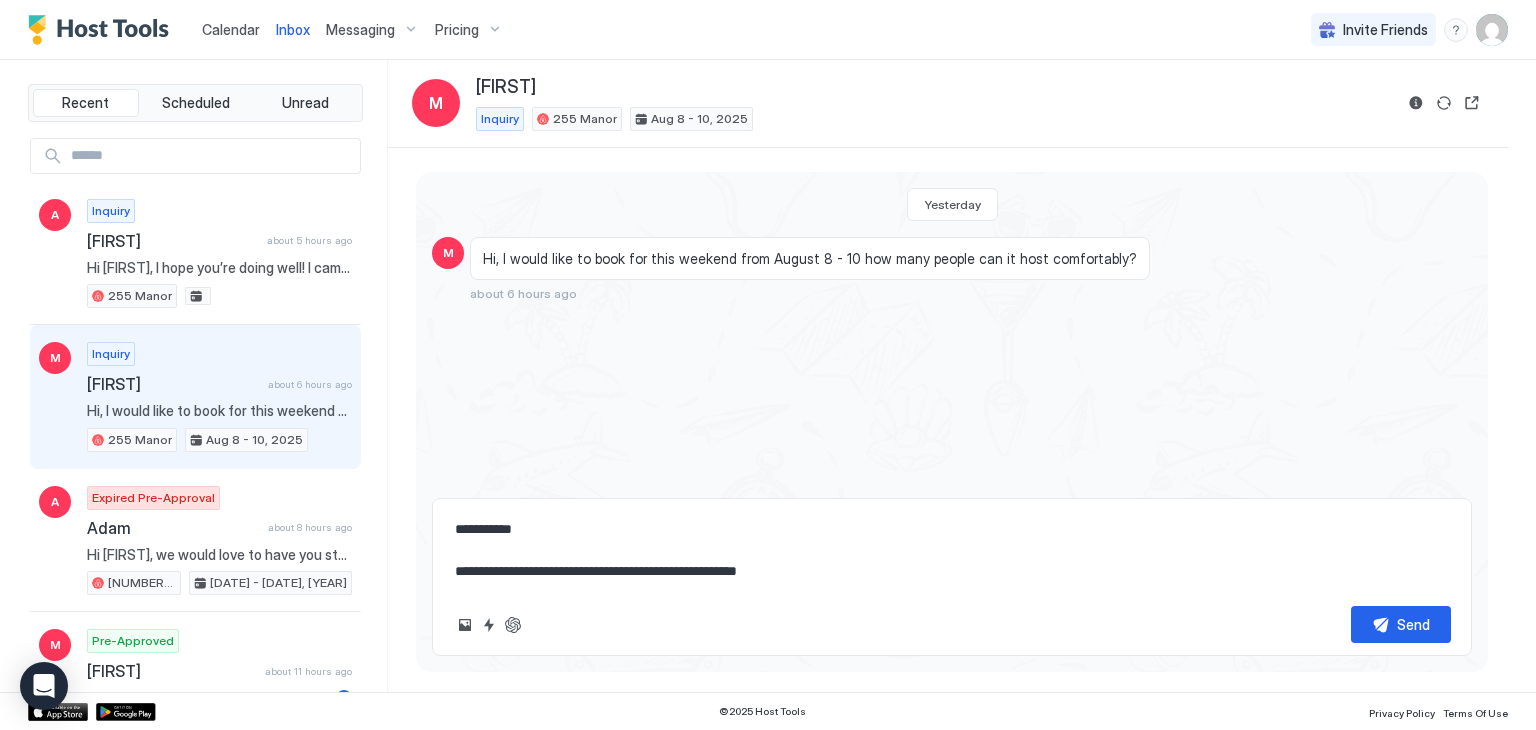 type on "*" 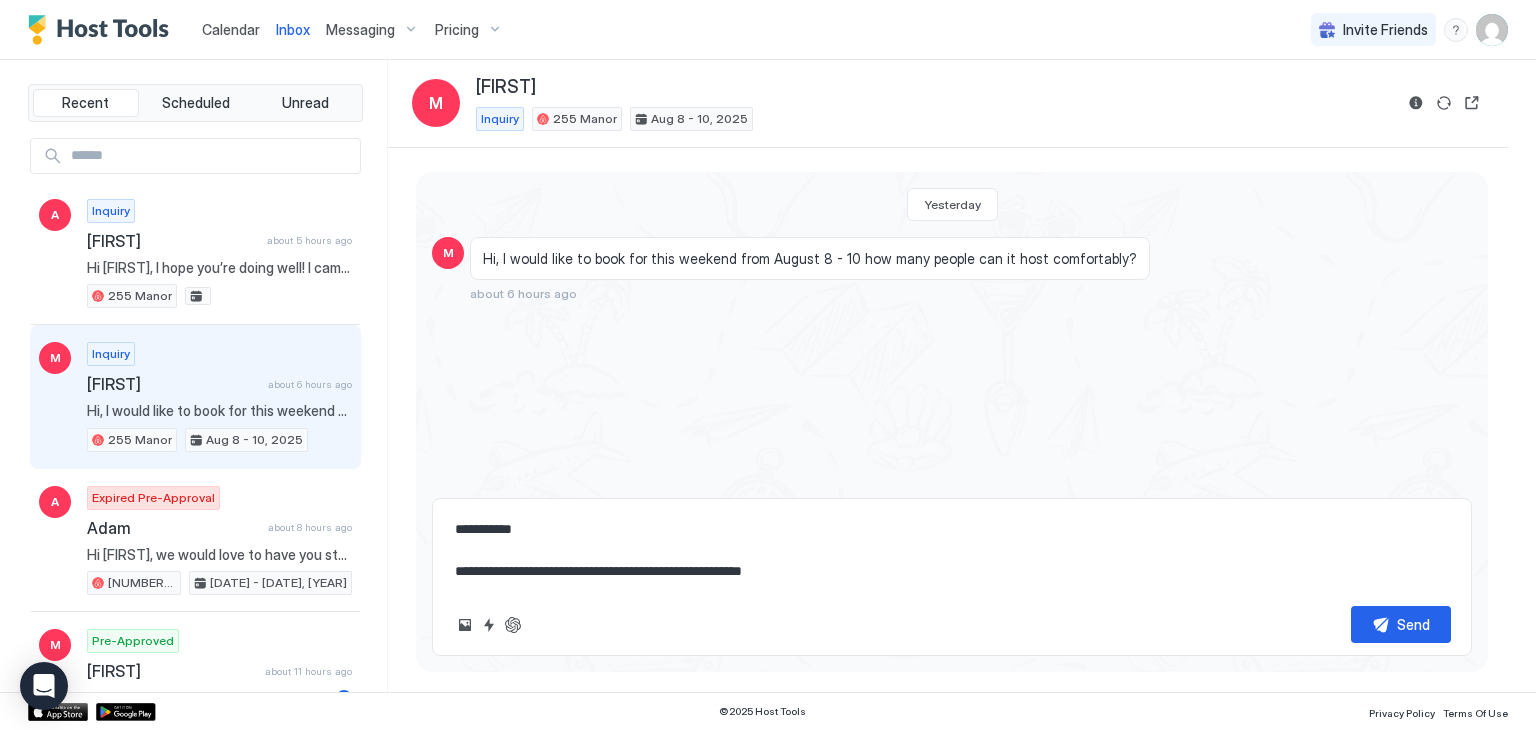 type on "*" 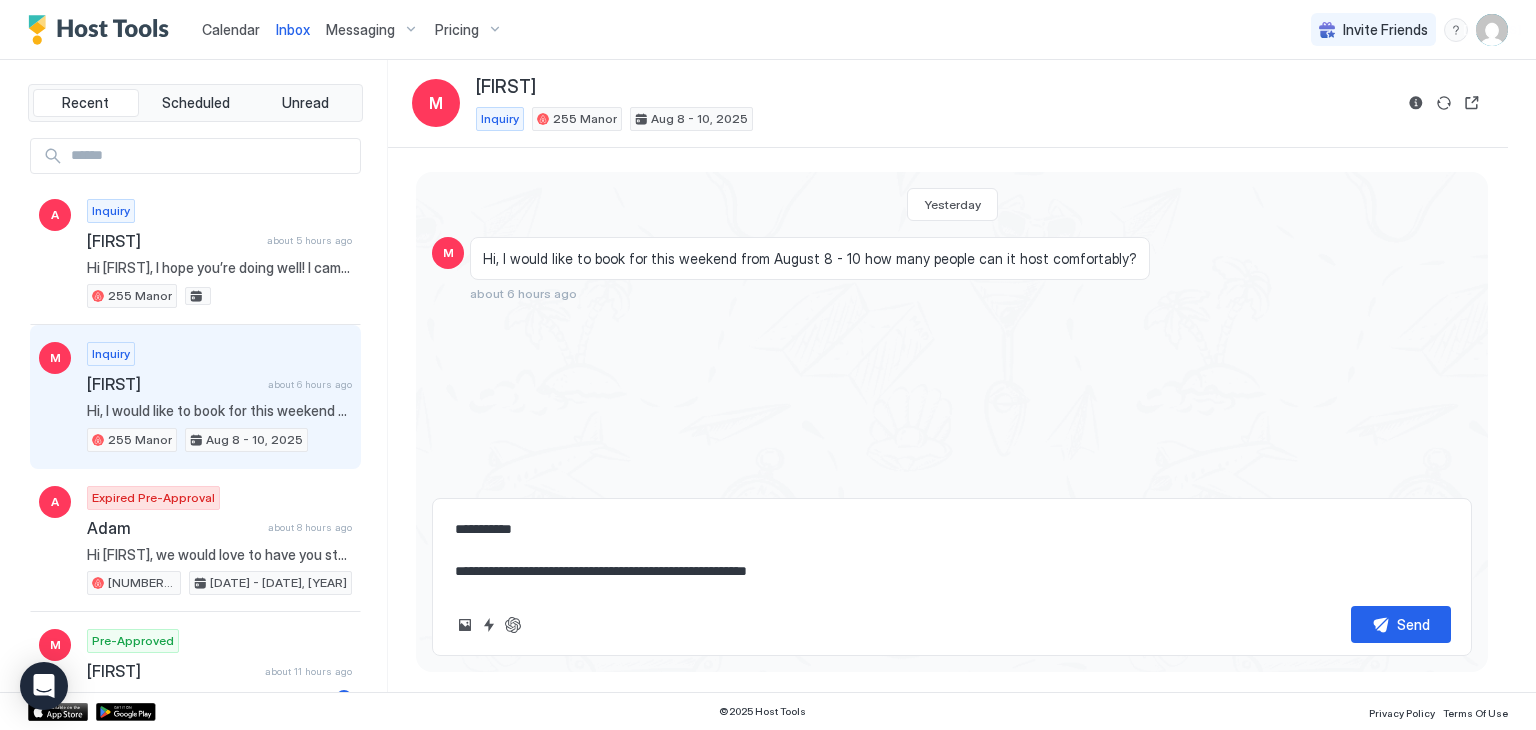 type on "*" 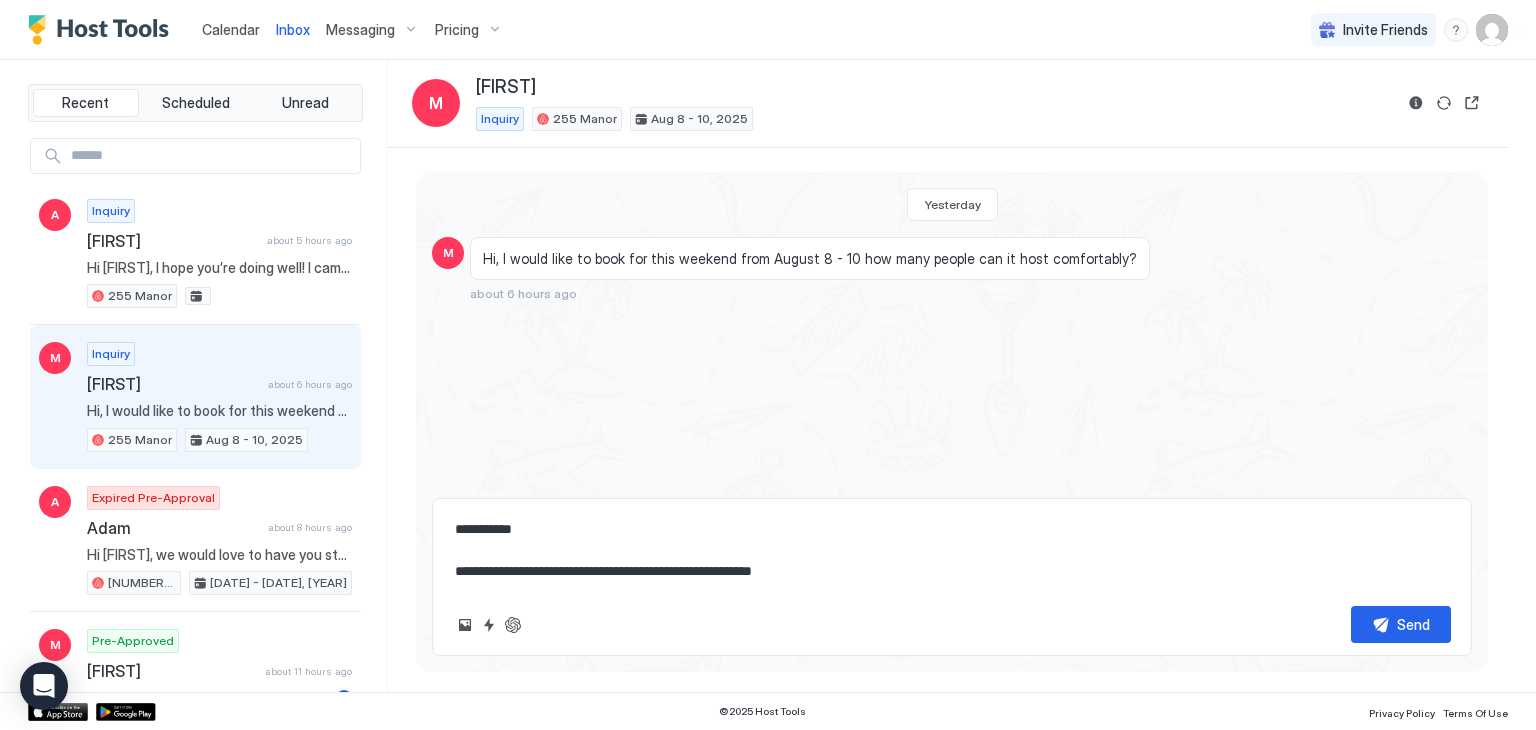 type on "*" 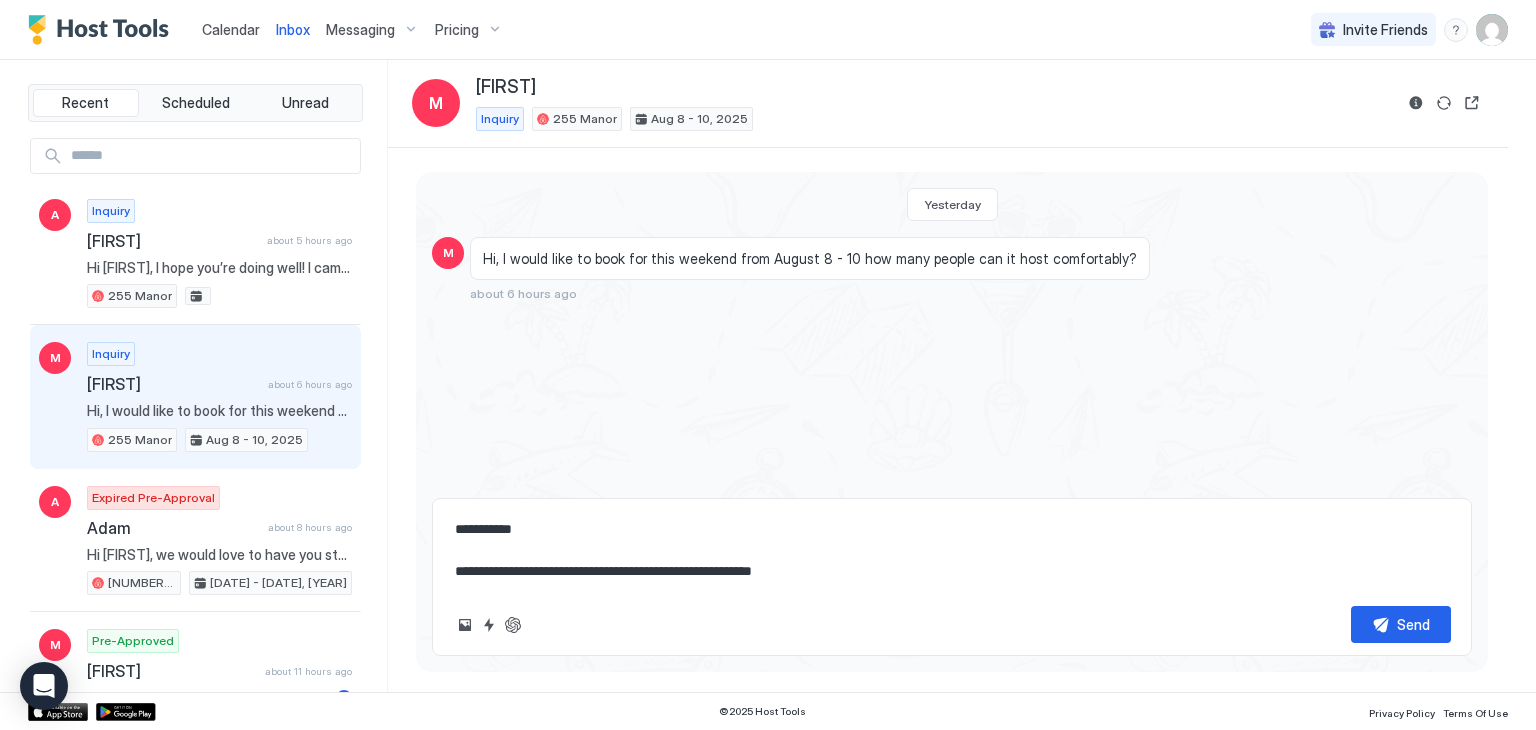 type on "**********" 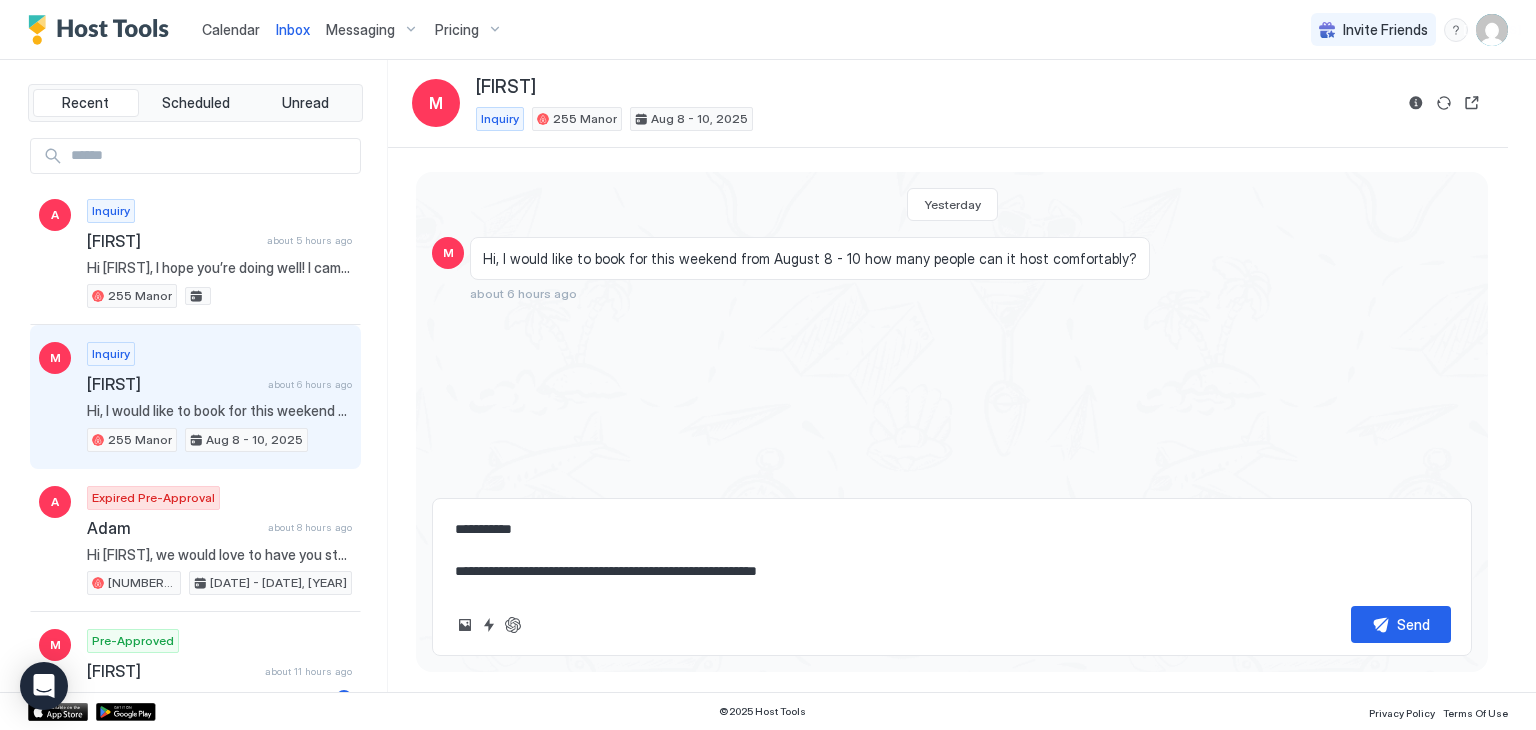 type on "*" 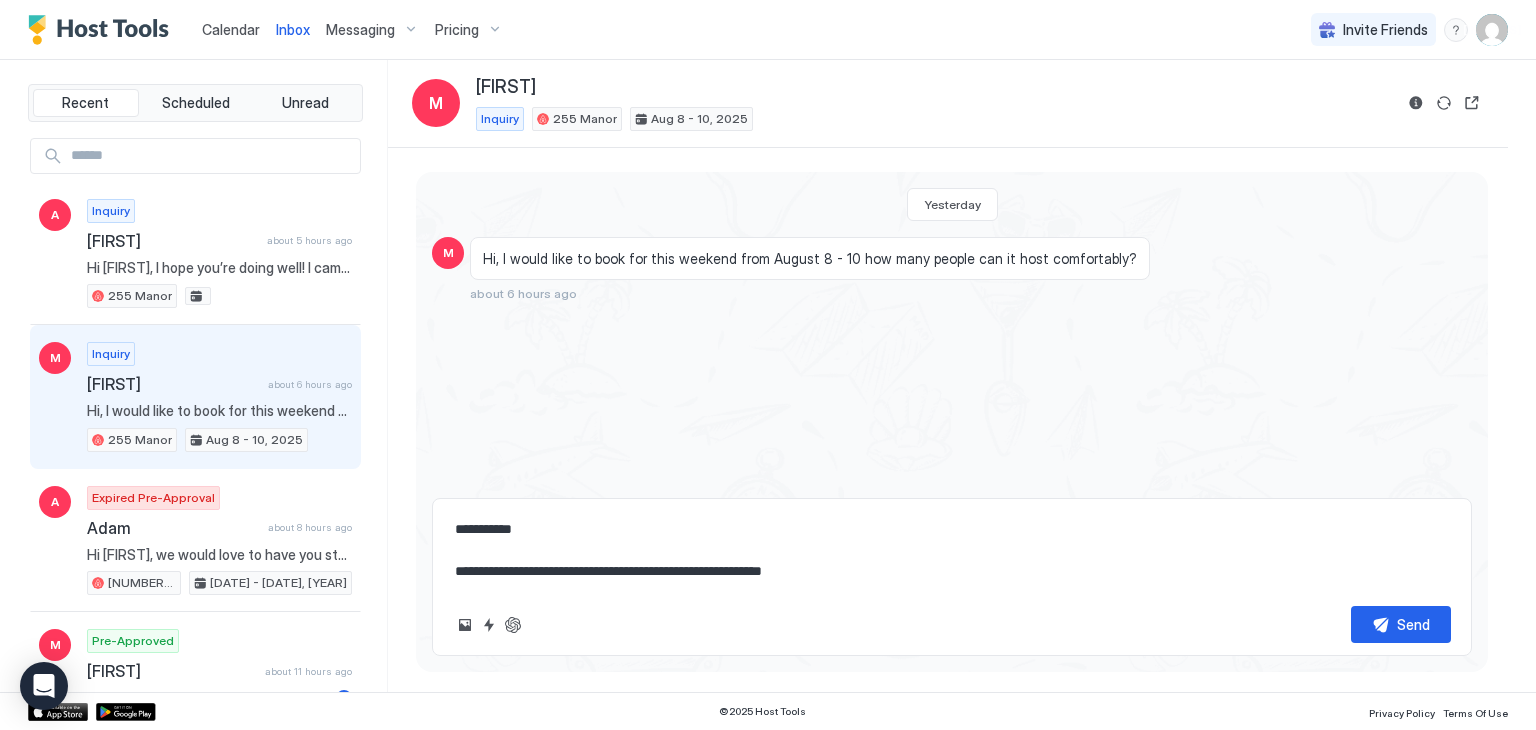 type on "*" 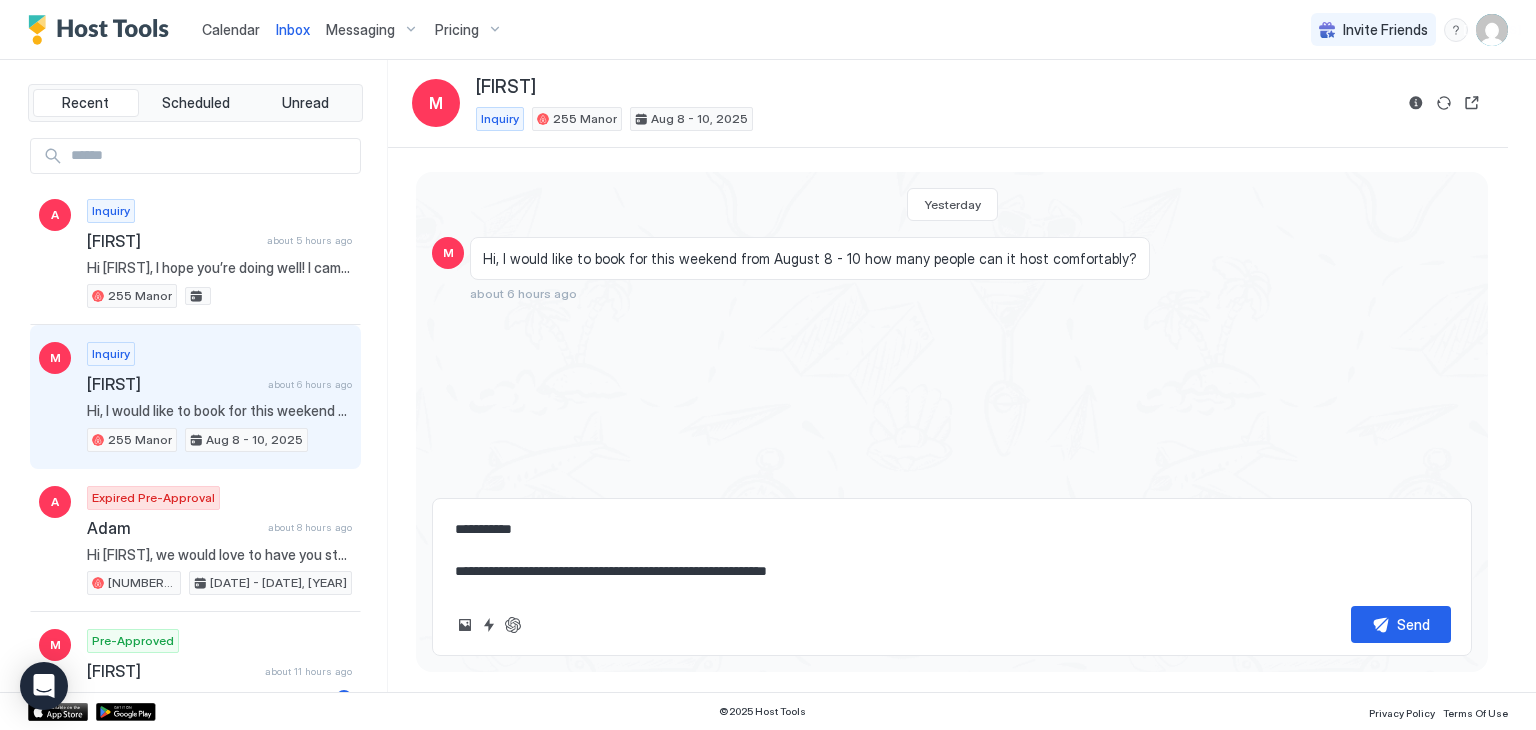 type on "*" 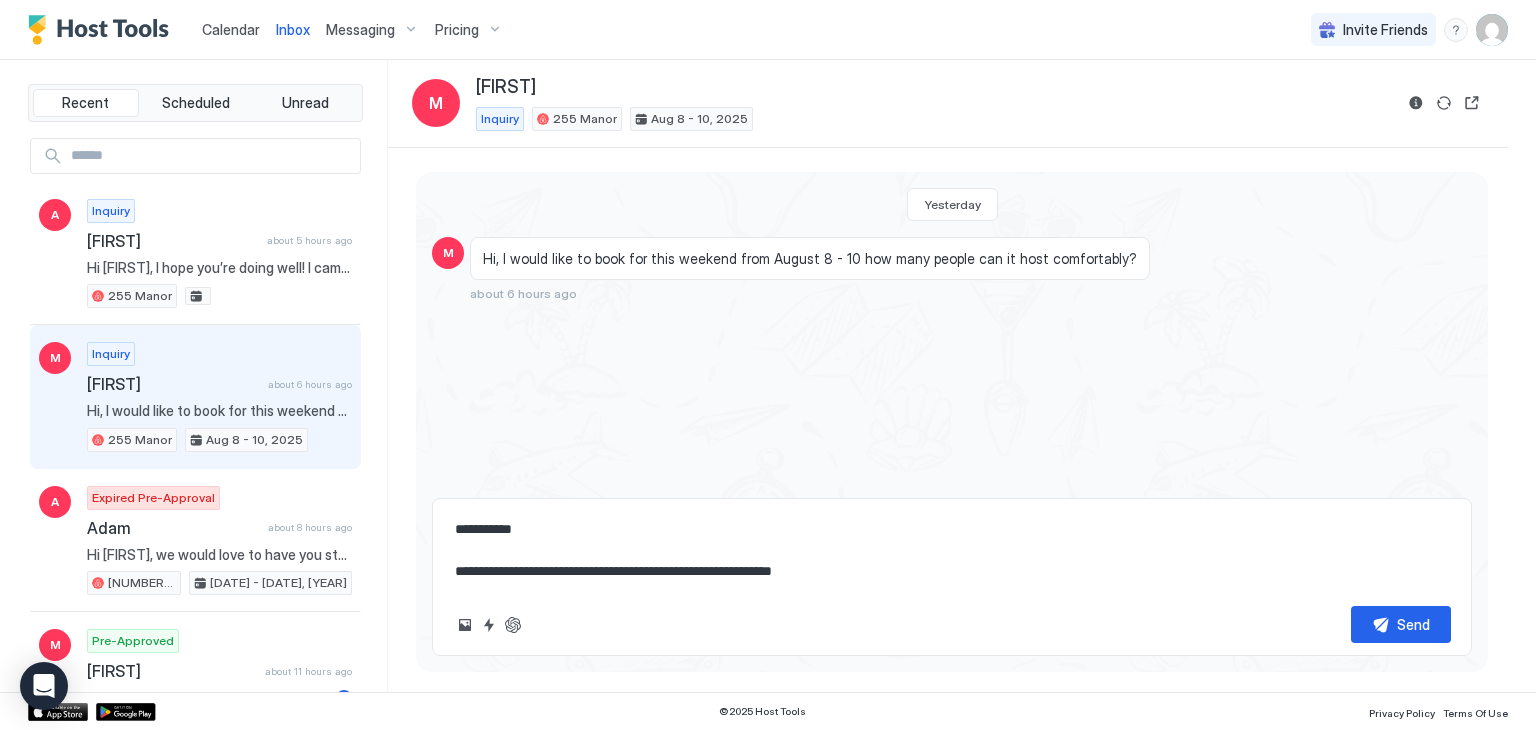 type on "*" 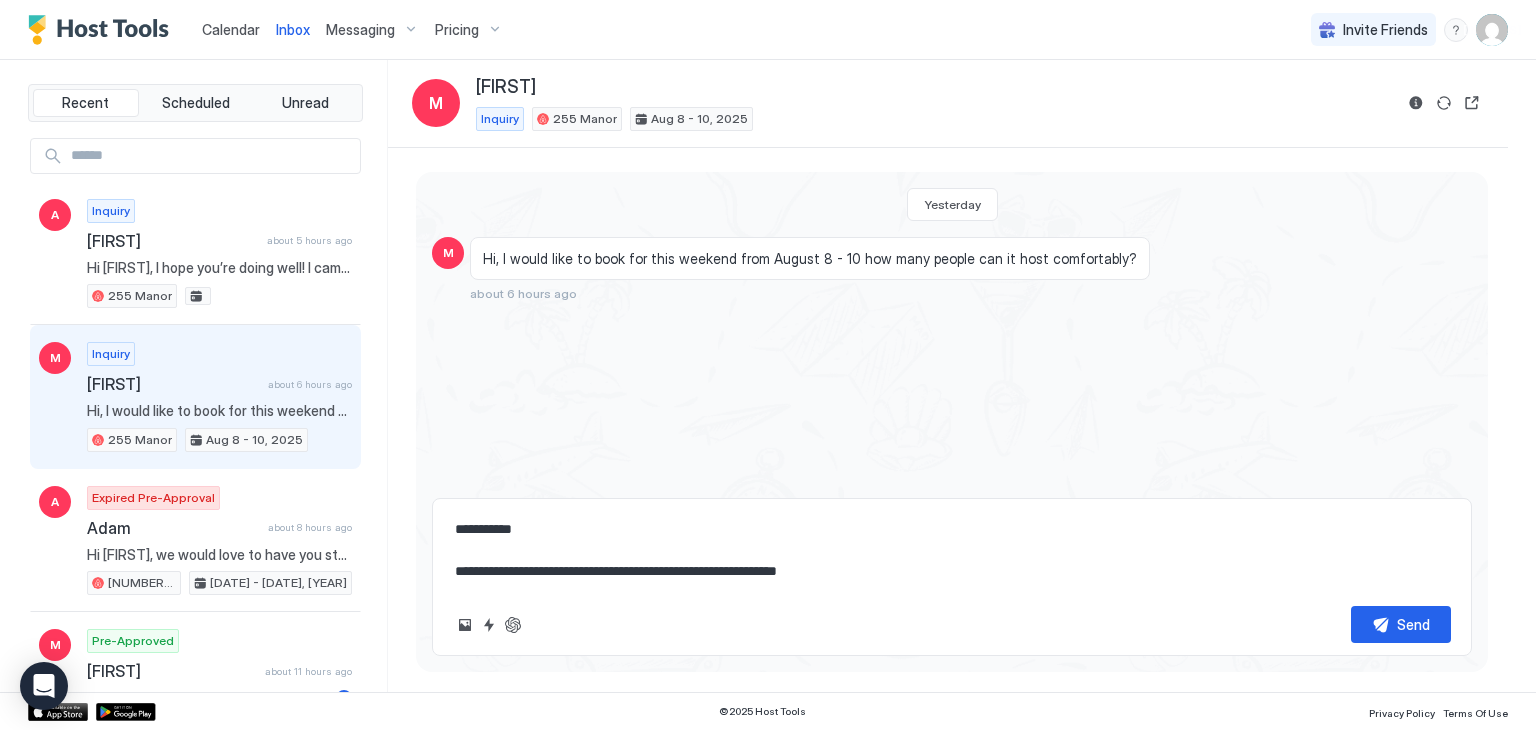 type on "*" 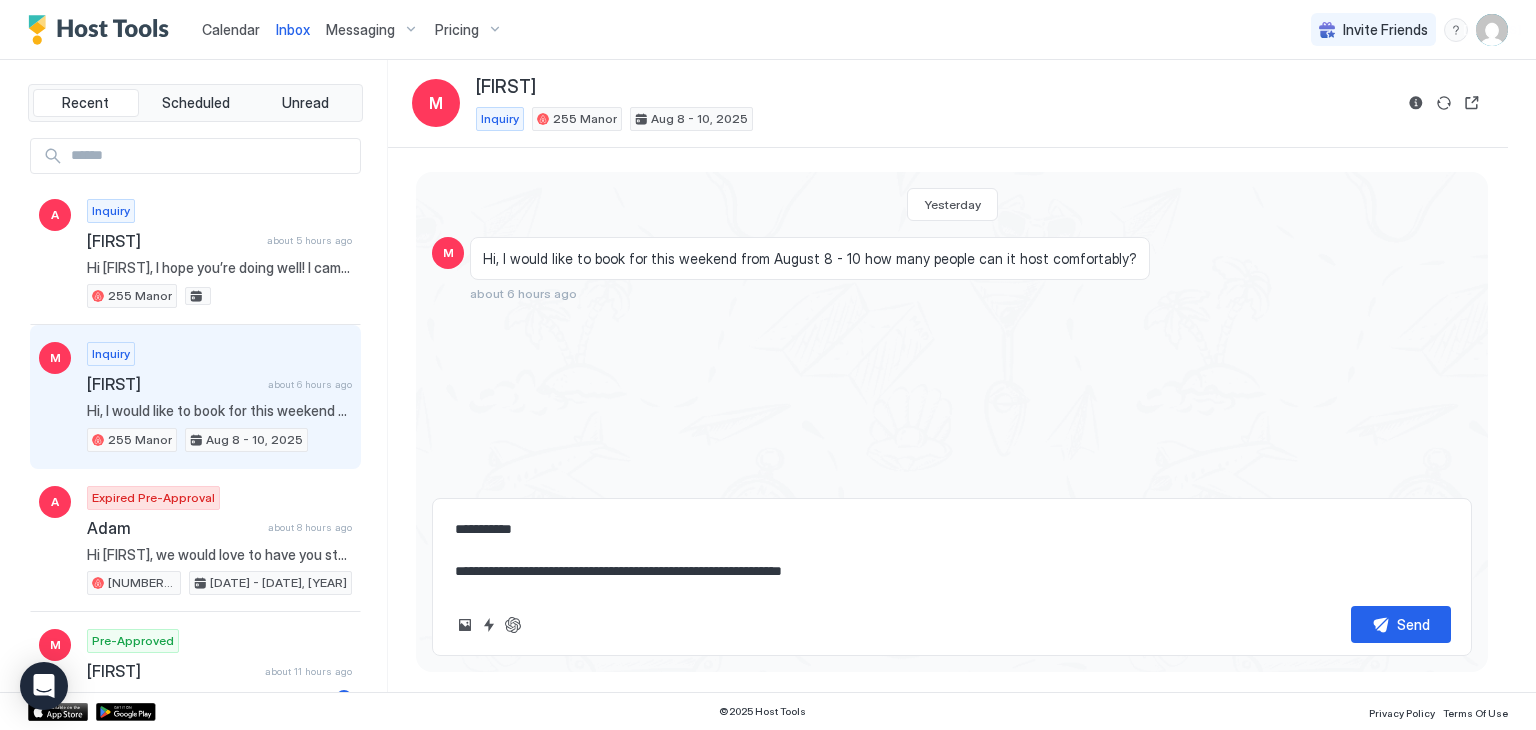 type on "*" 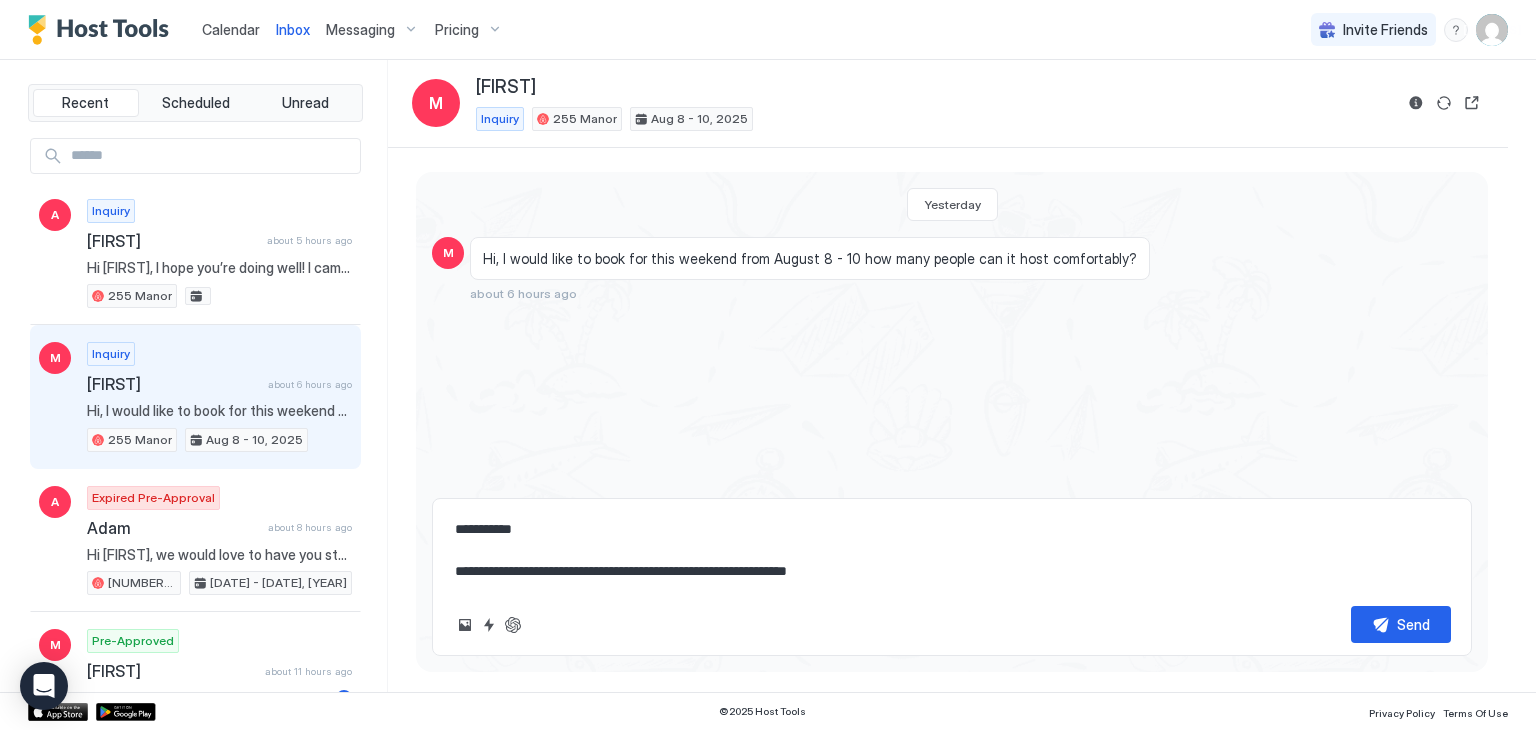 type on "*" 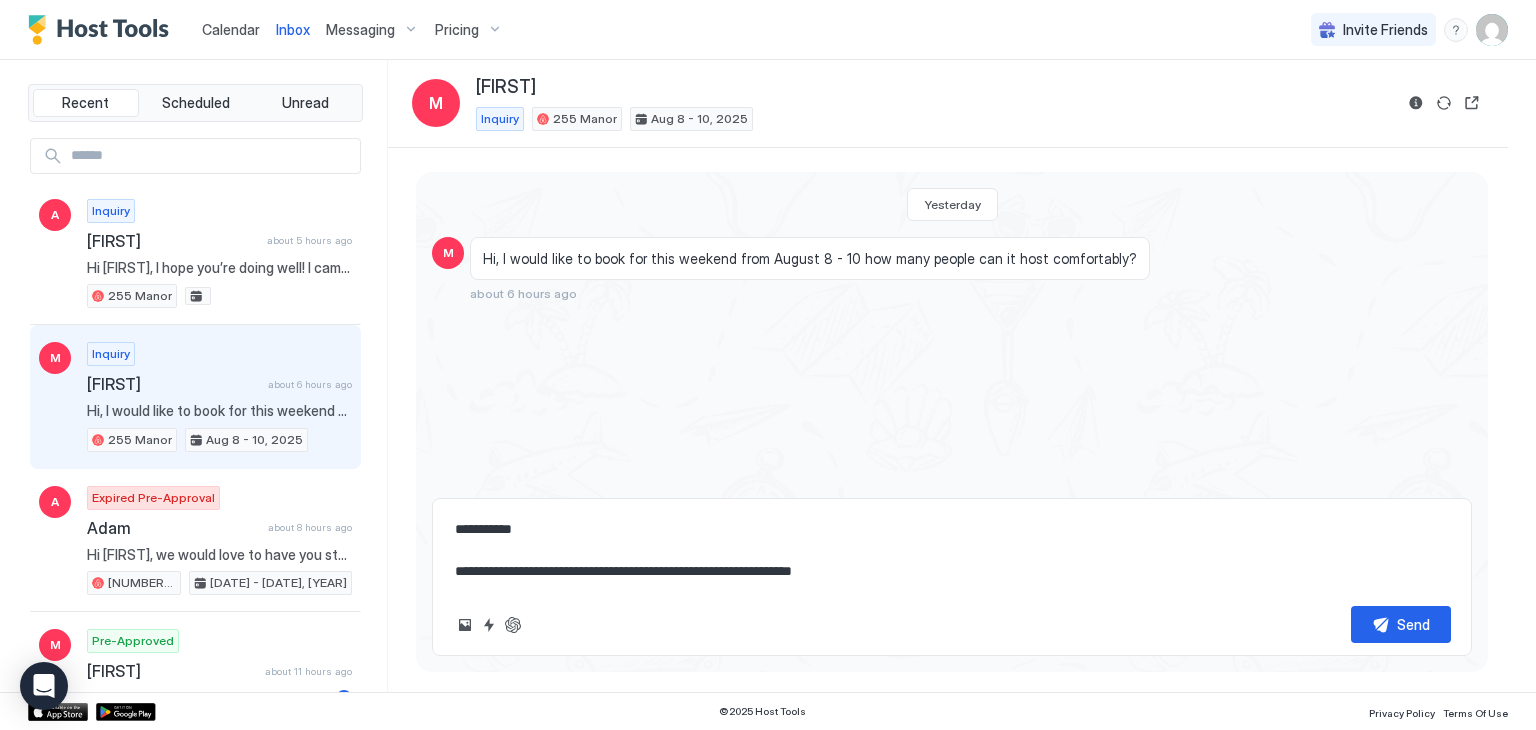 type on "*" 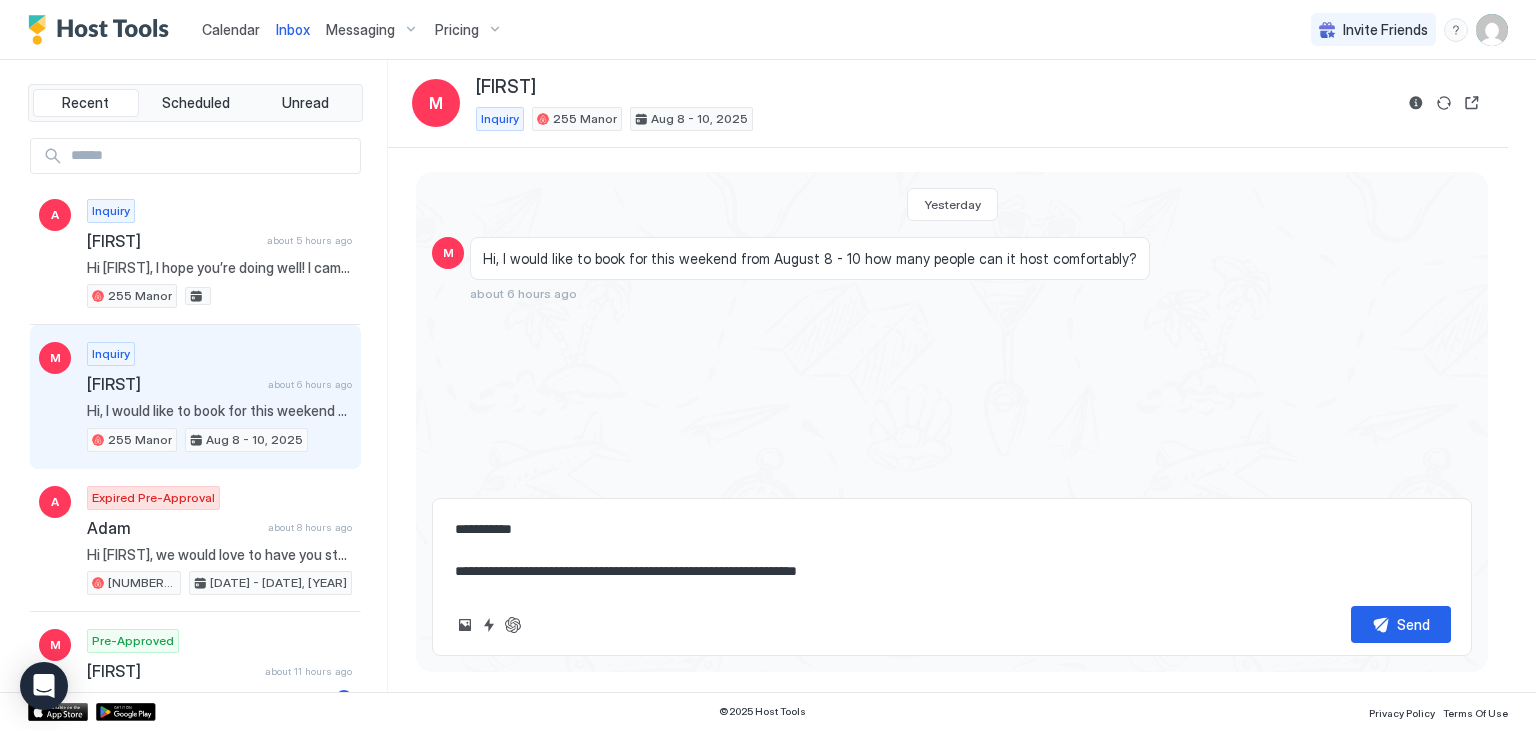 type on "*" 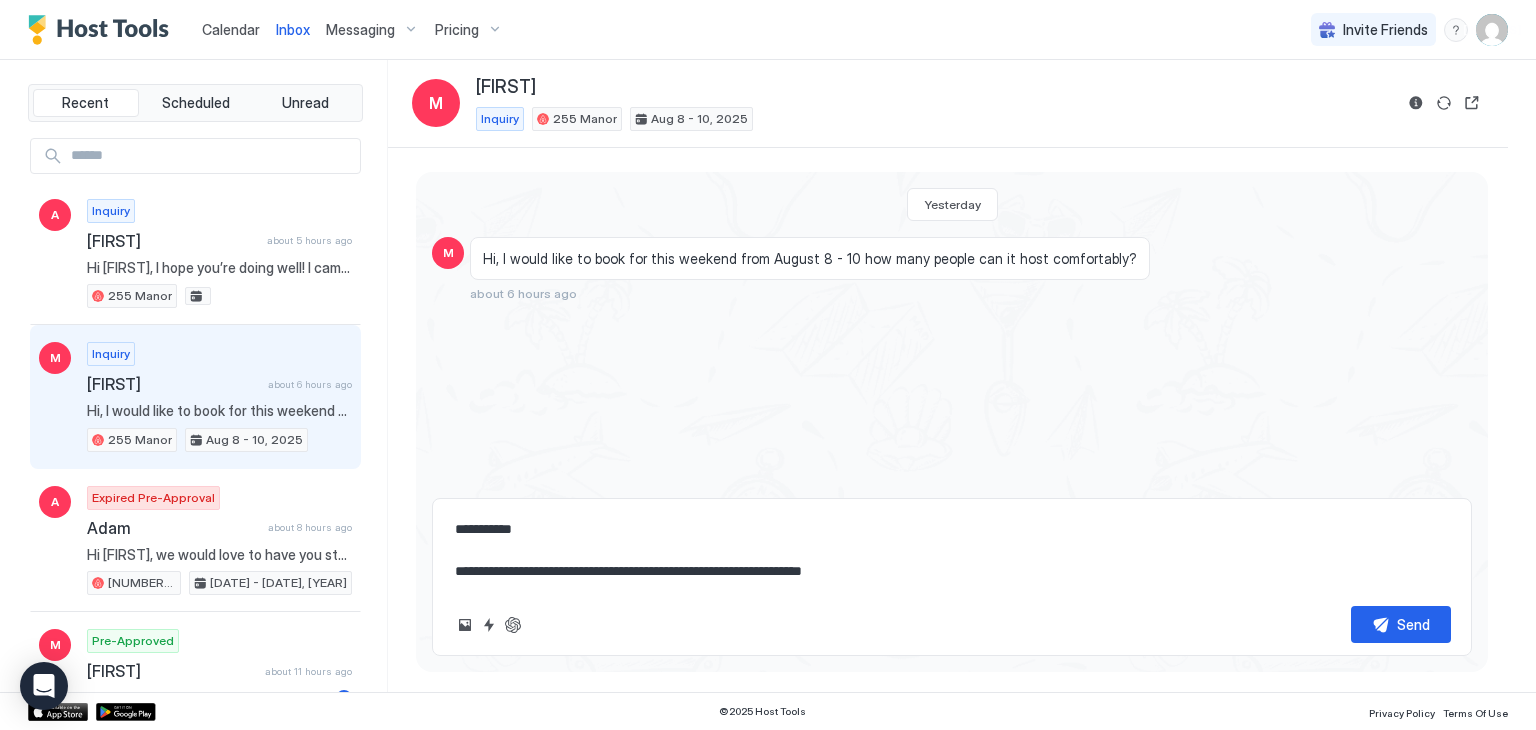 type on "*" 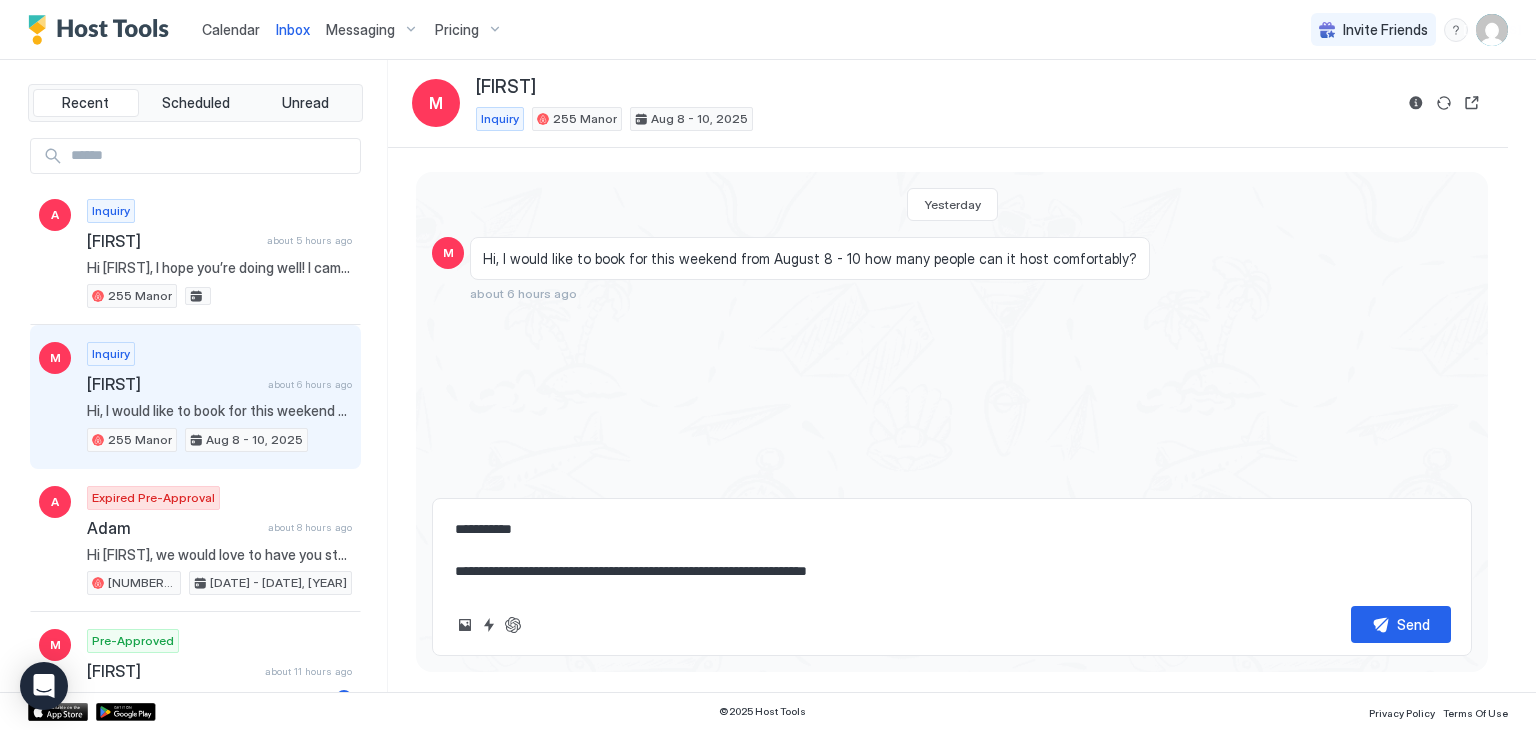 type on "*" 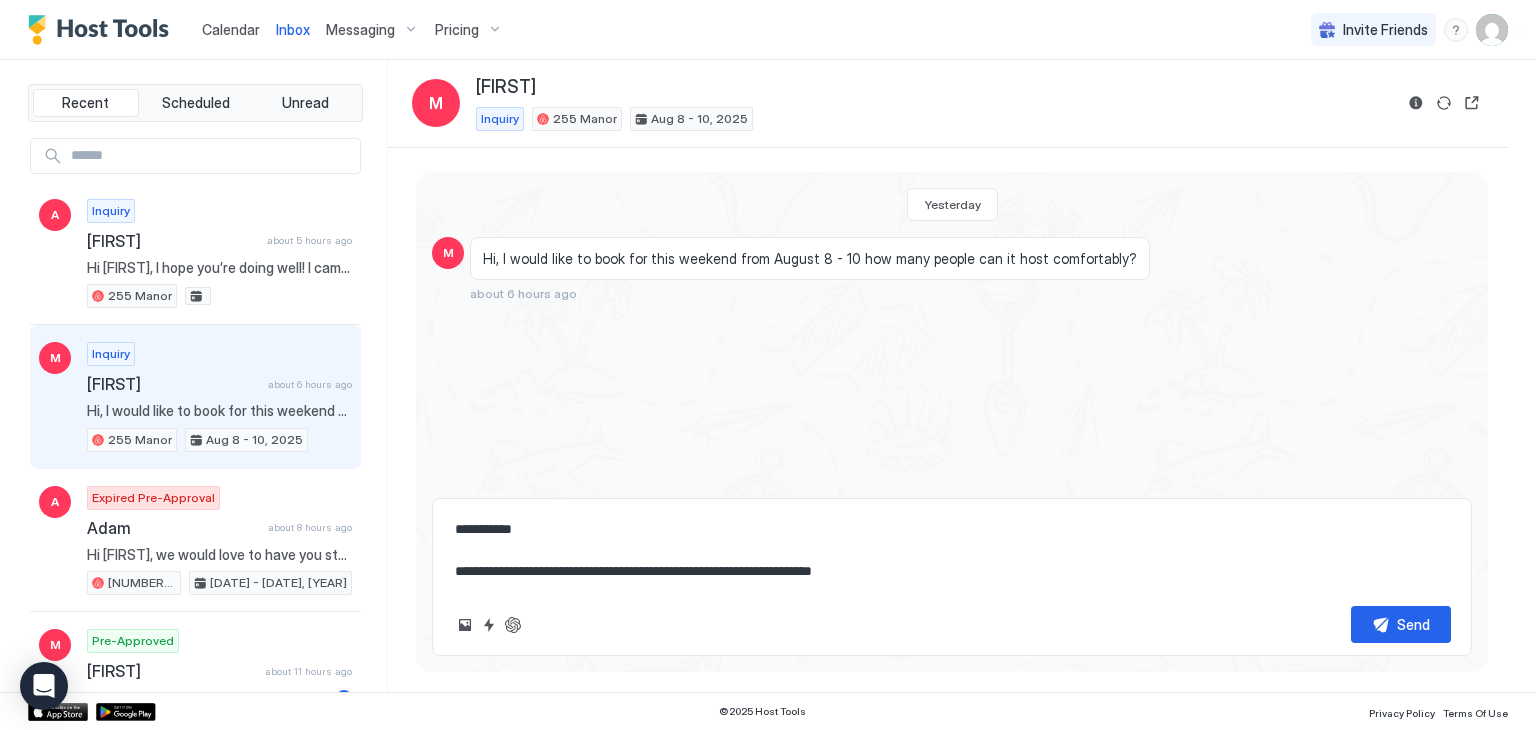 type on "*" 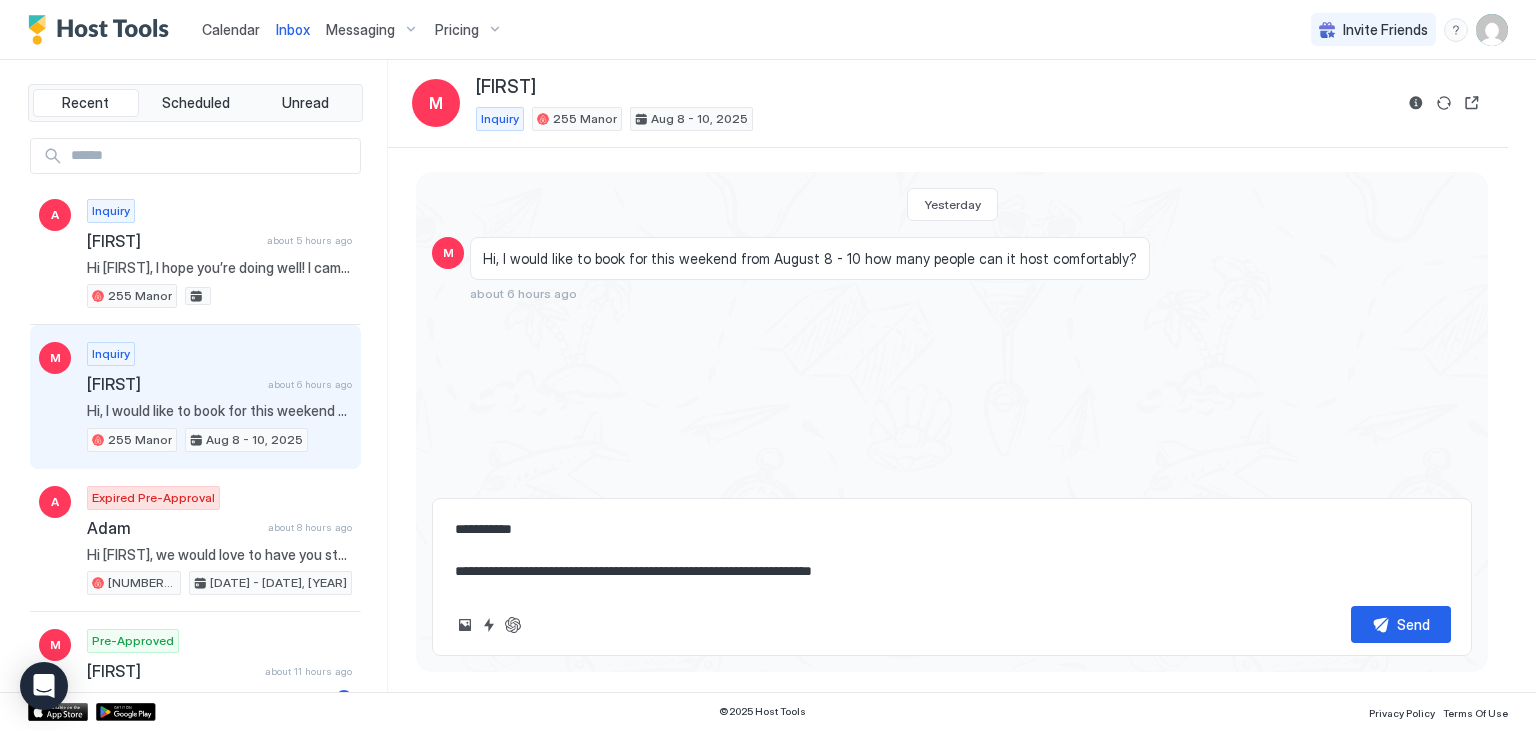 type on "**********" 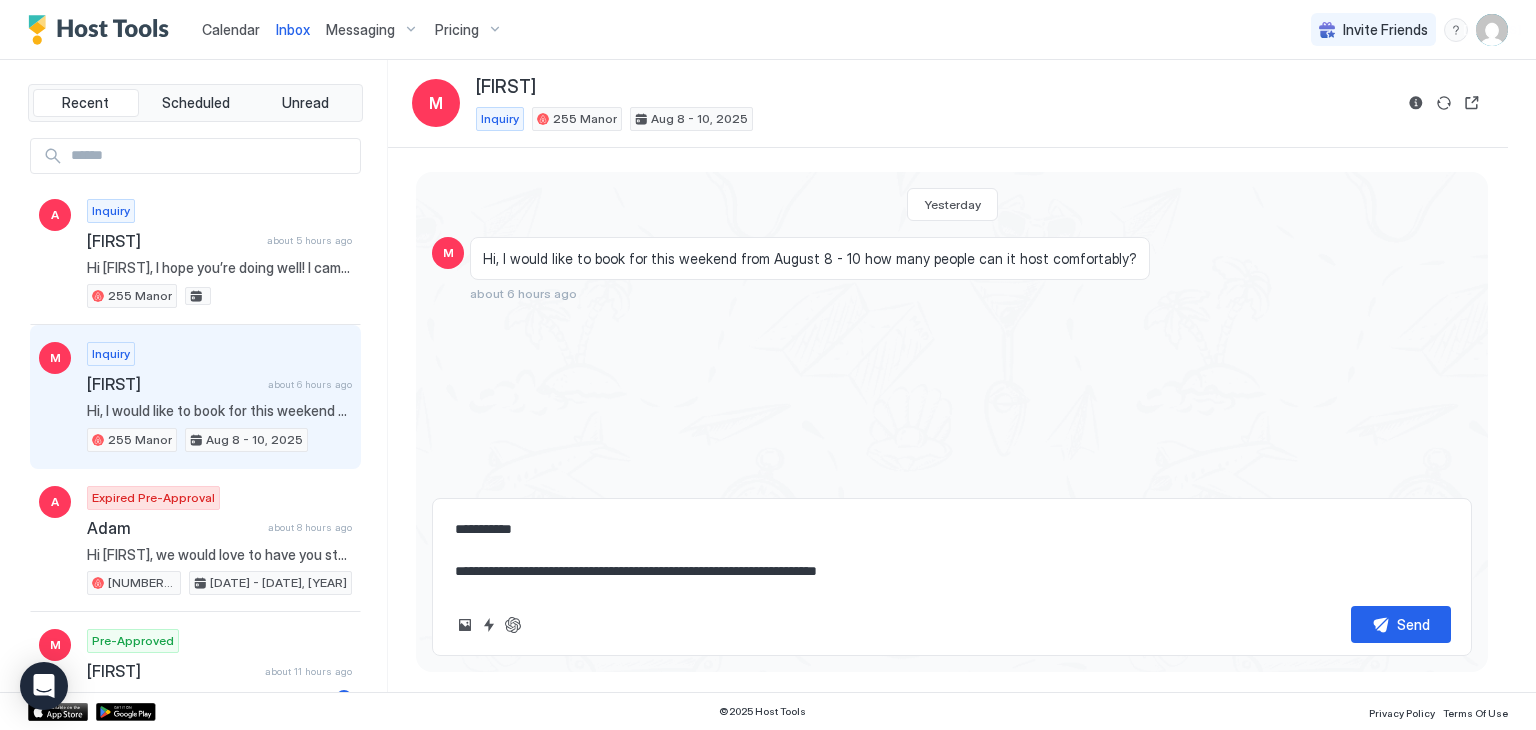 type on "*" 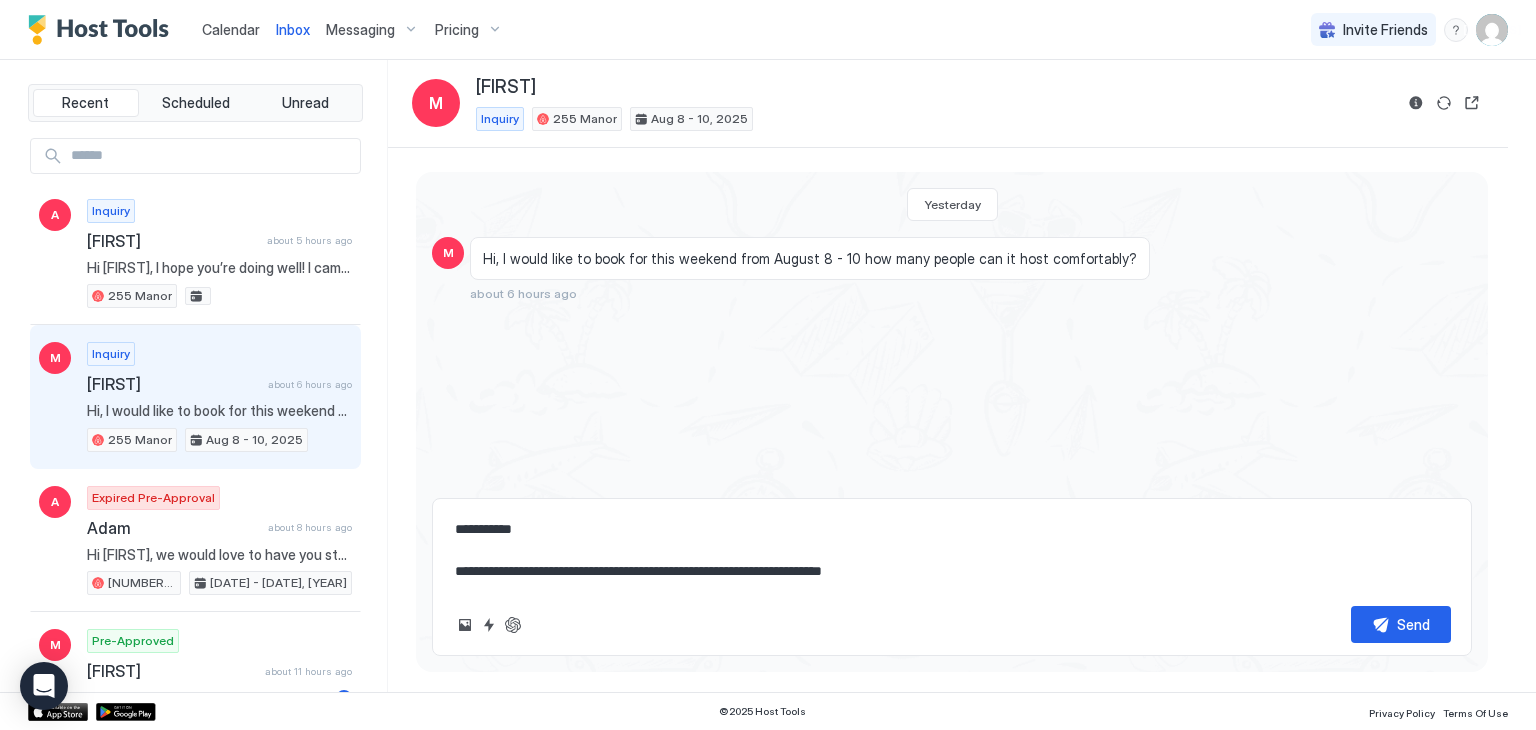type on "*" 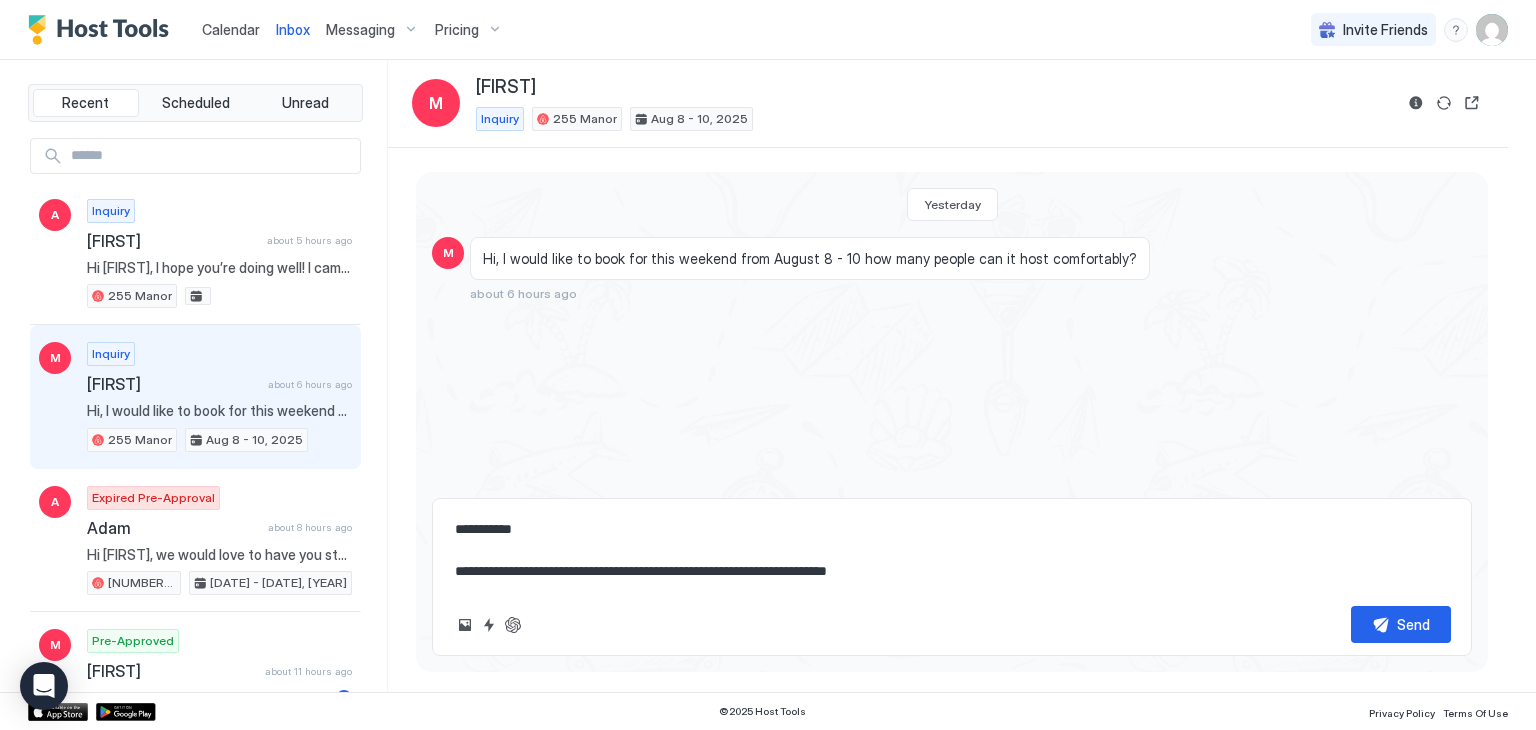 type on "*" 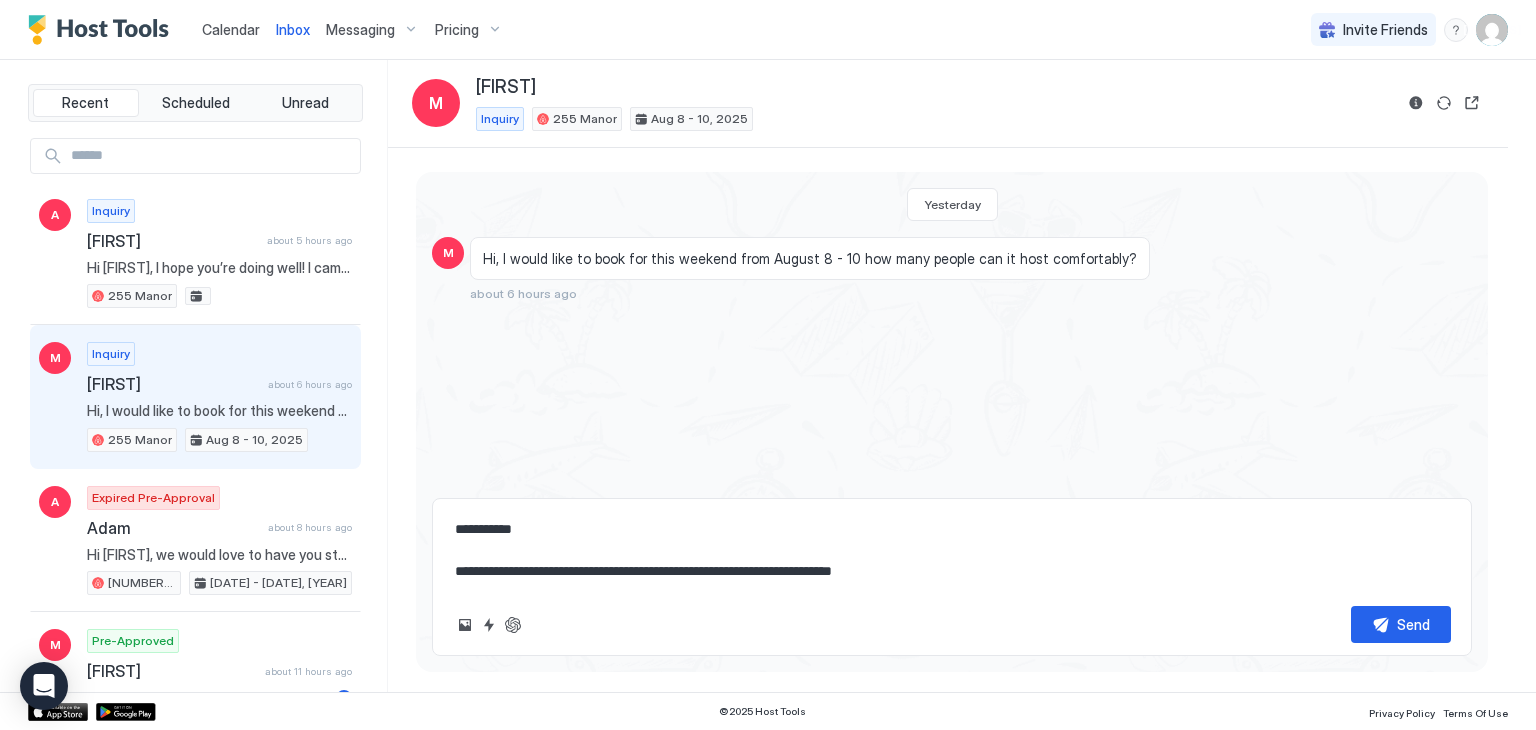 type on "*" 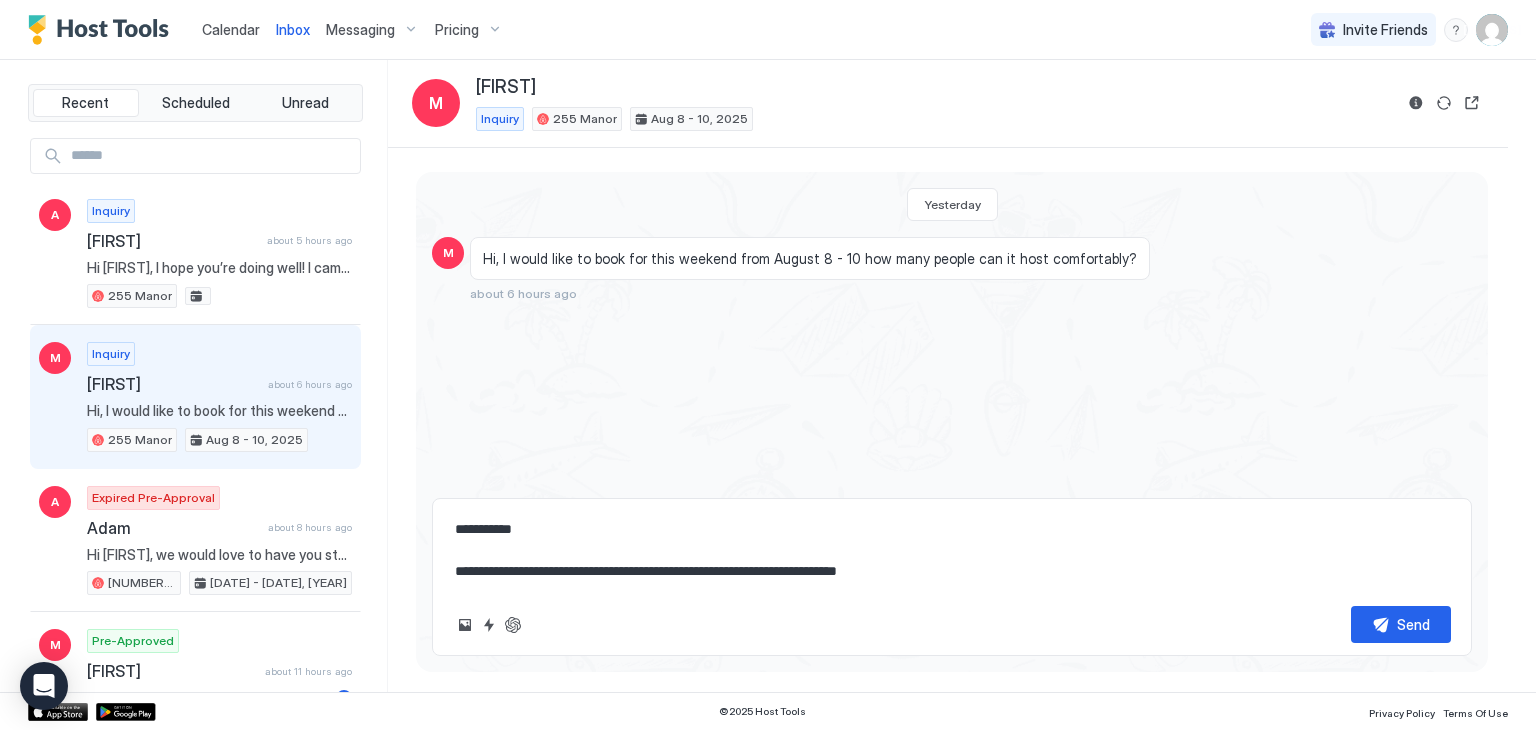 type on "*" 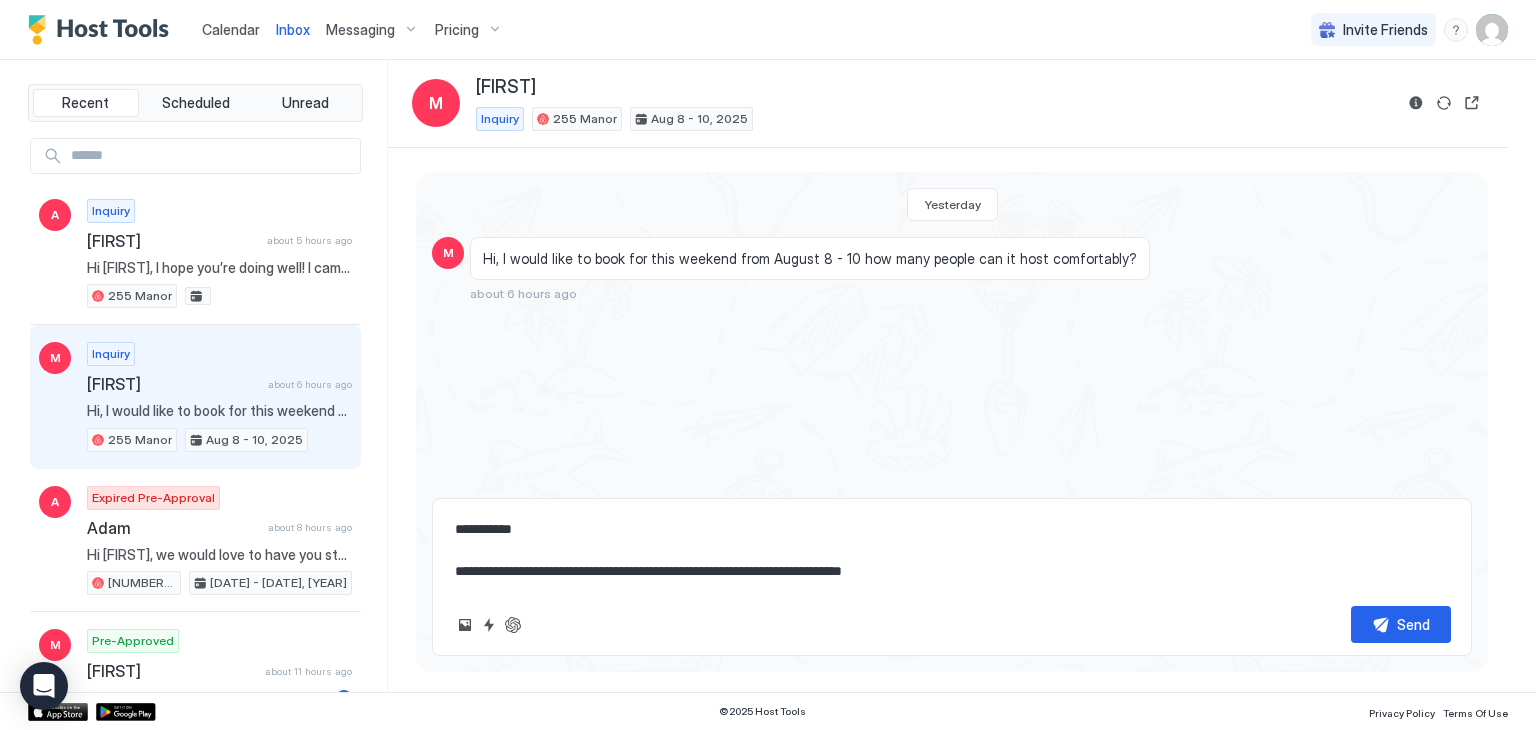 type on "*" 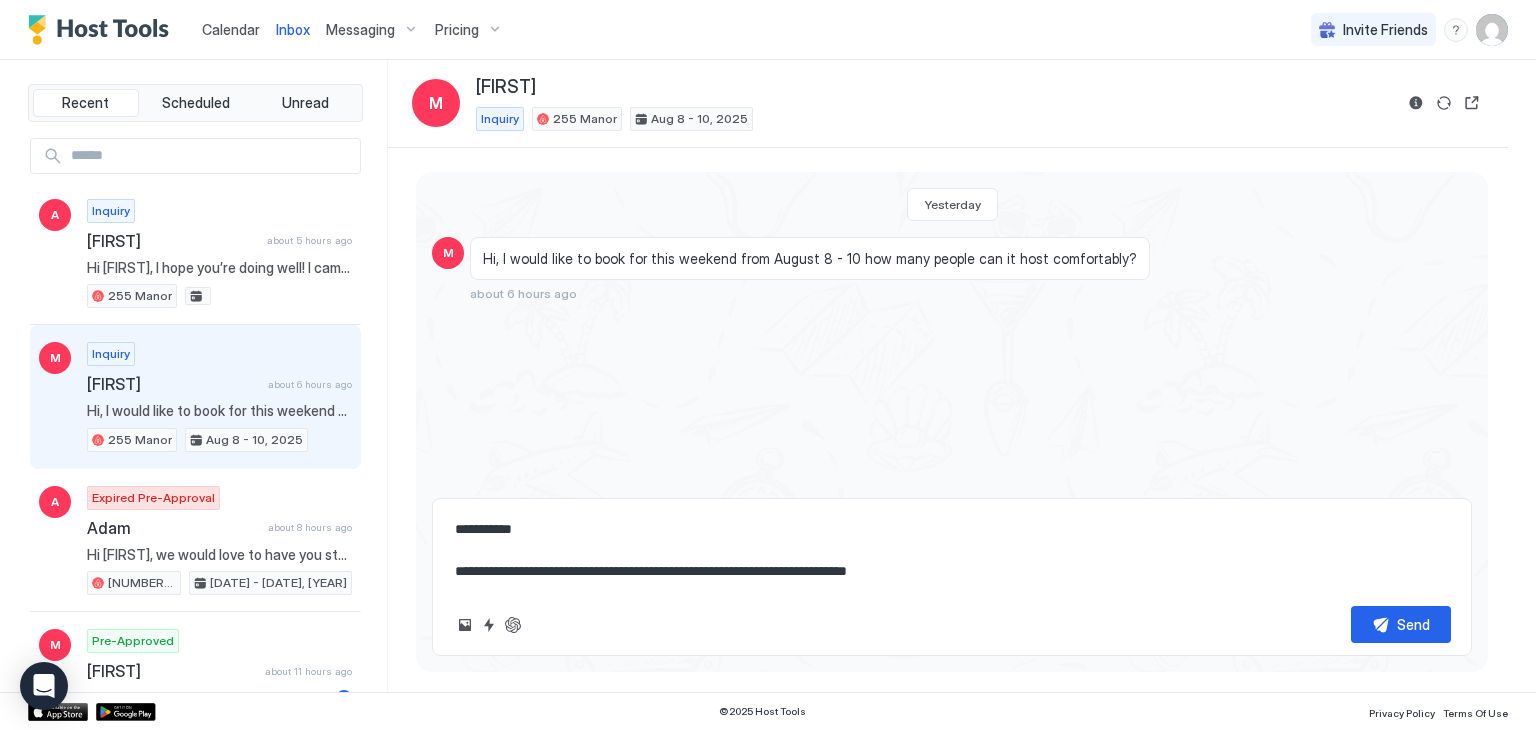 type on "*" 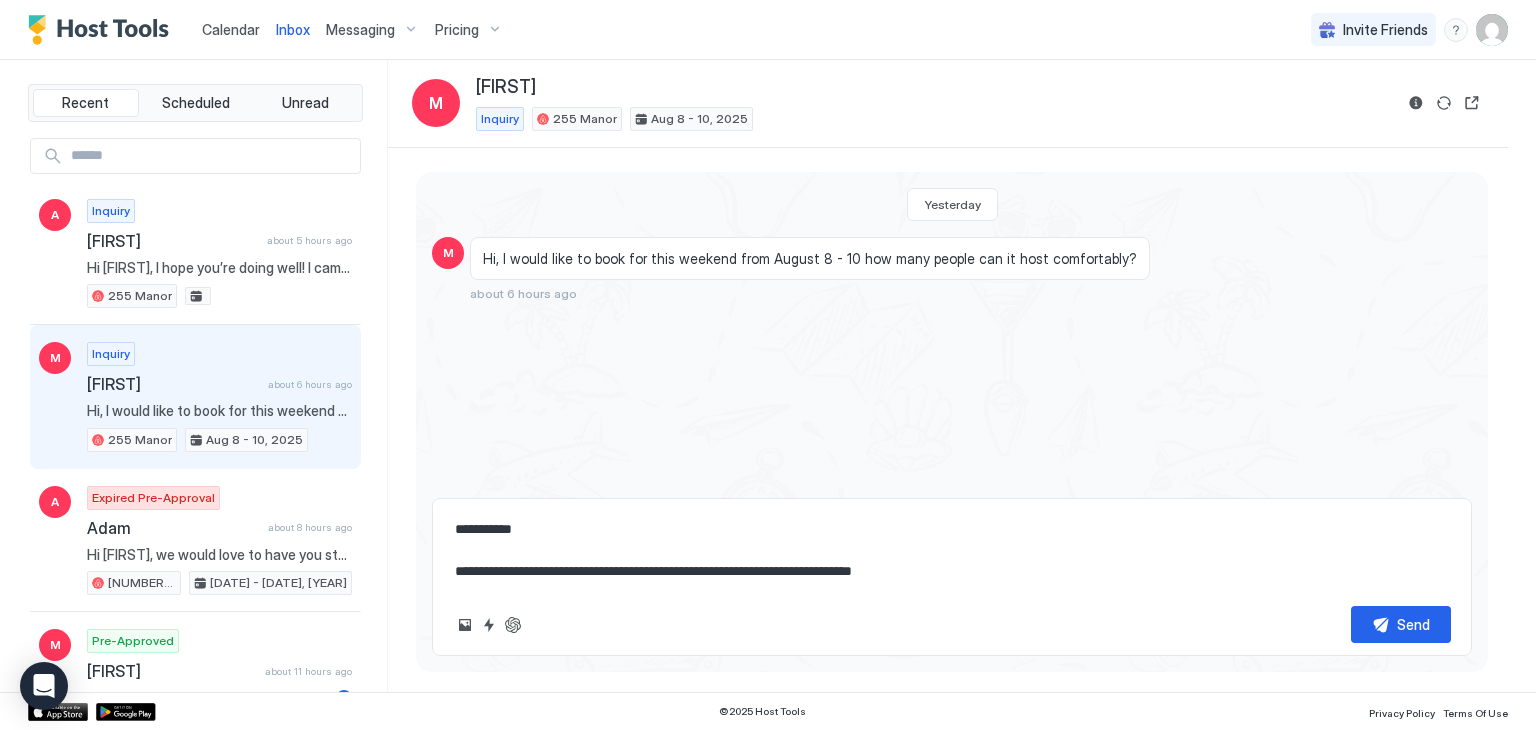 type on "*" 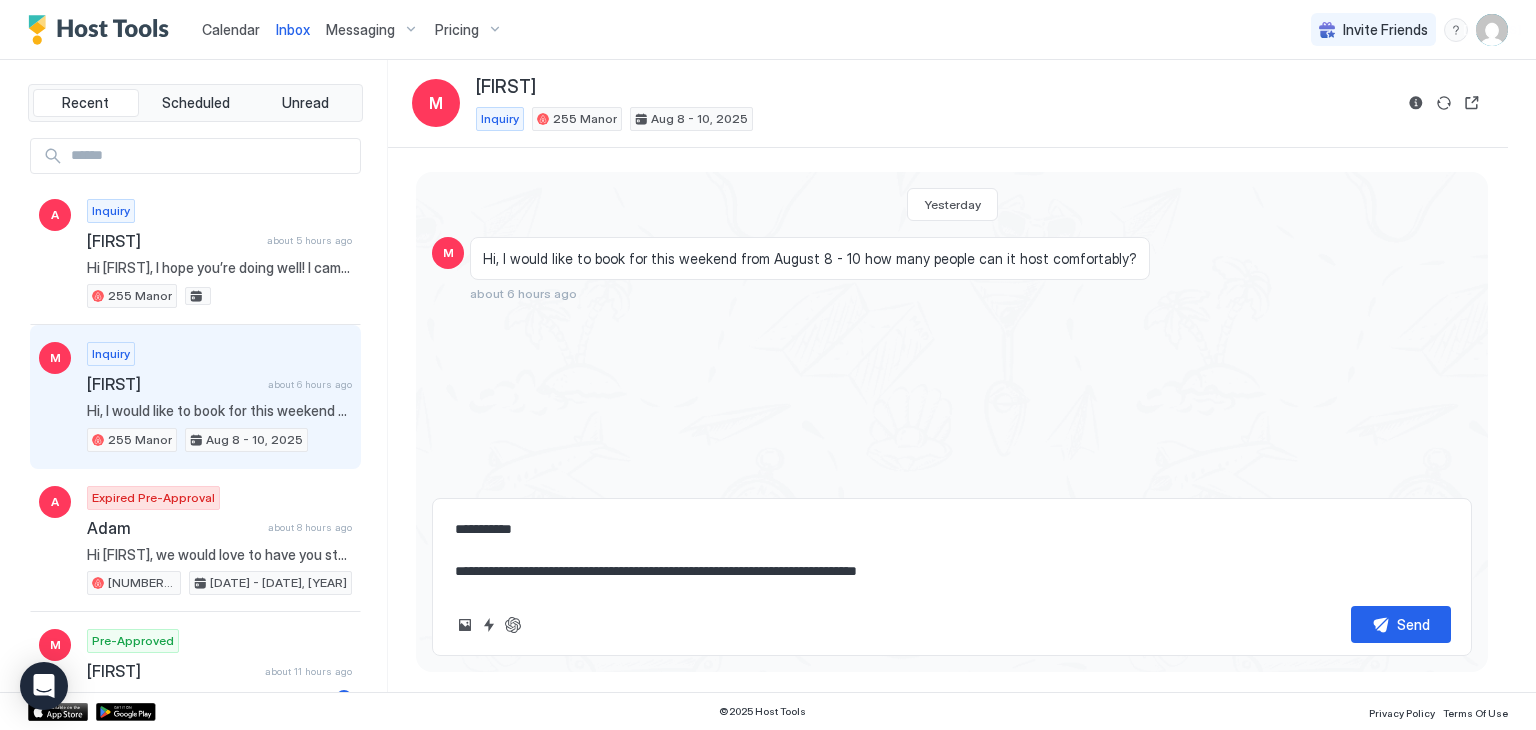 type on "*" 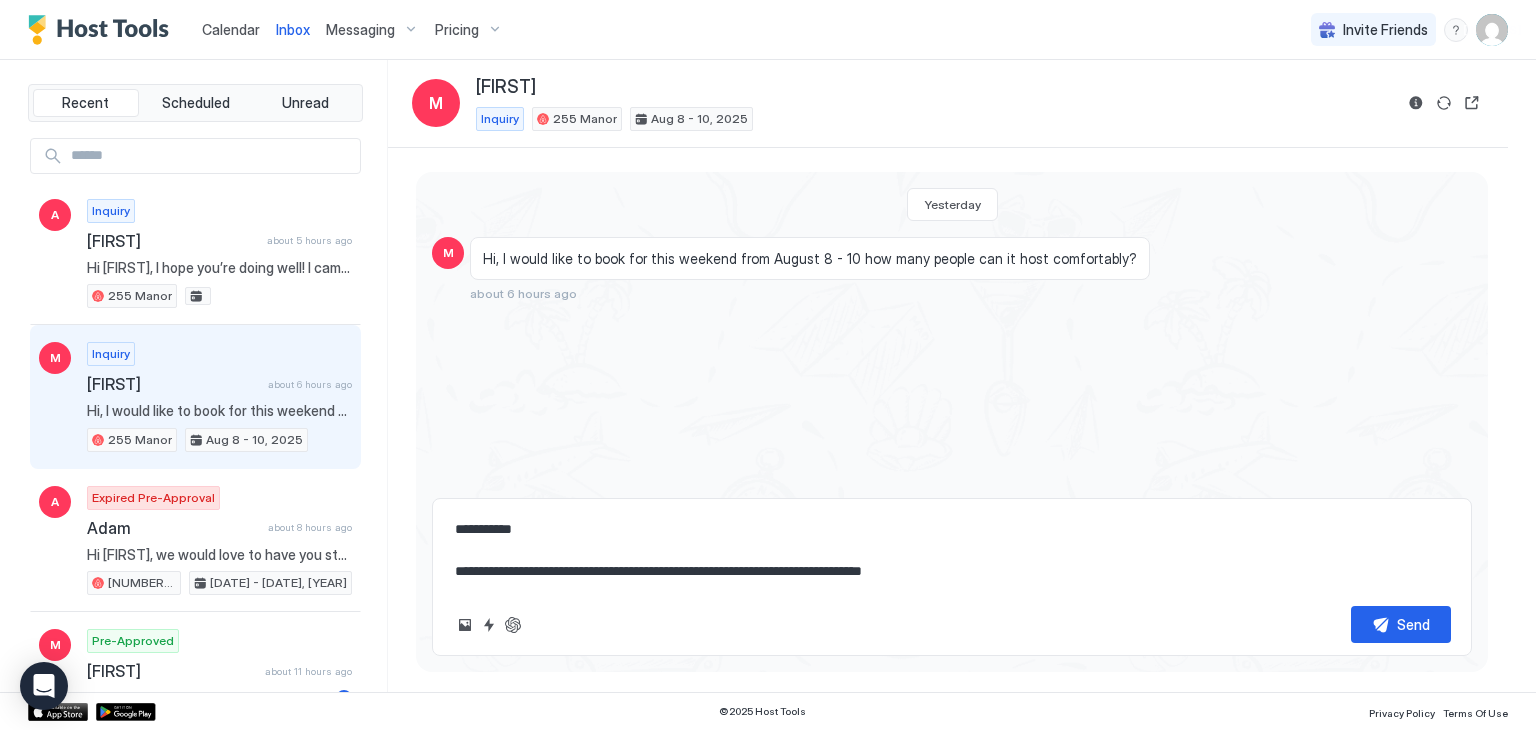 type on "*" 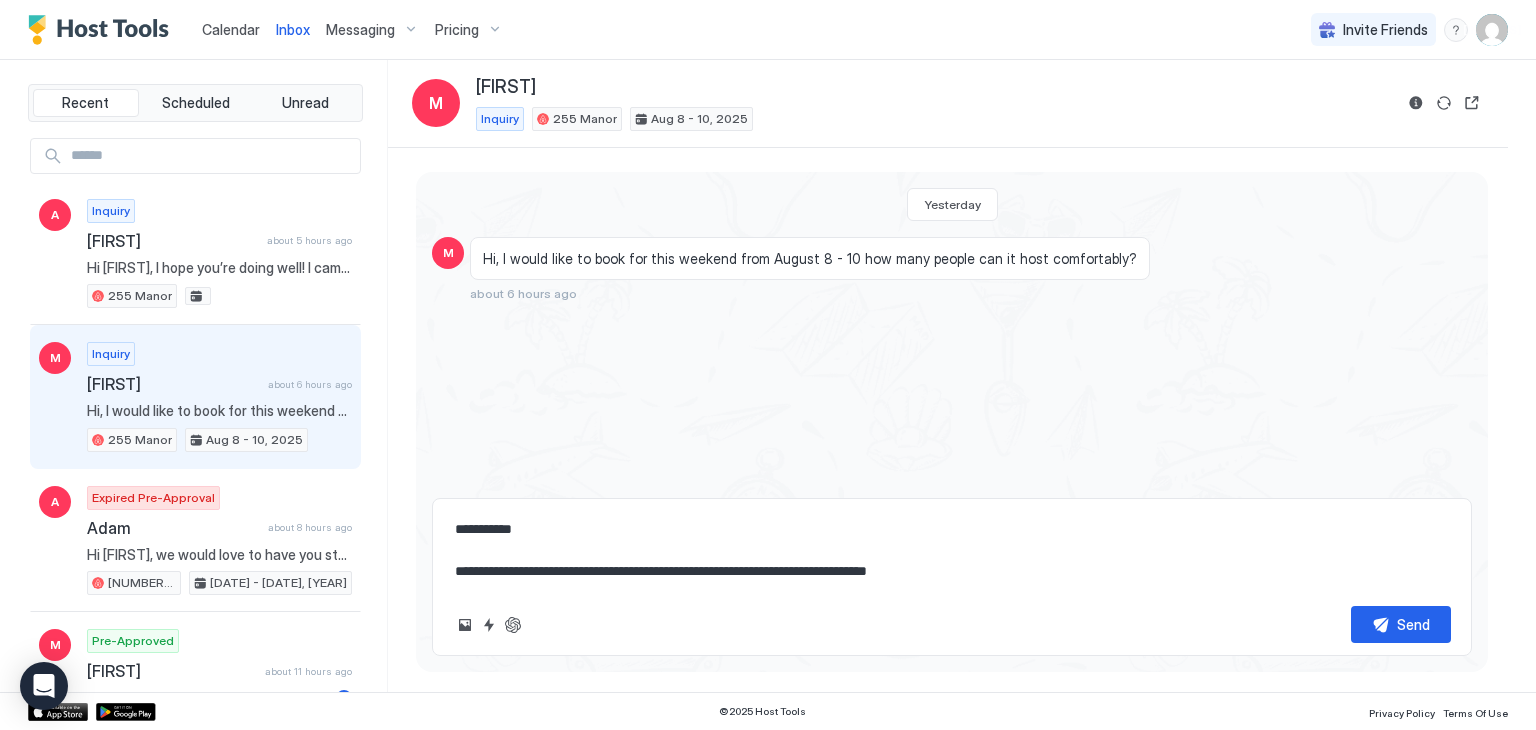 type on "*" 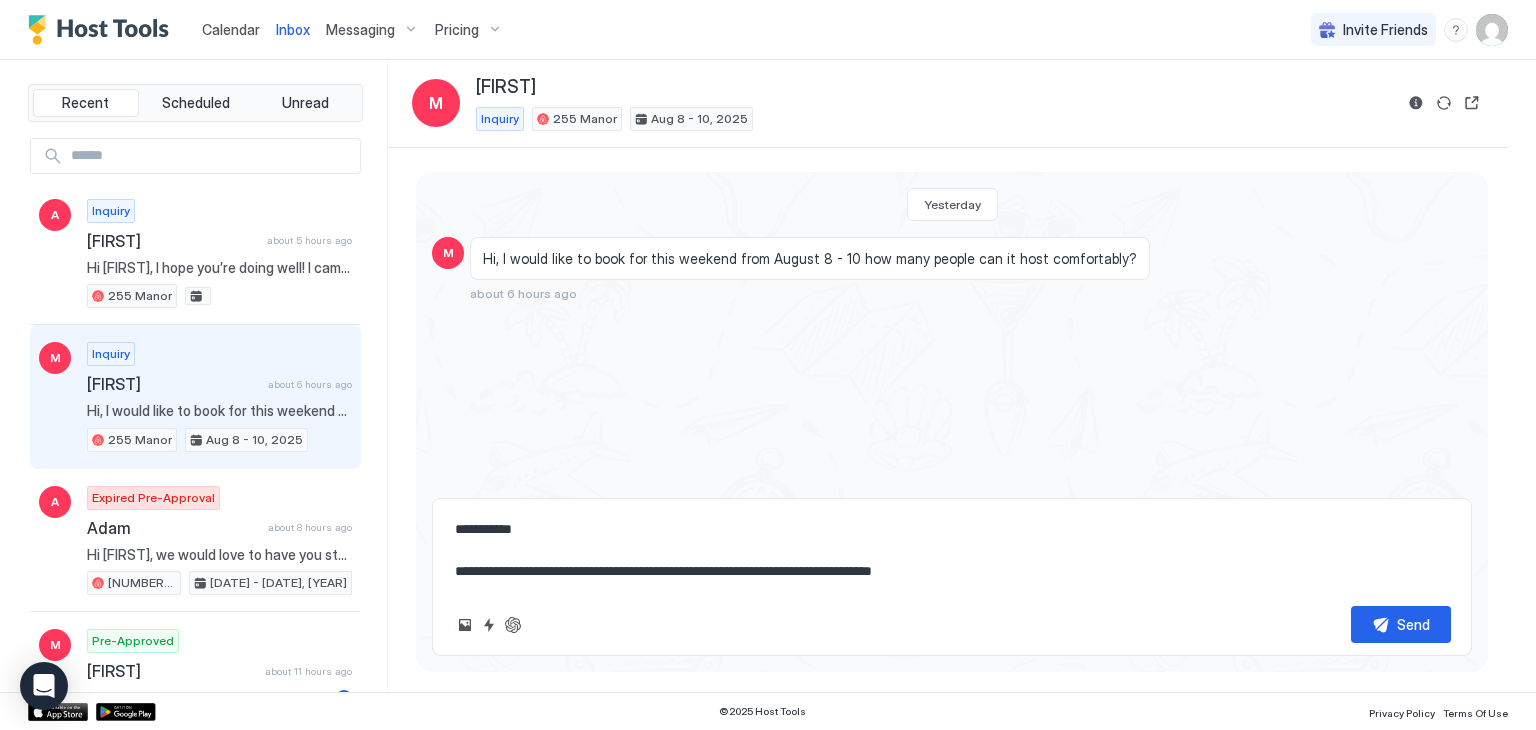 type 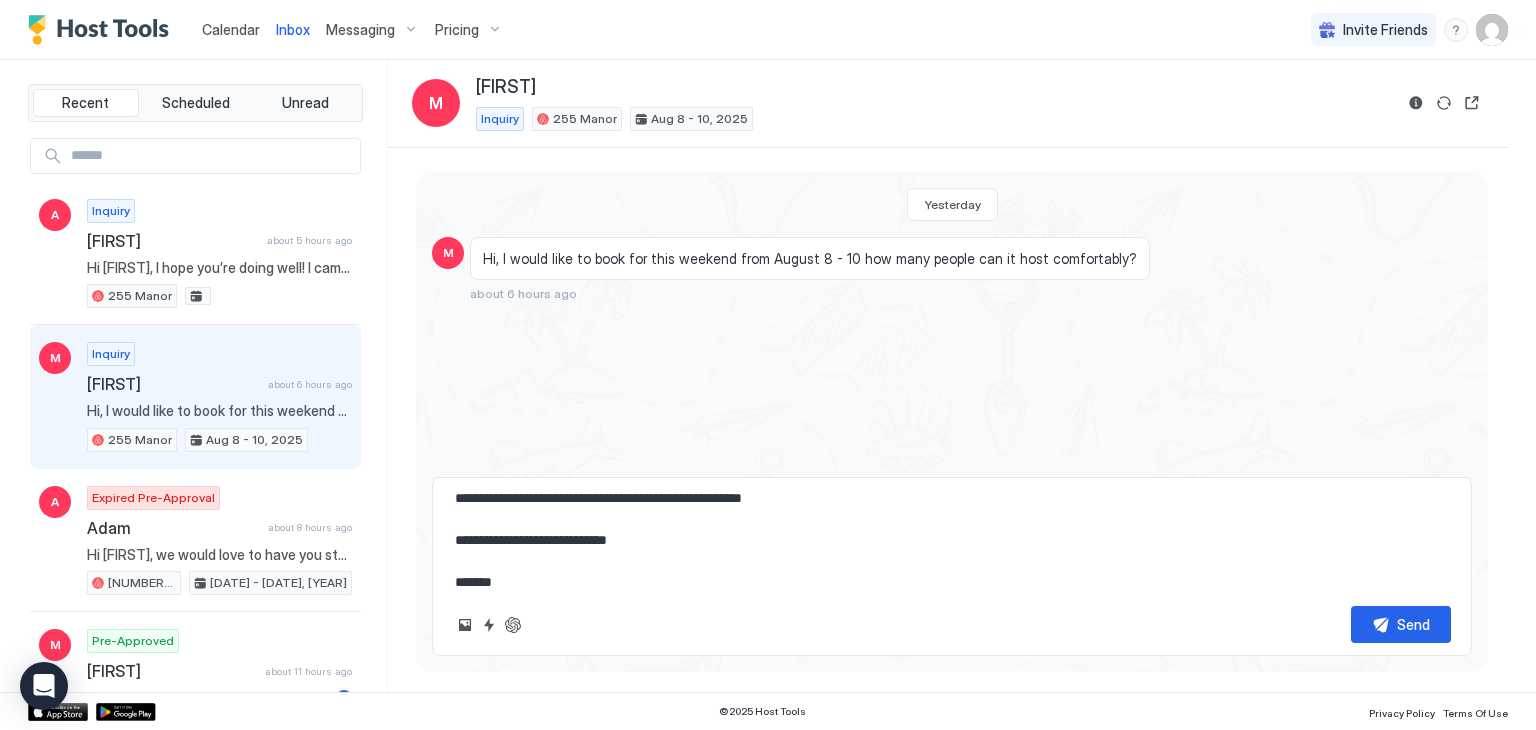 scroll, scrollTop: 94, scrollLeft: 0, axis: vertical 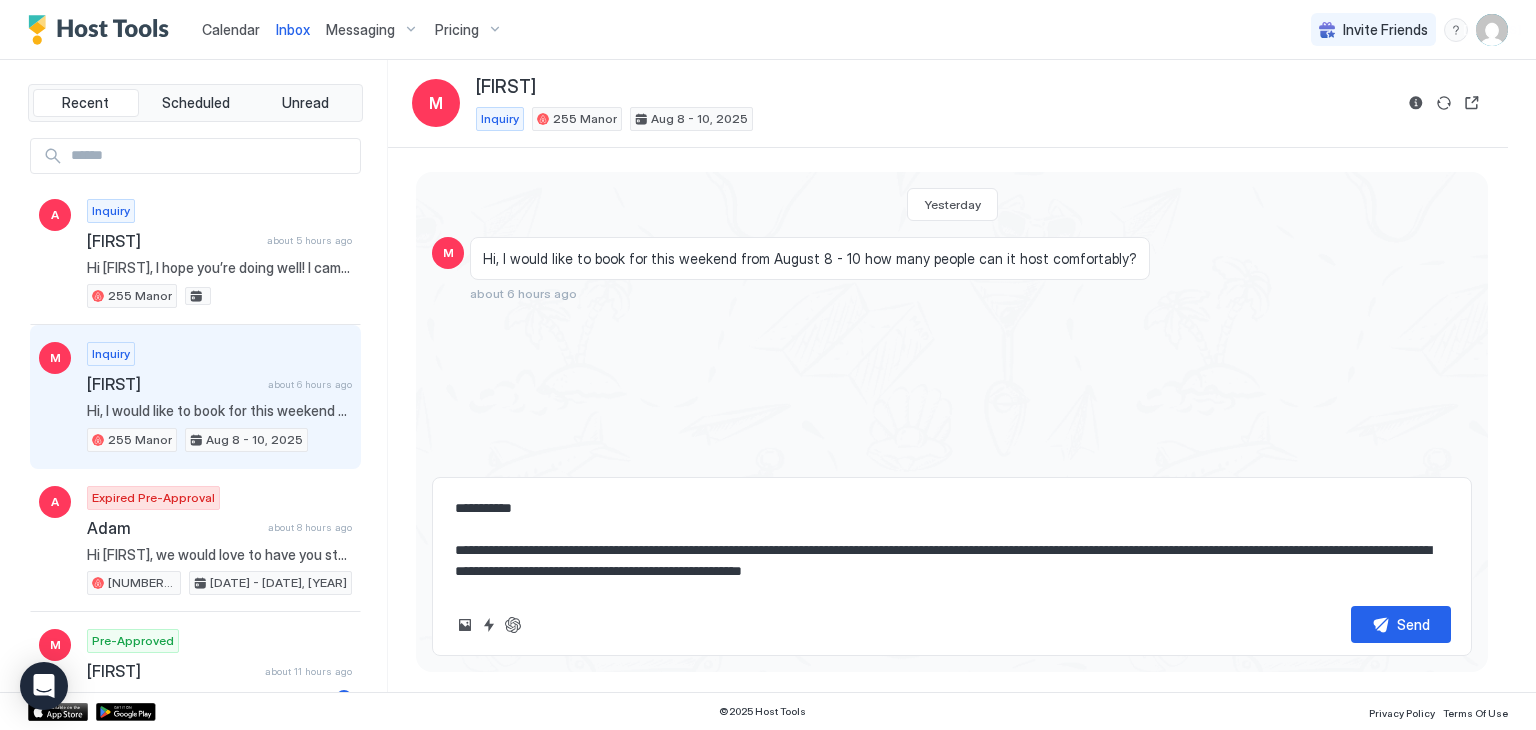 drag, startPoint x: 500, startPoint y: 566, endPoint x: 430, endPoint y: 496, distance: 98.99495 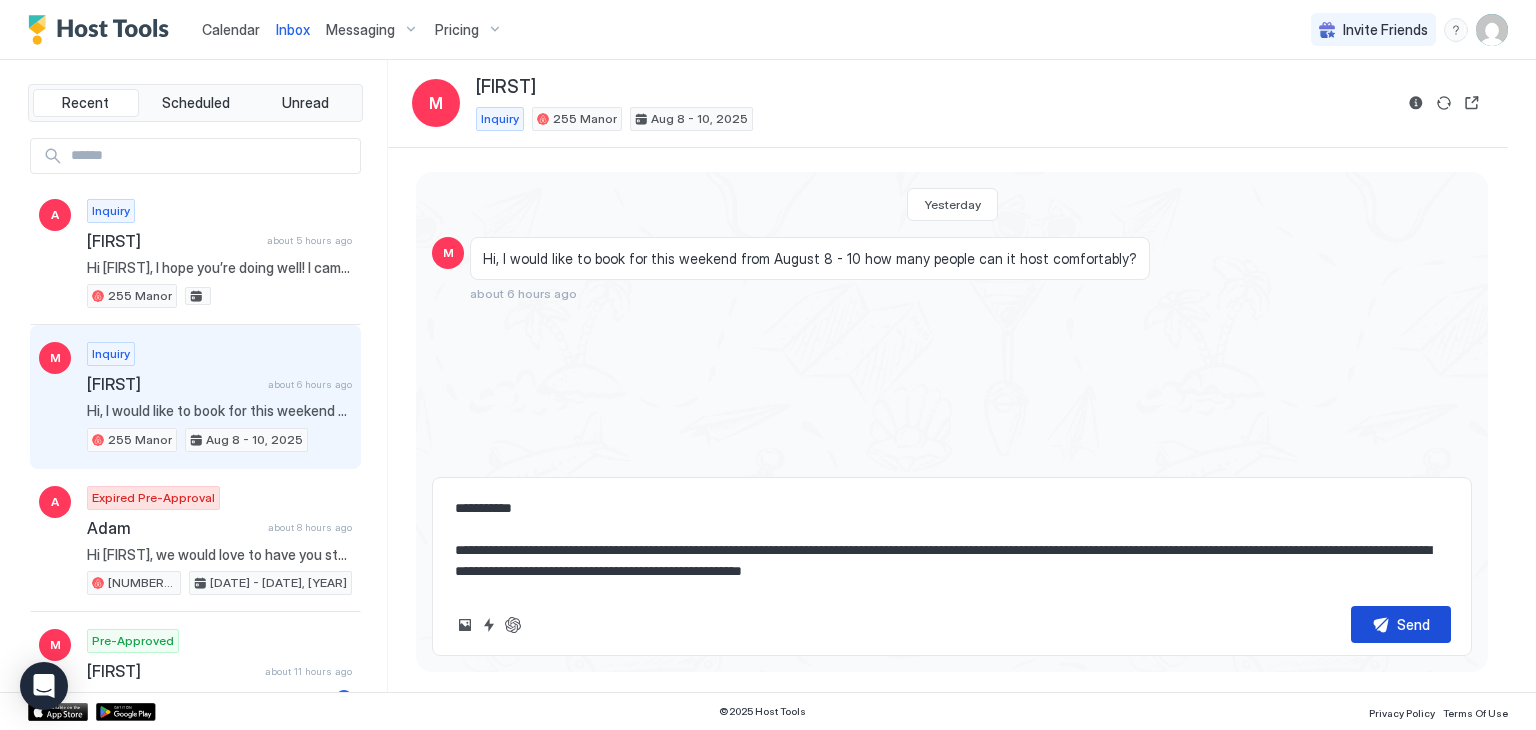 click on "Send" at bounding box center [1401, 624] 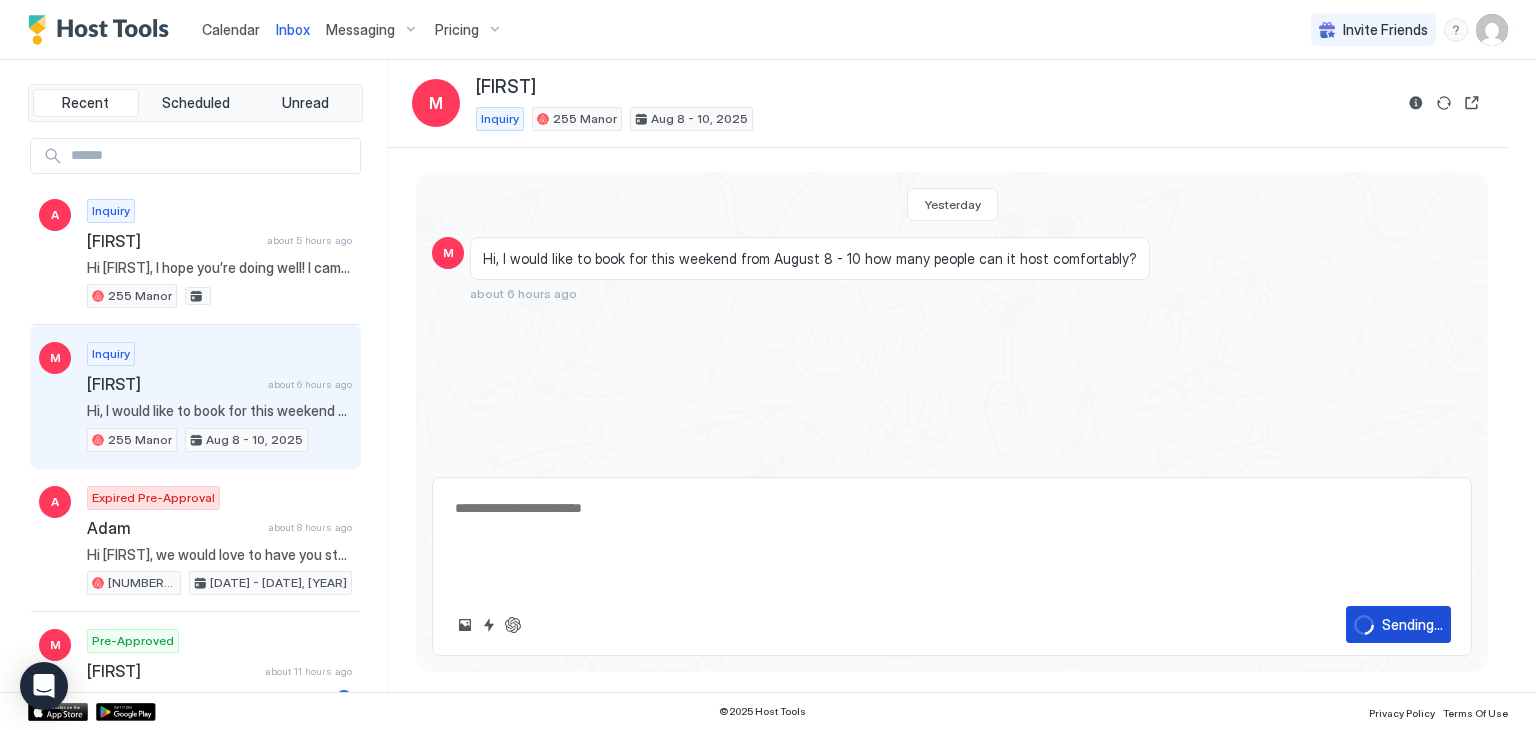 scroll, scrollTop: 60, scrollLeft: 0, axis: vertical 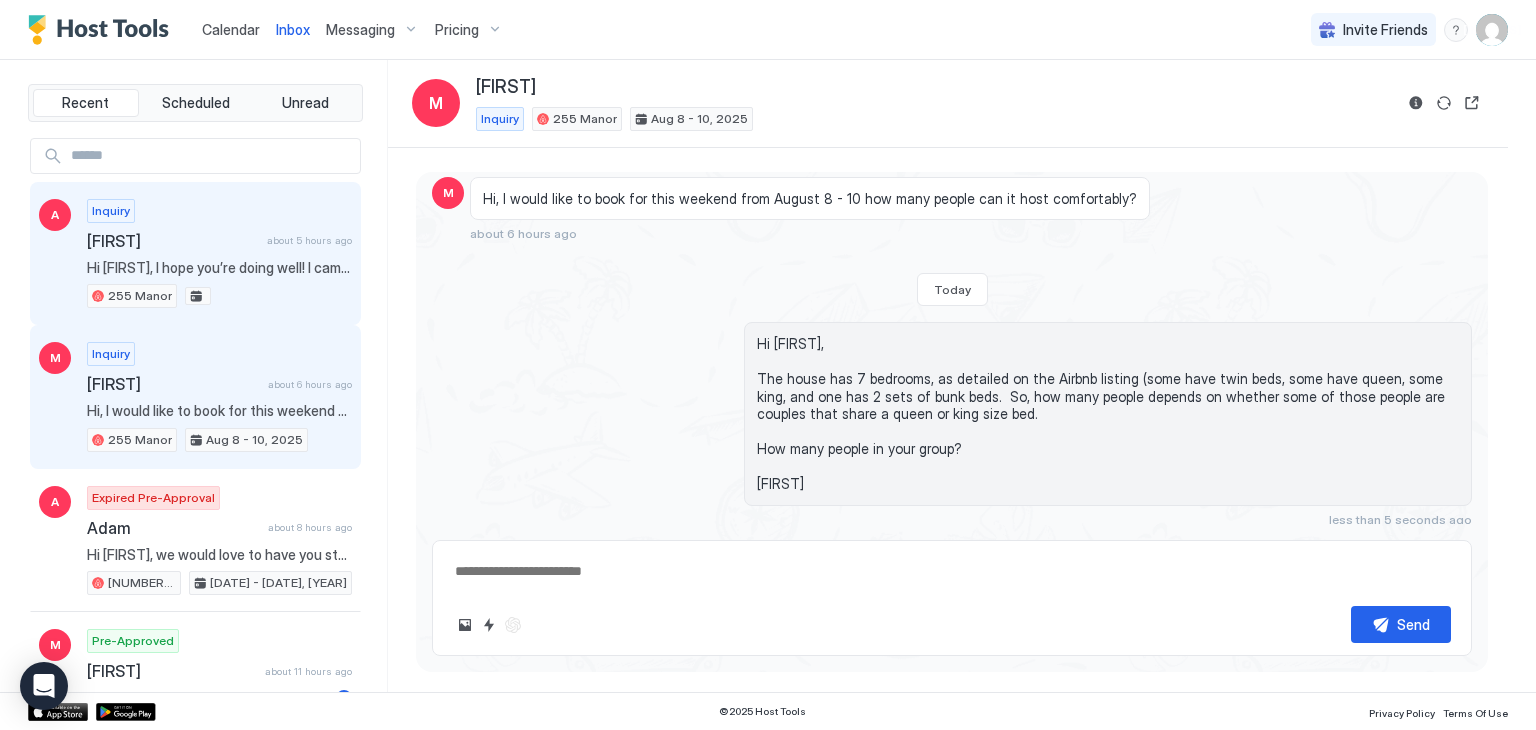 click on "[FIRST]" at bounding box center [173, 241] 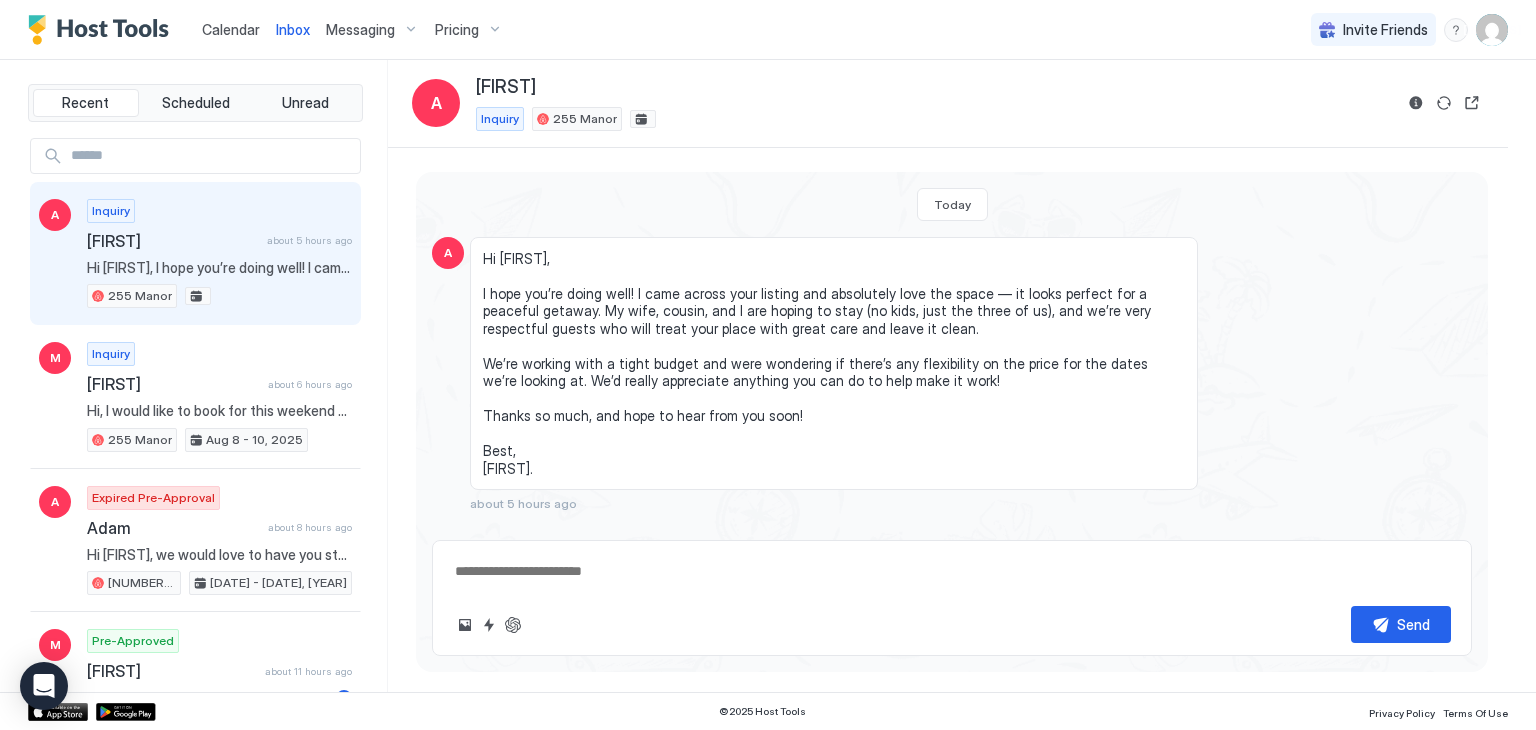 scroll, scrollTop: 0, scrollLeft: 0, axis: both 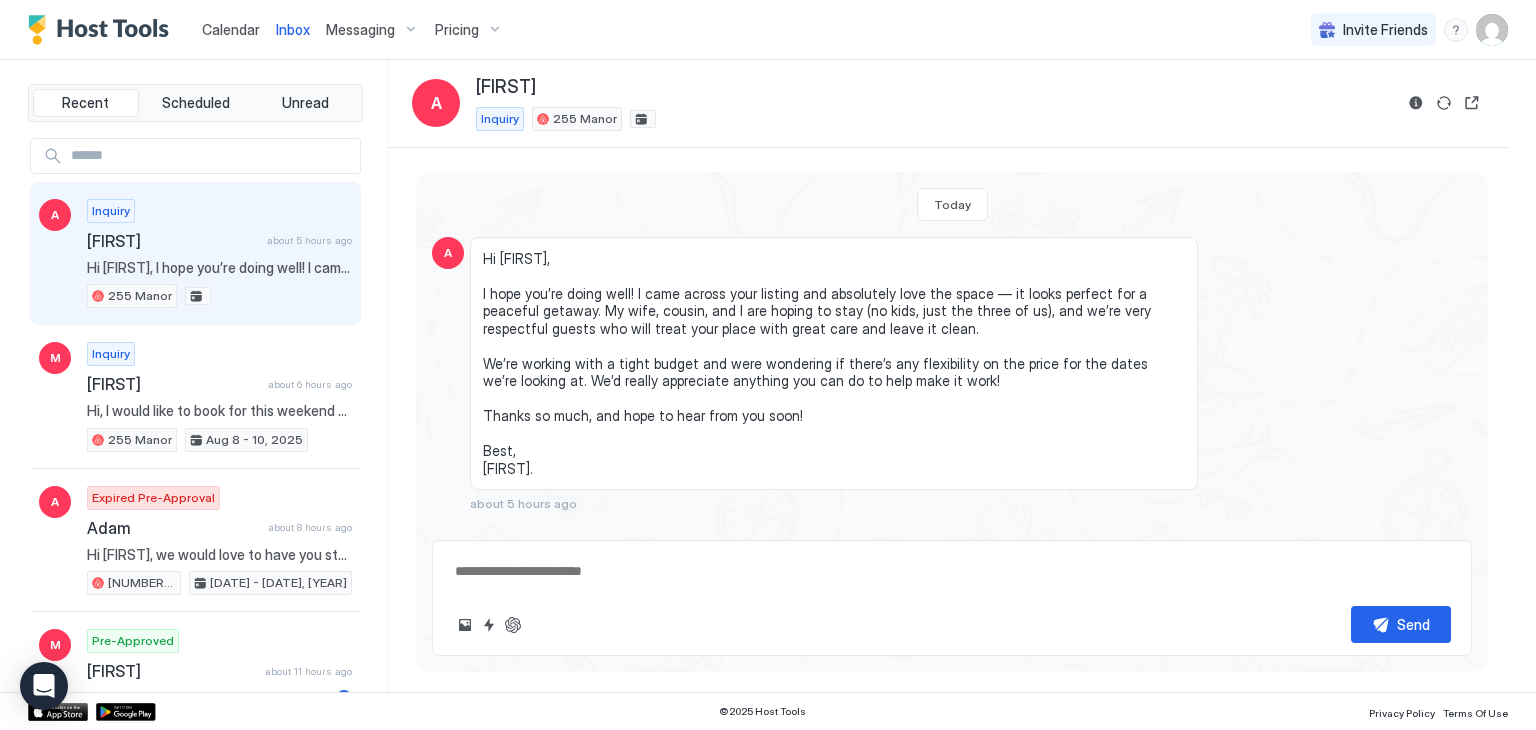 click at bounding box center [952, 571] 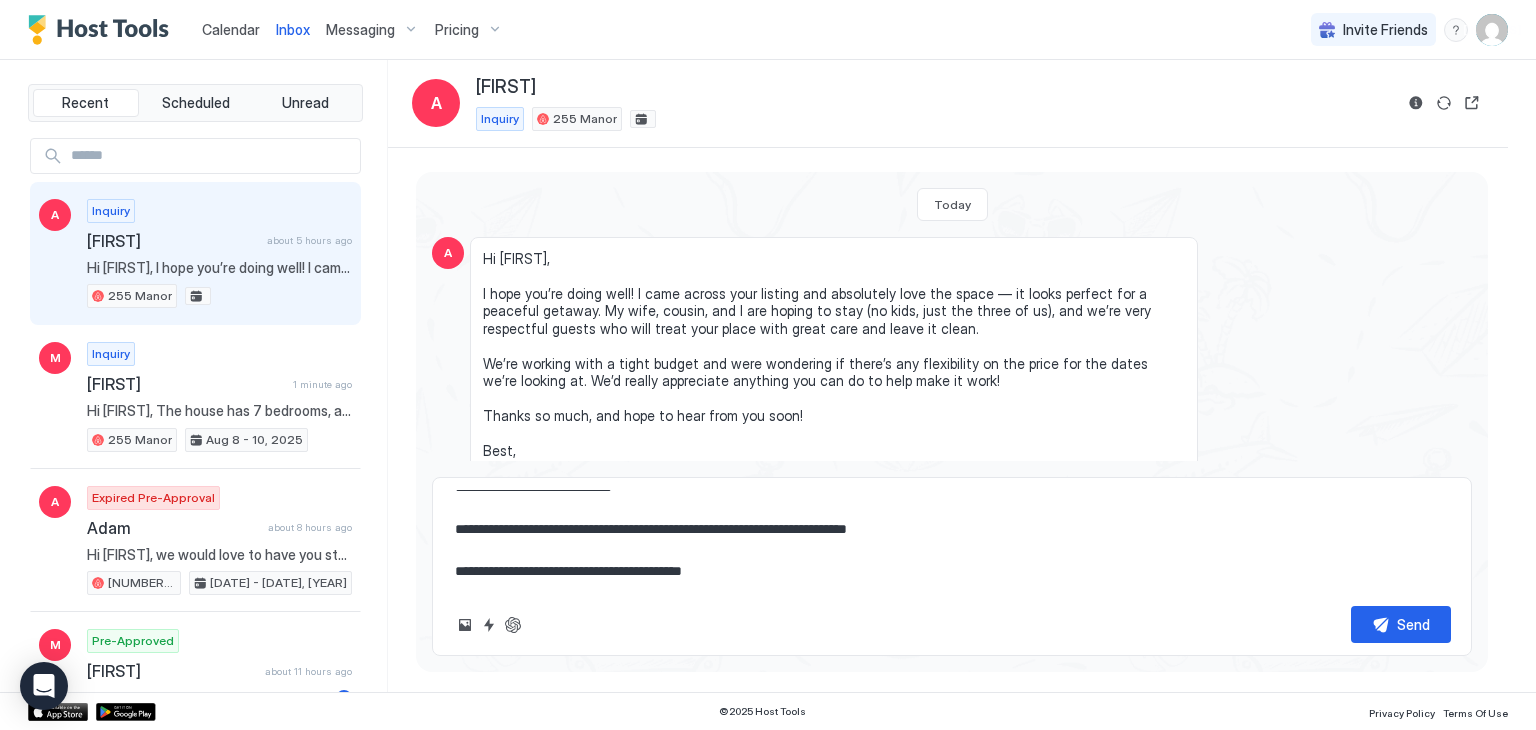 scroll, scrollTop: 136, scrollLeft: 0, axis: vertical 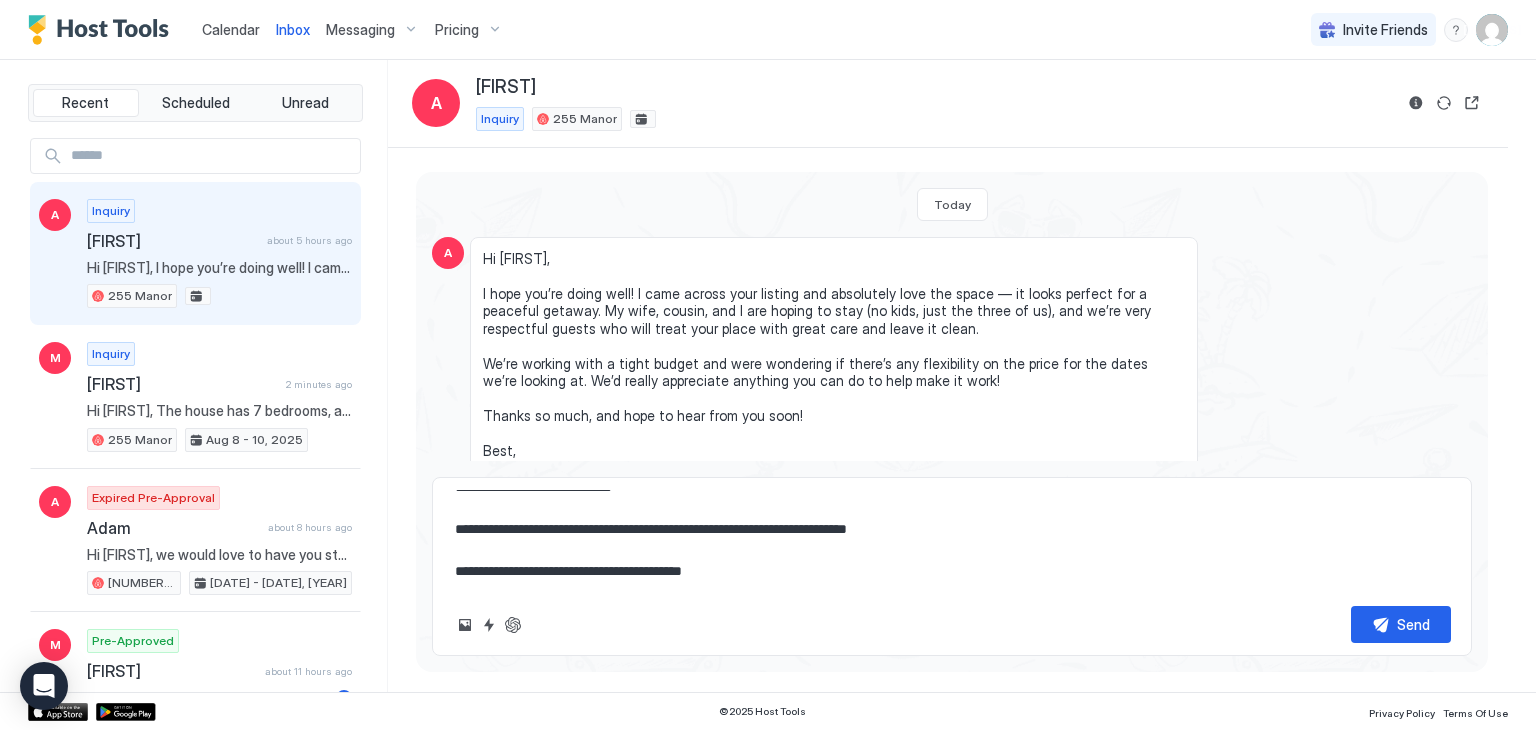 click on "**********" at bounding box center [952, 540] 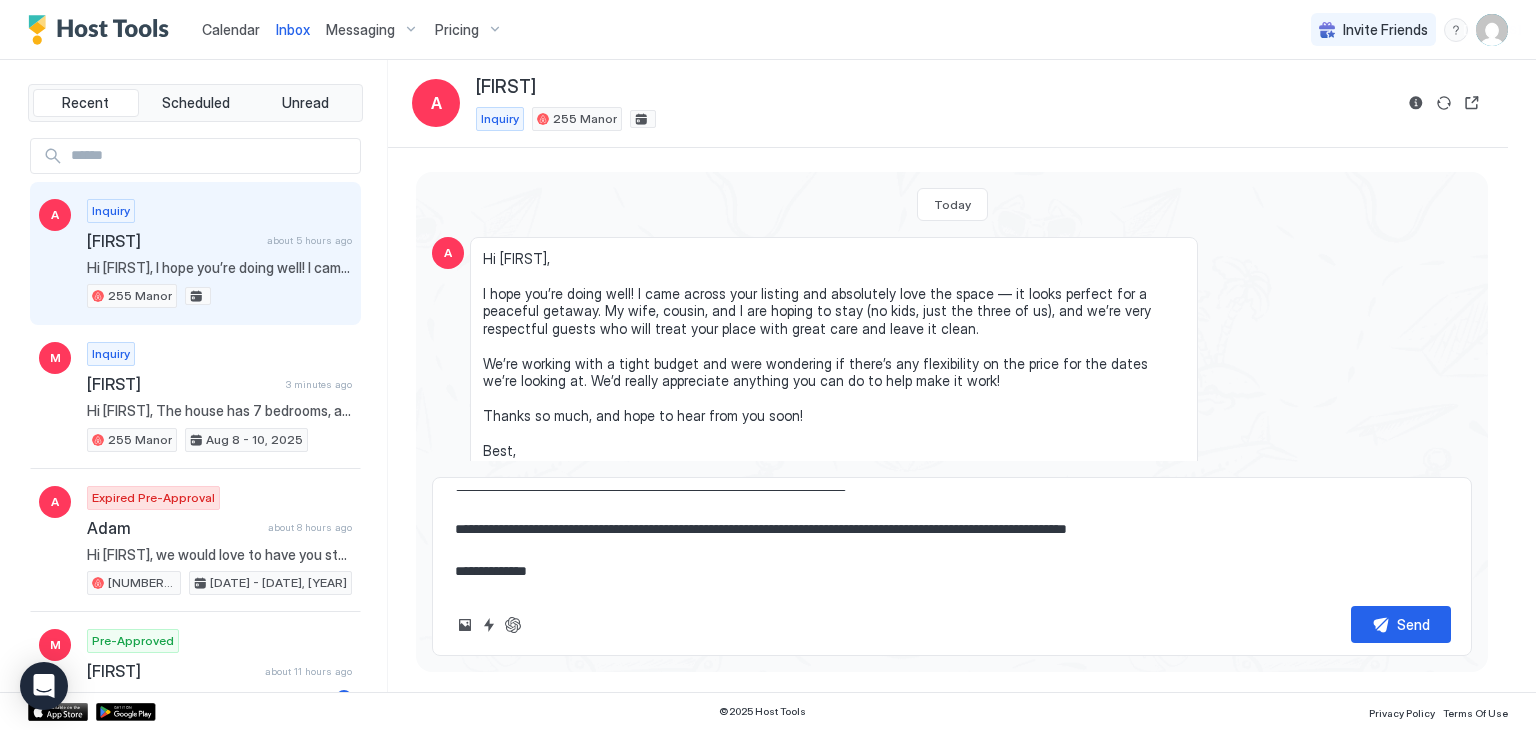 scroll, scrollTop: 178, scrollLeft: 0, axis: vertical 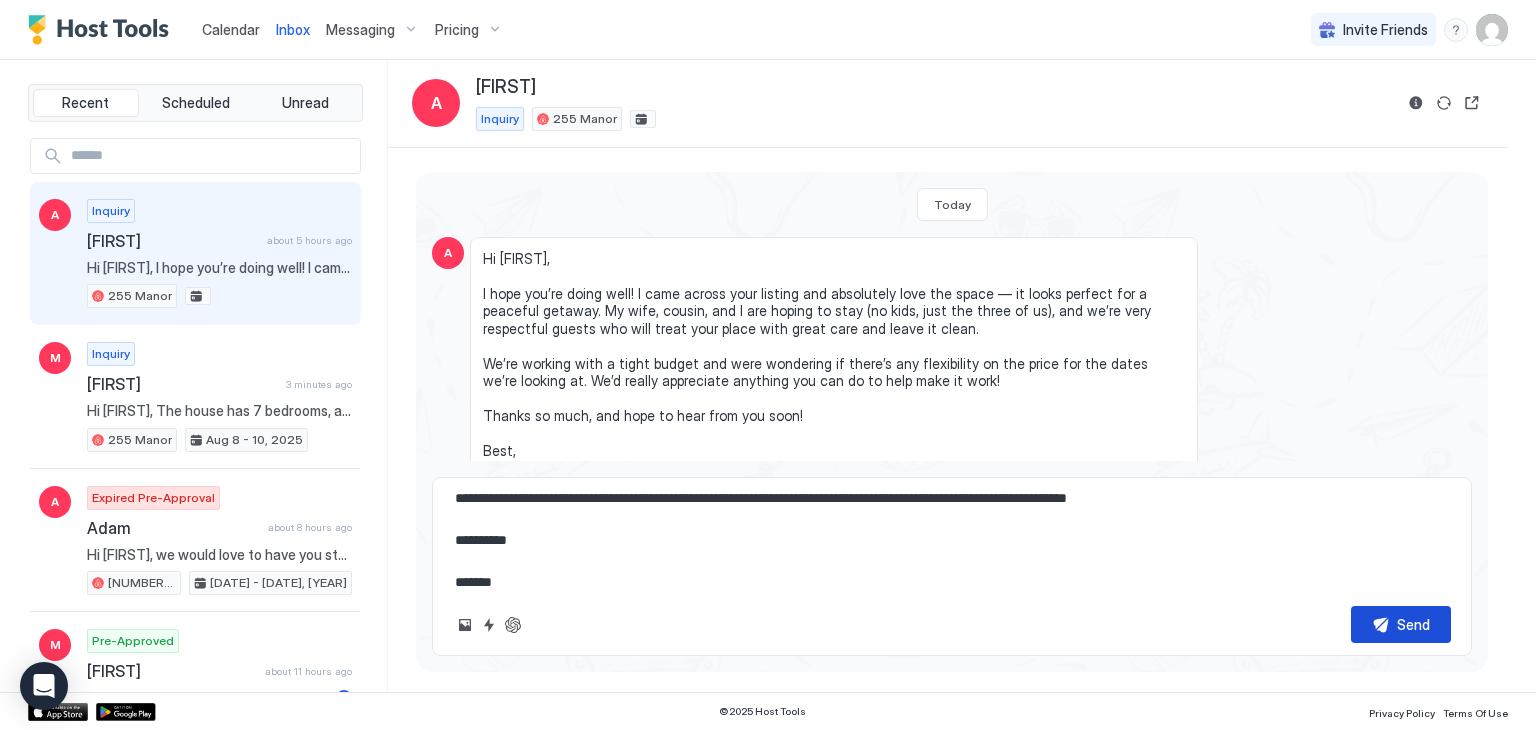 click on "Send" at bounding box center [1401, 624] 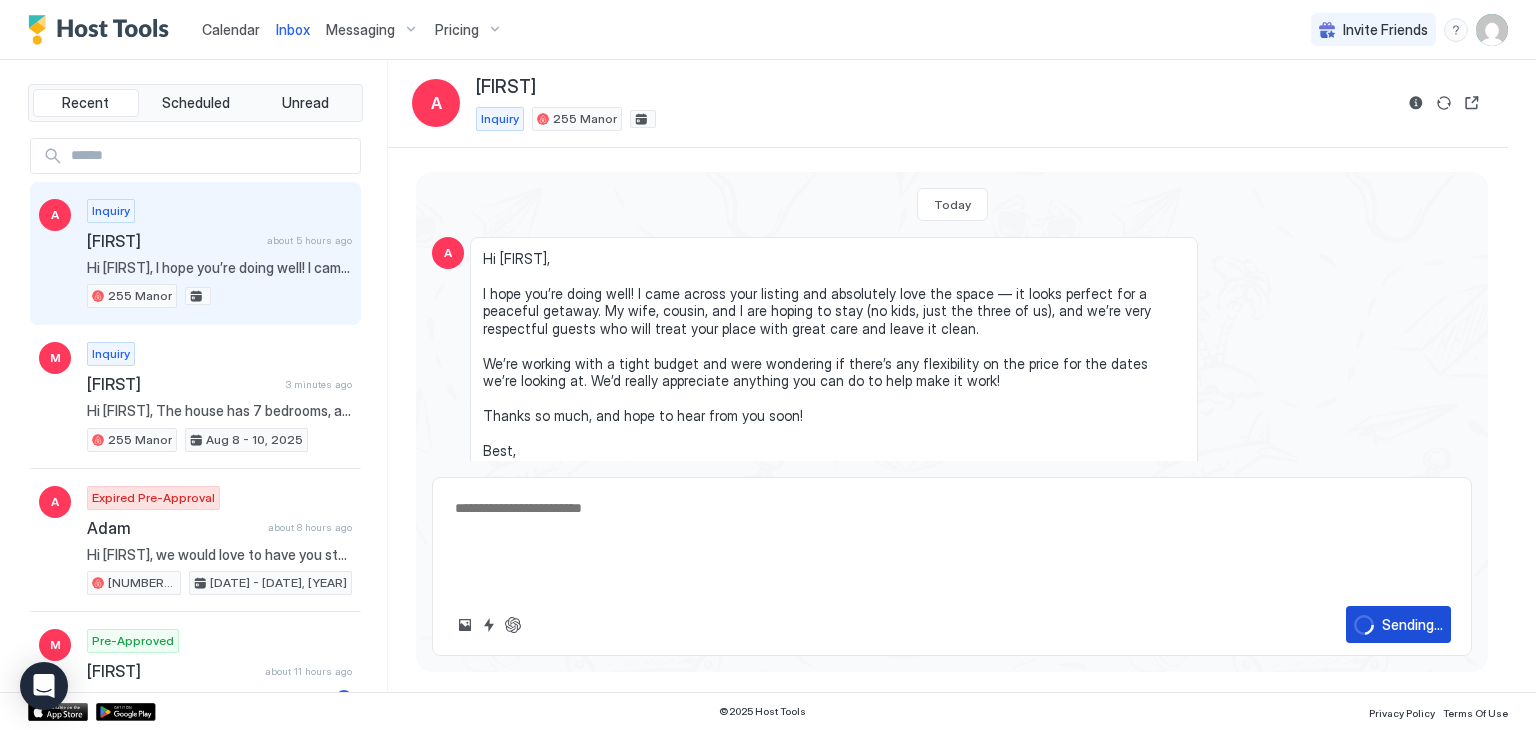 scroll, scrollTop: 0, scrollLeft: 0, axis: both 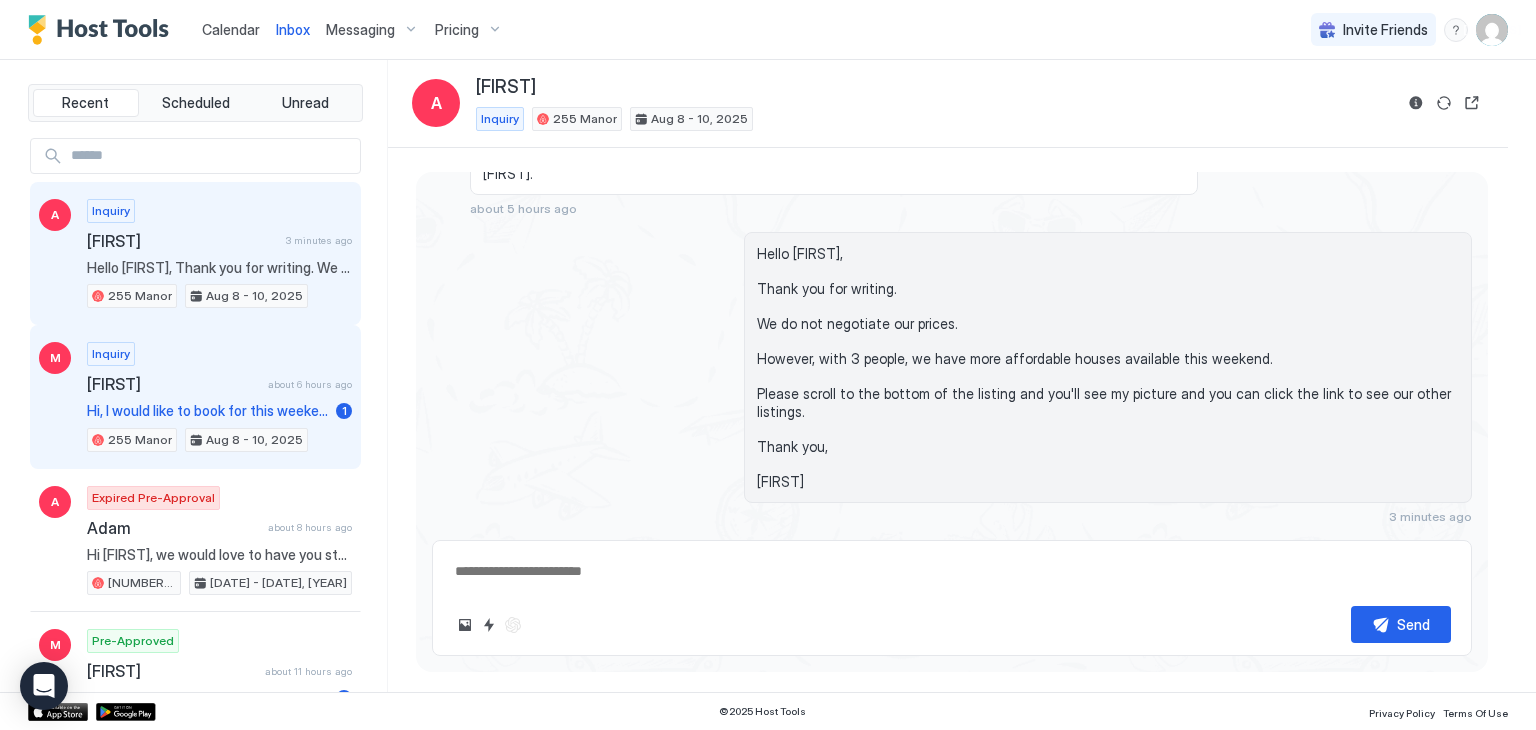 click on "[FIRST]" at bounding box center [173, 384] 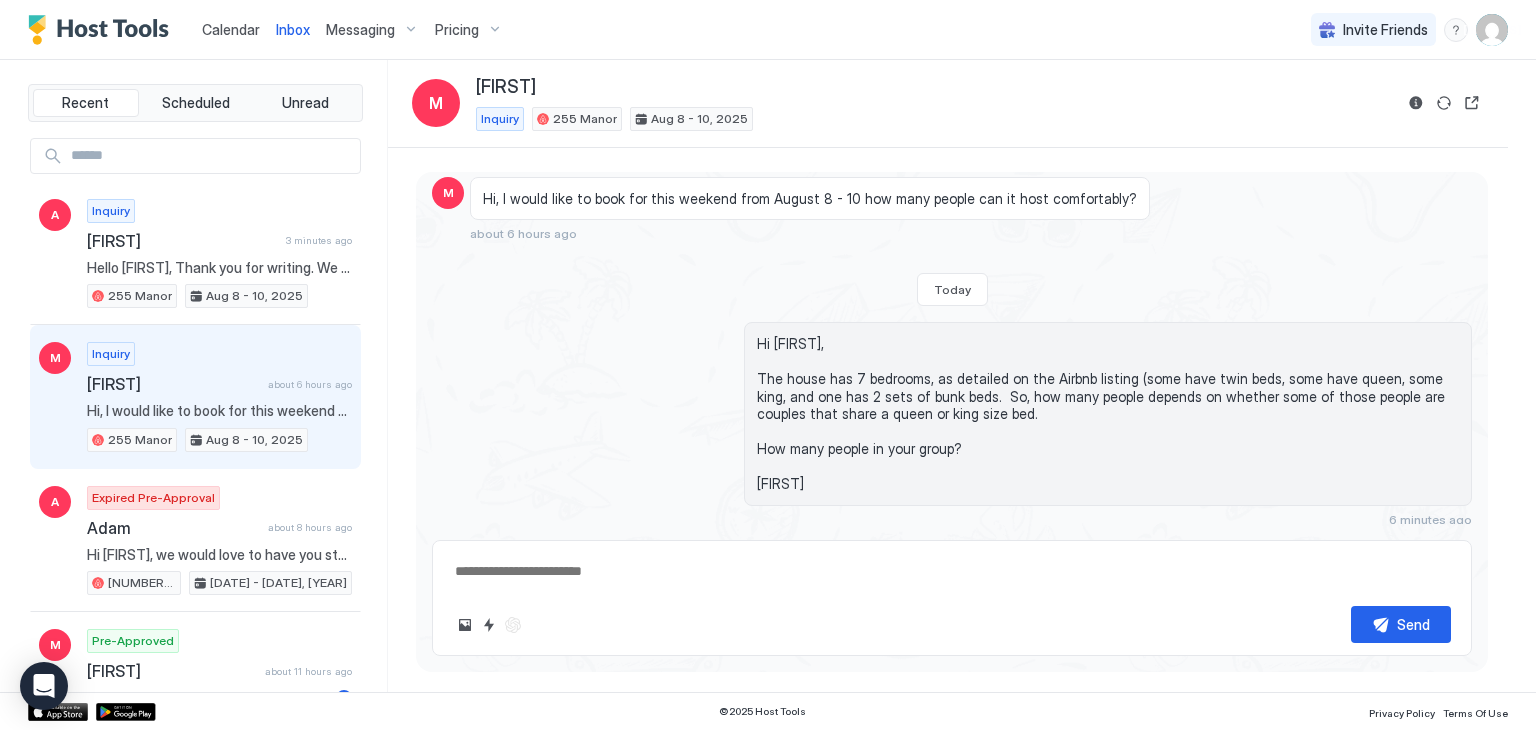 scroll, scrollTop: 59, scrollLeft: 0, axis: vertical 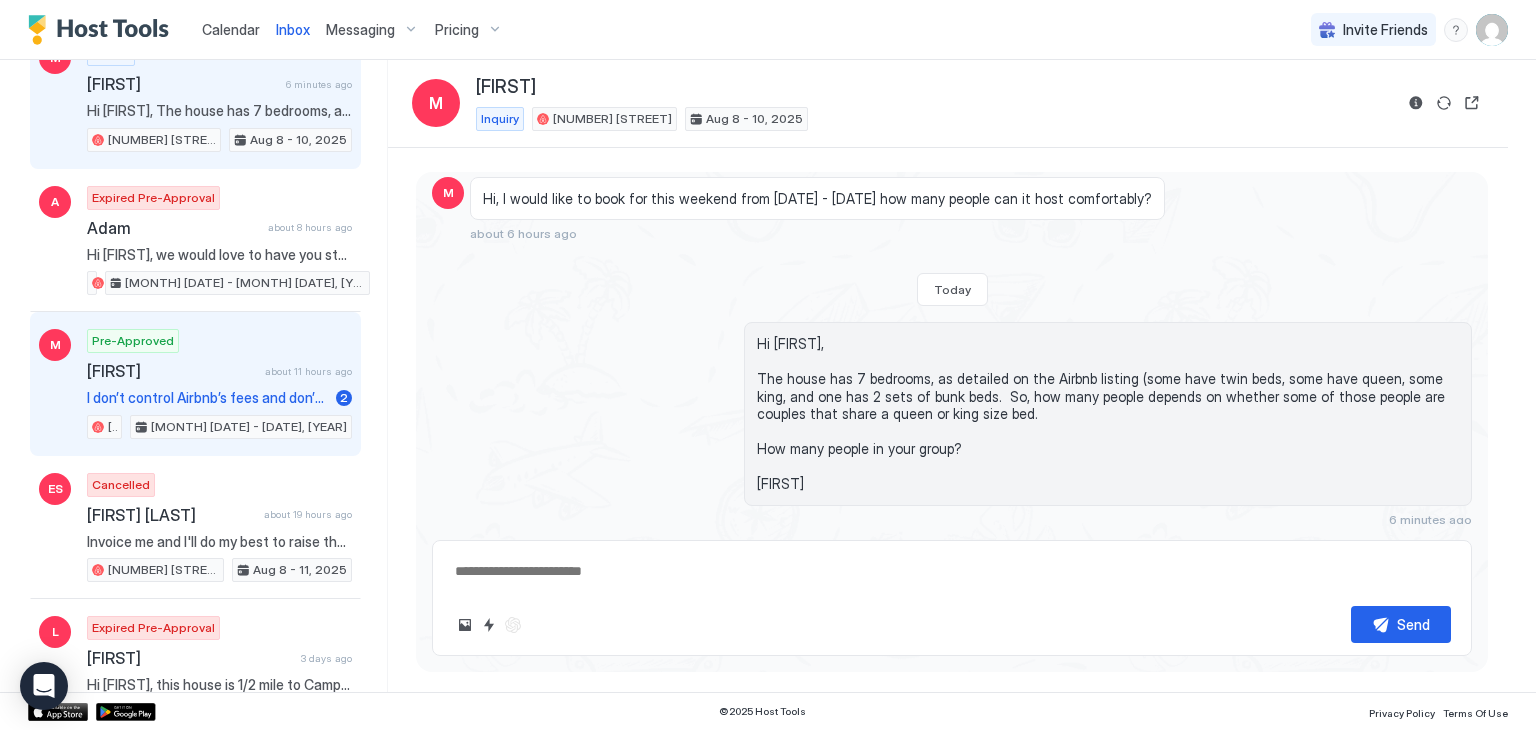 click on "[FIRST]" at bounding box center [172, 371] 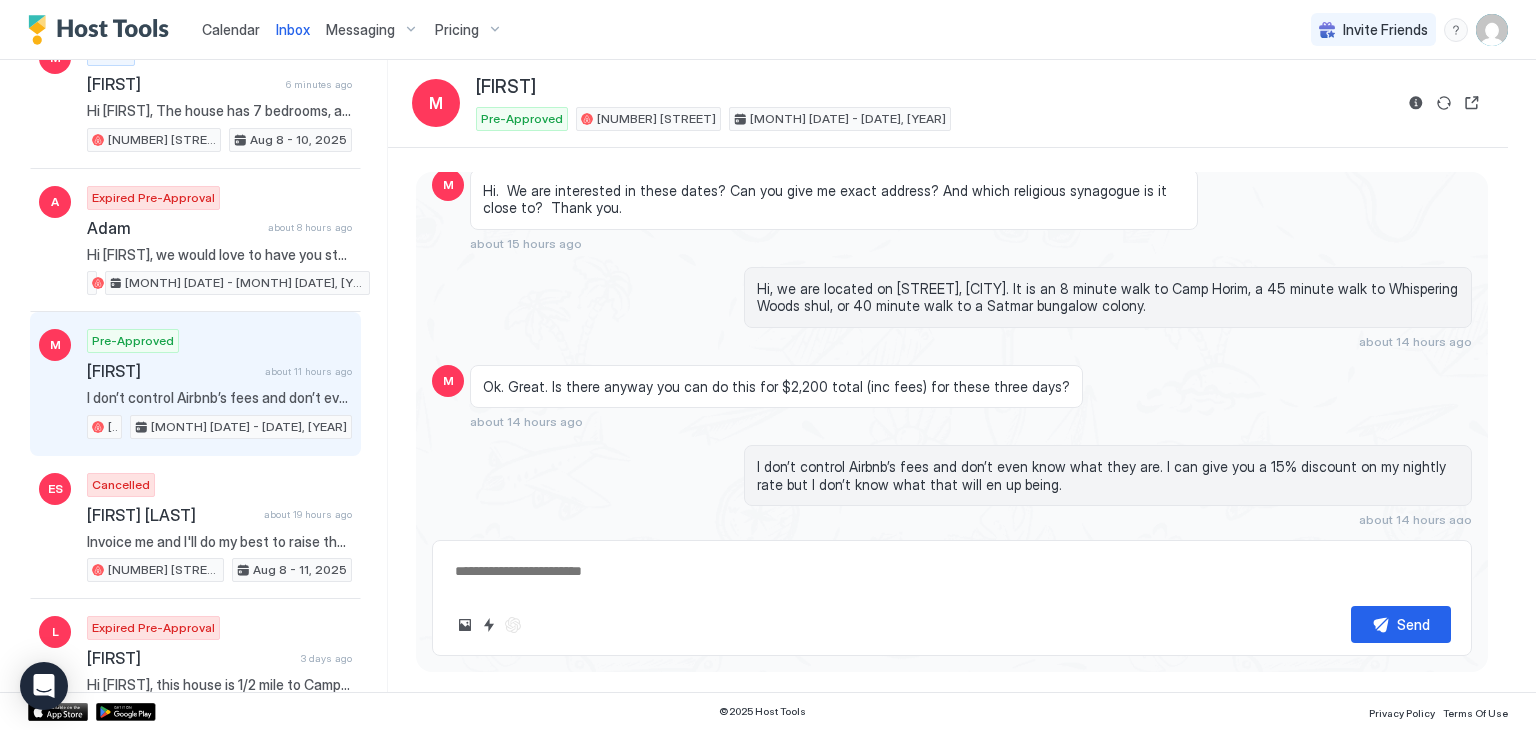 scroll, scrollTop: 68, scrollLeft: 0, axis: vertical 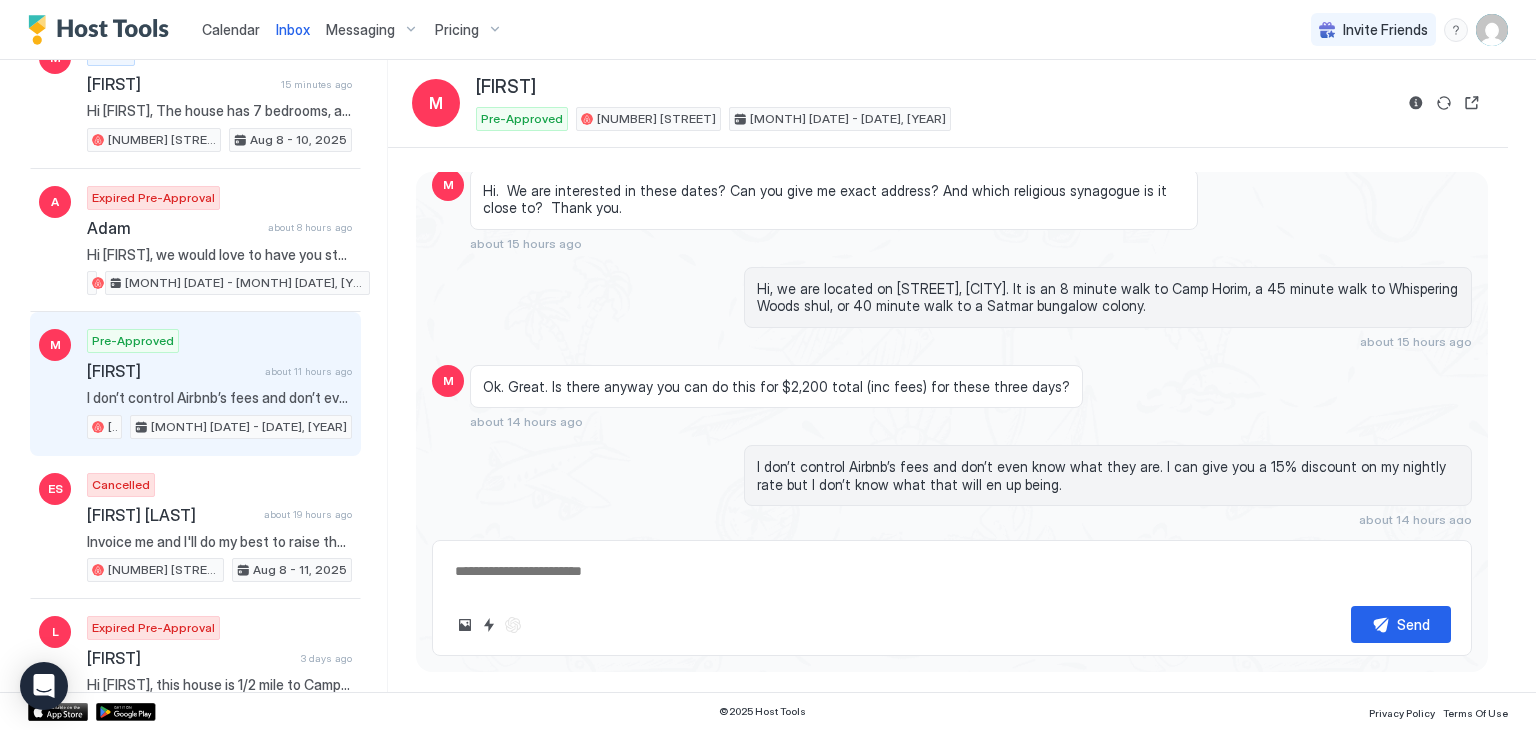 type on "*" 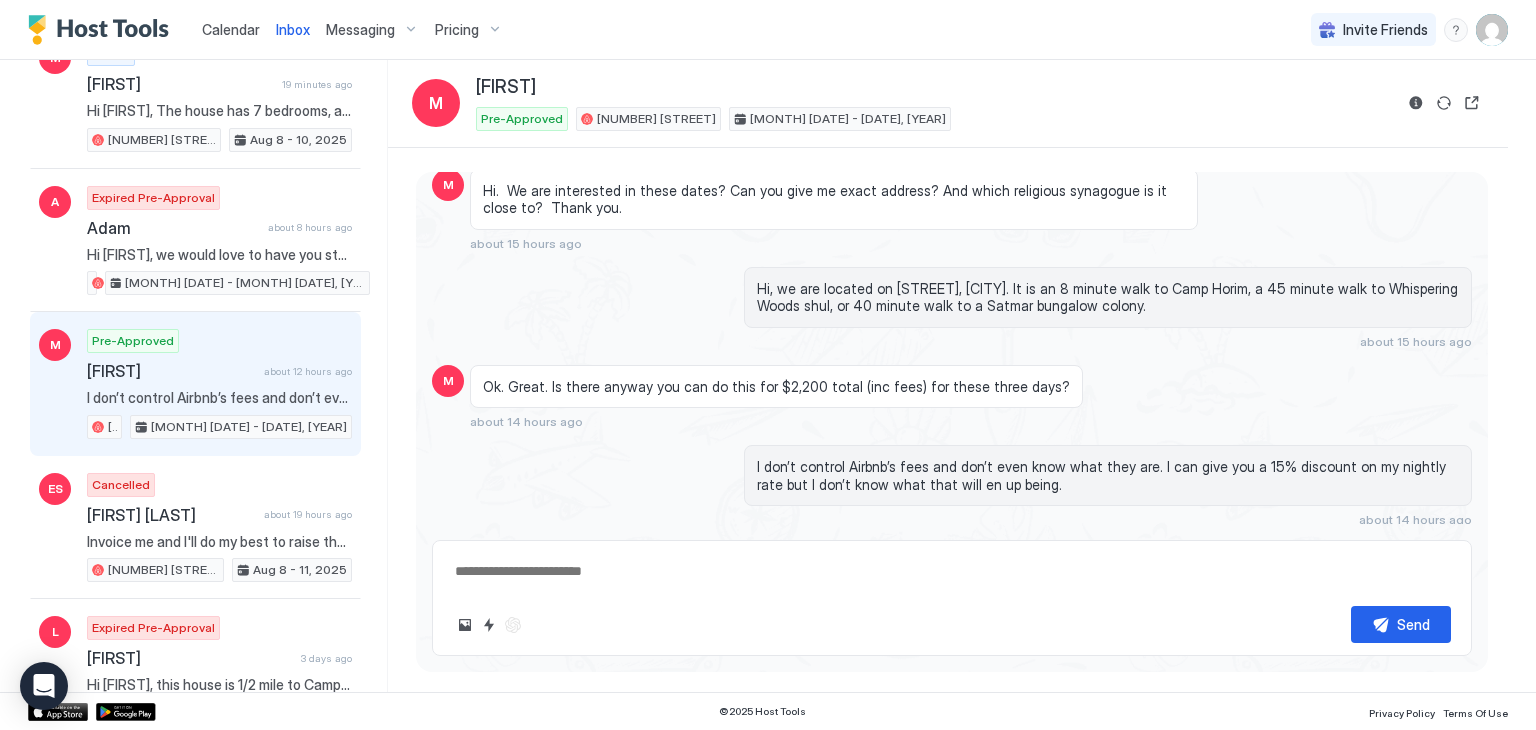 click on "Calendar" at bounding box center (231, 29) 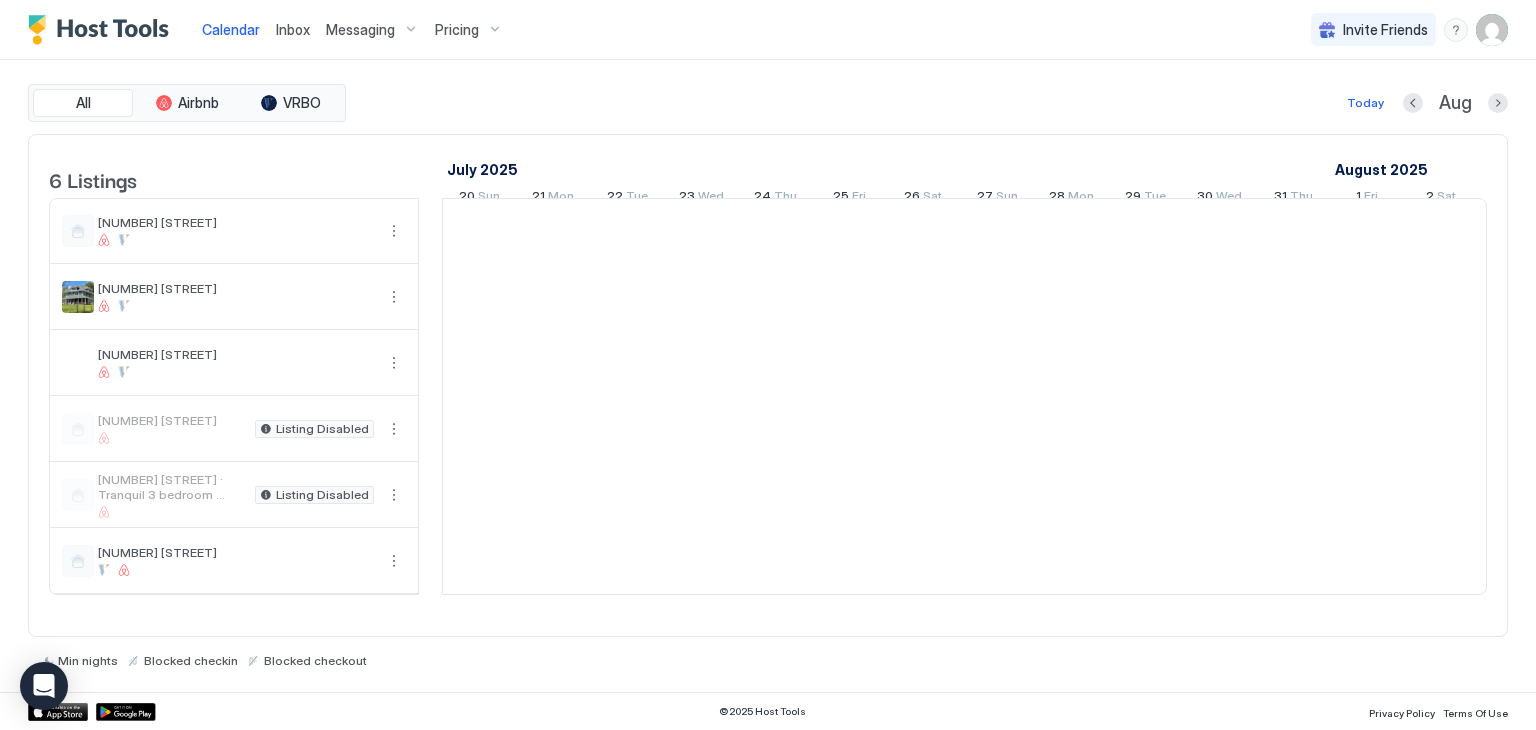 scroll, scrollTop: 0, scrollLeft: 1111, axis: horizontal 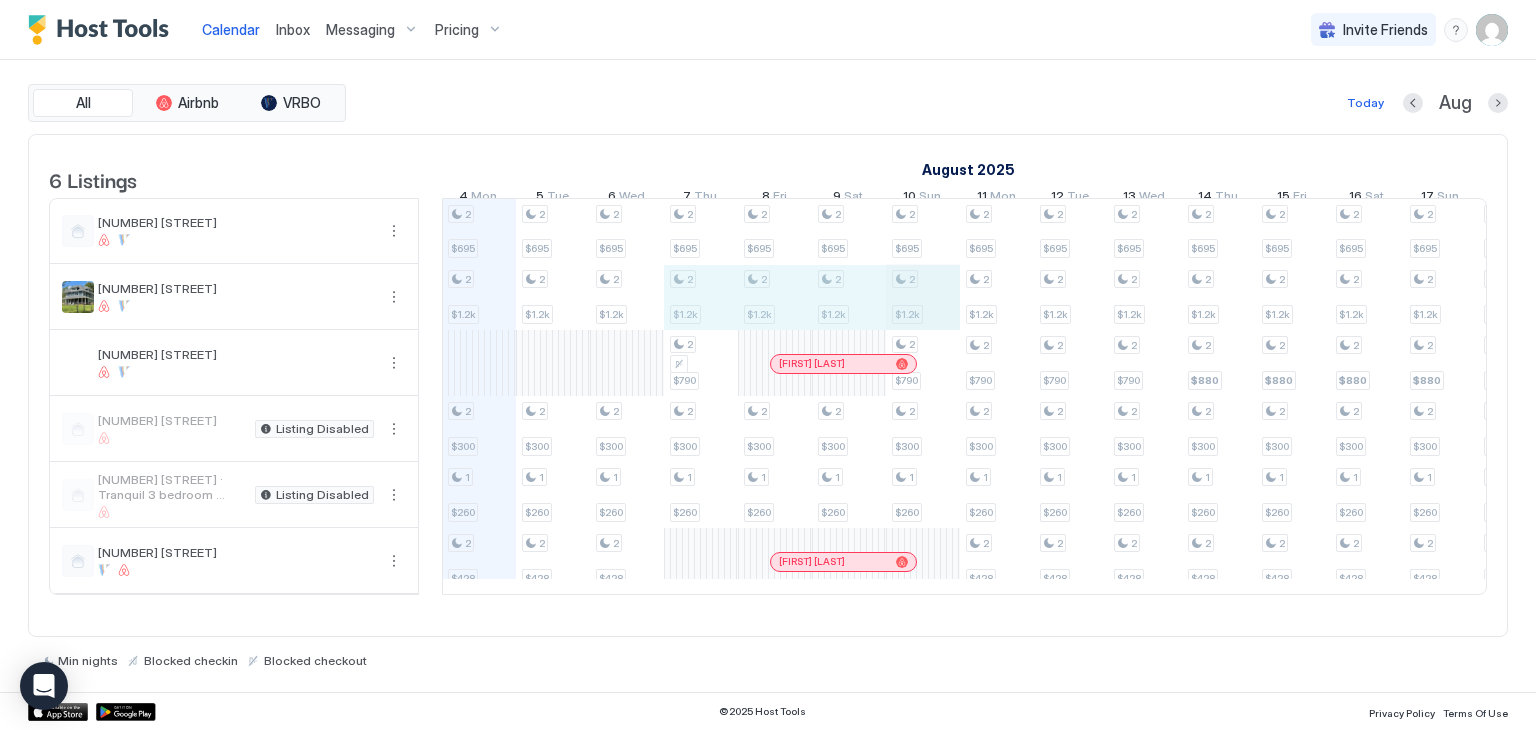 drag, startPoint x: 716, startPoint y: 297, endPoint x: 888, endPoint y: 301, distance: 172.04651 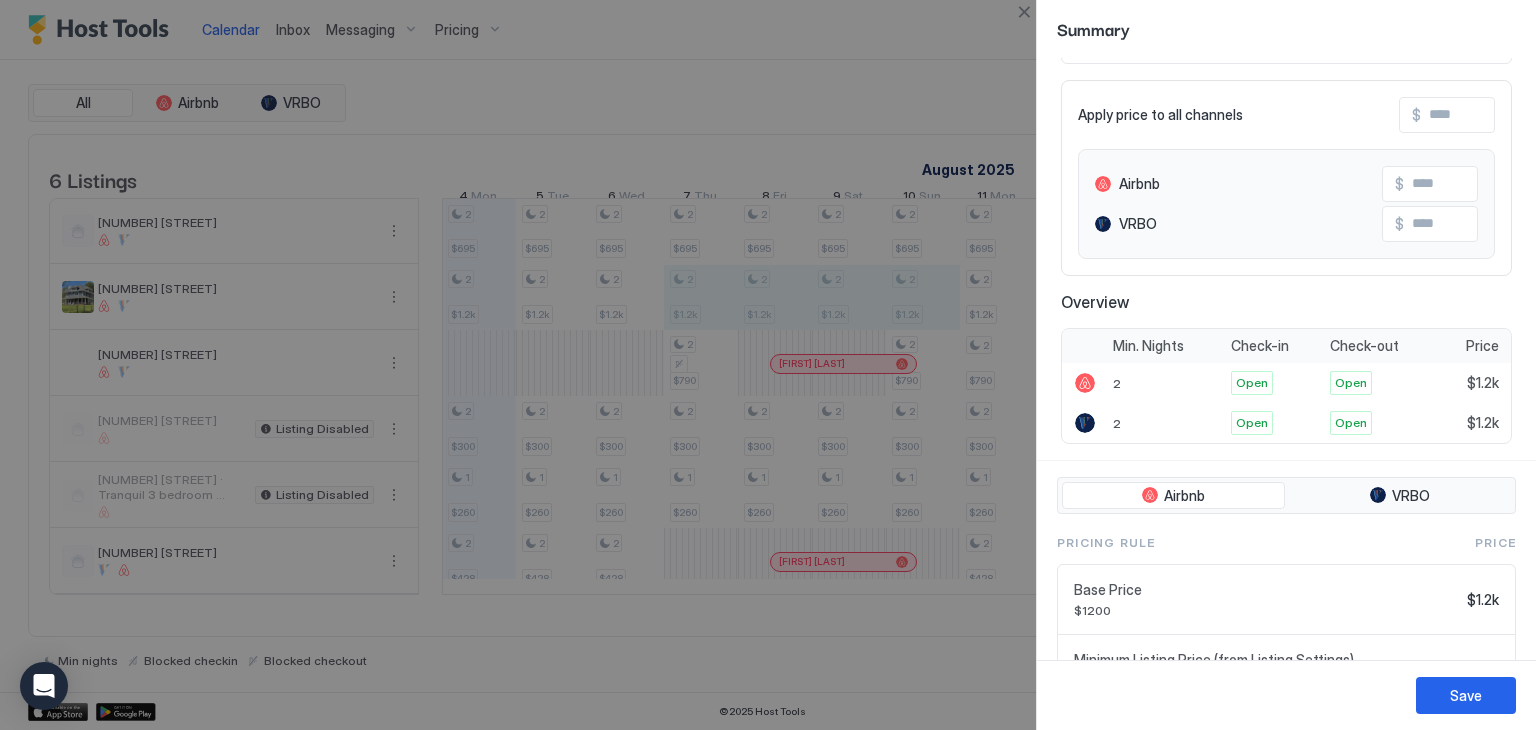 scroll, scrollTop: 222, scrollLeft: 0, axis: vertical 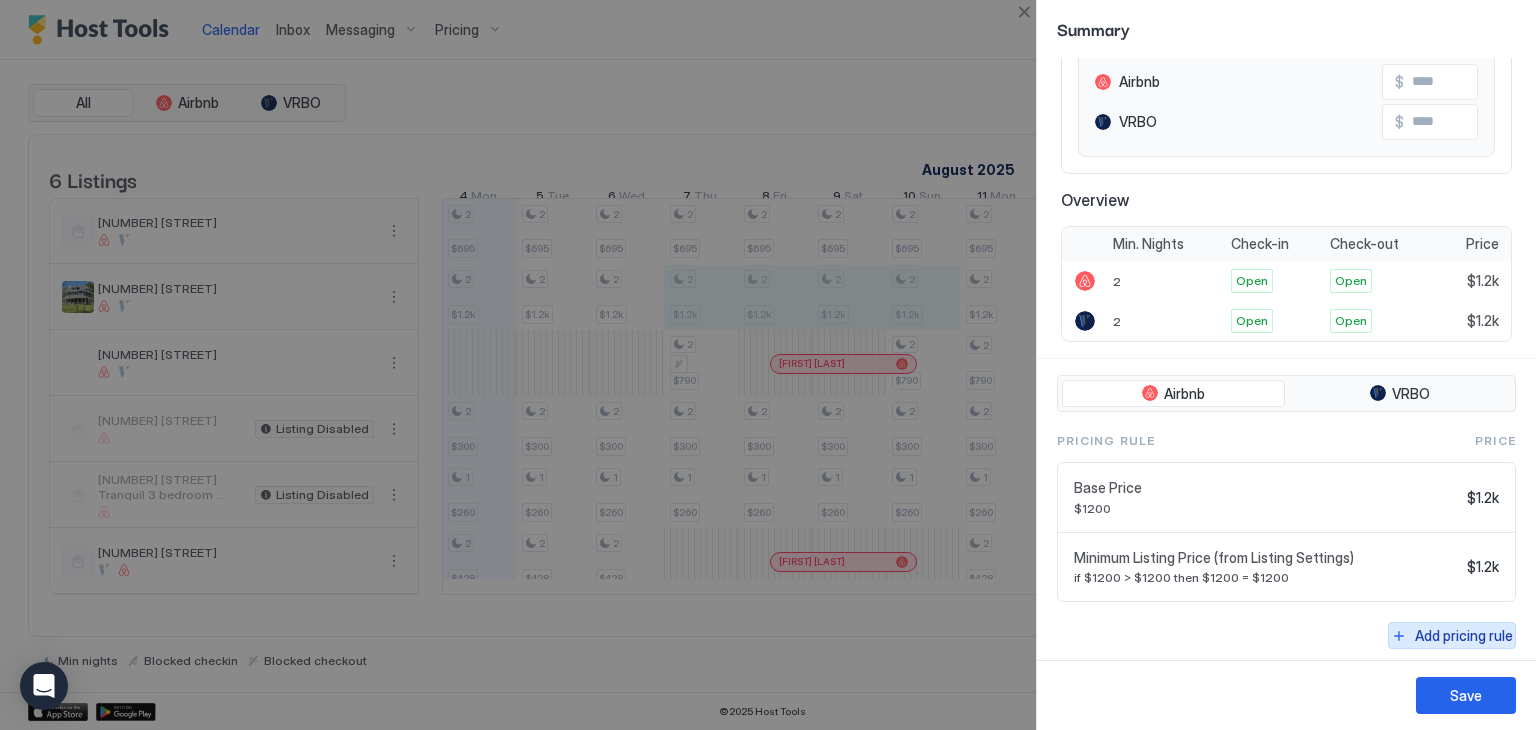 click on "Add pricing rule" at bounding box center (1464, 635) 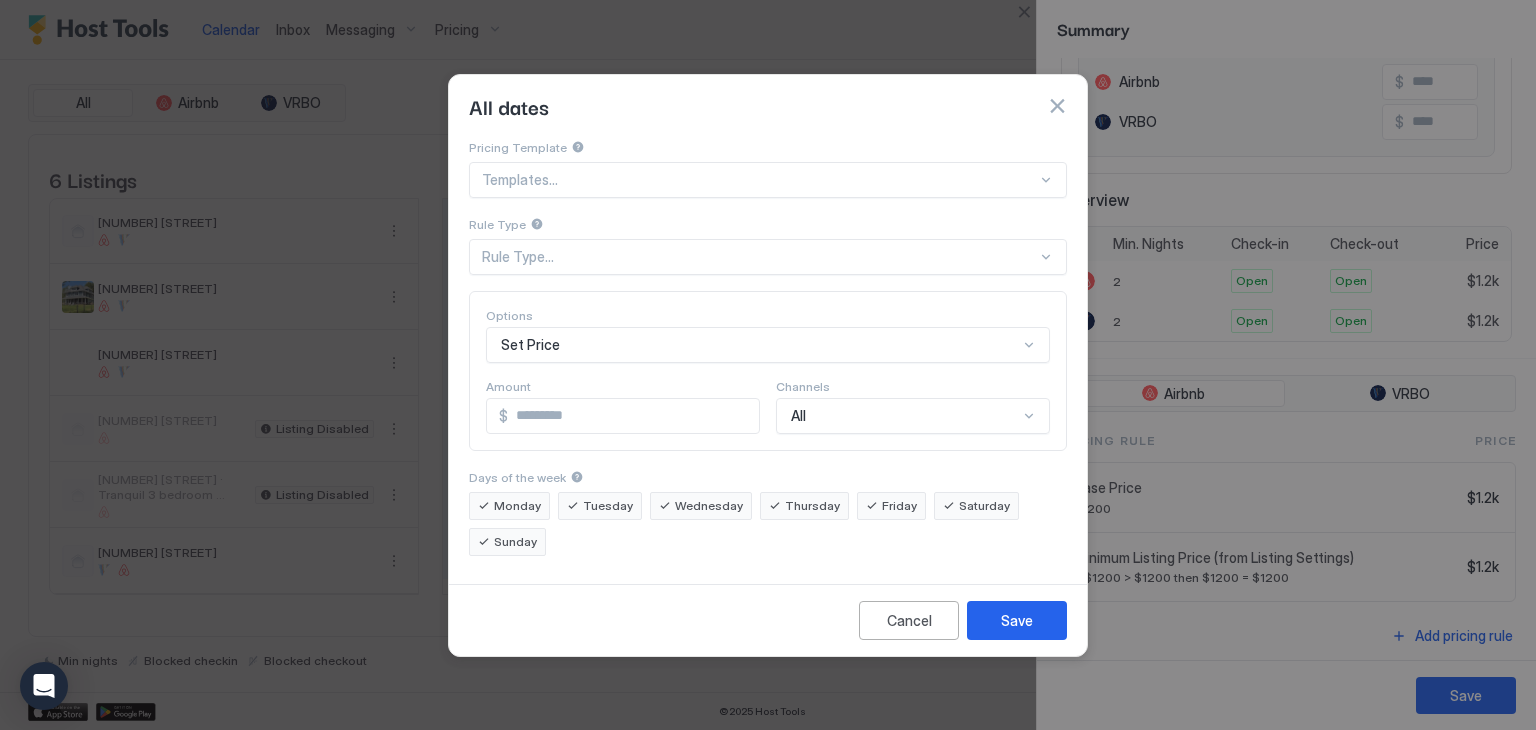 click on "Set Price" at bounding box center [768, 345] 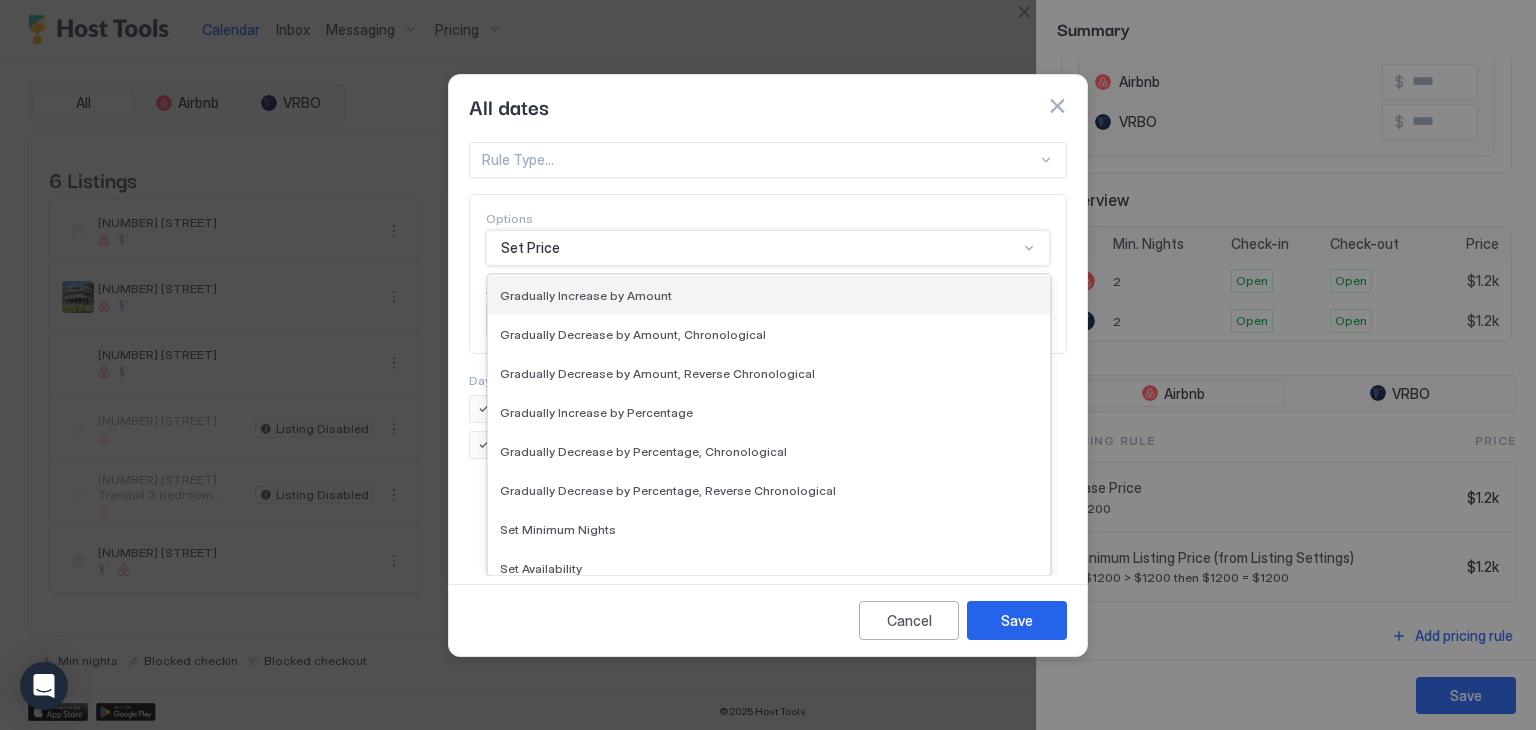 scroll, scrollTop: 300, scrollLeft: 0, axis: vertical 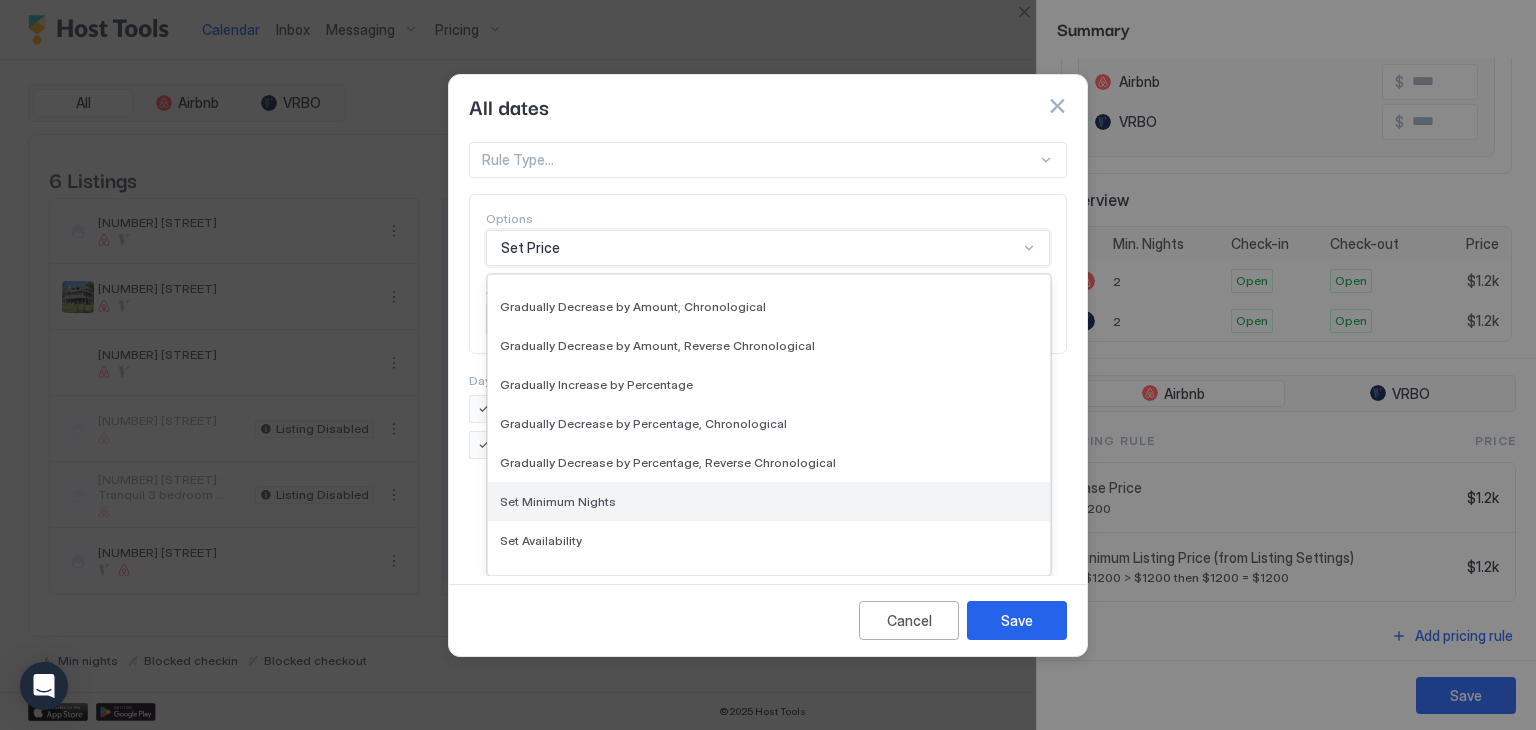 click on "Set Minimum Nights" at bounding box center [769, 501] 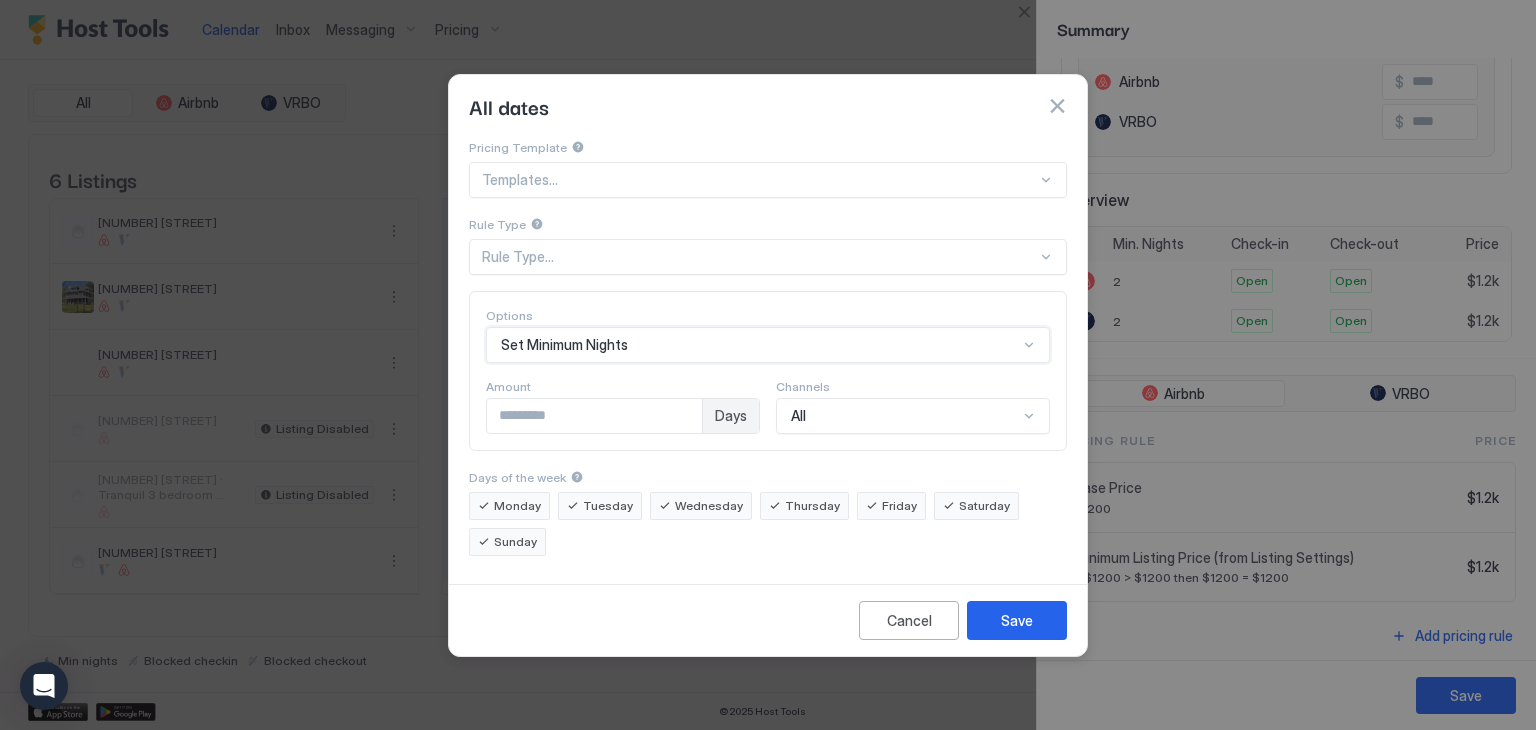 scroll, scrollTop: 0, scrollLeft: 0, axis: both 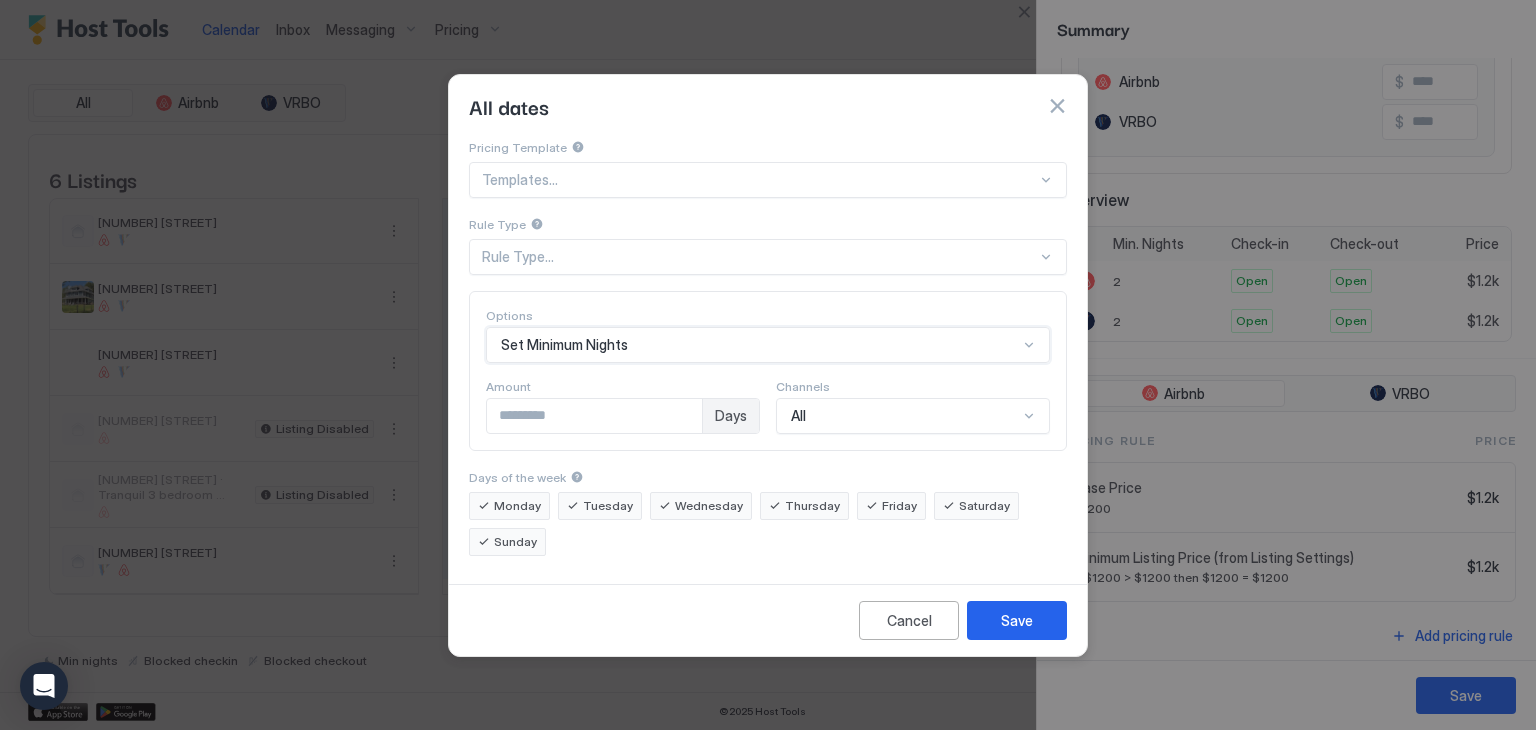 click on "*" at bounding box center (594, 416) 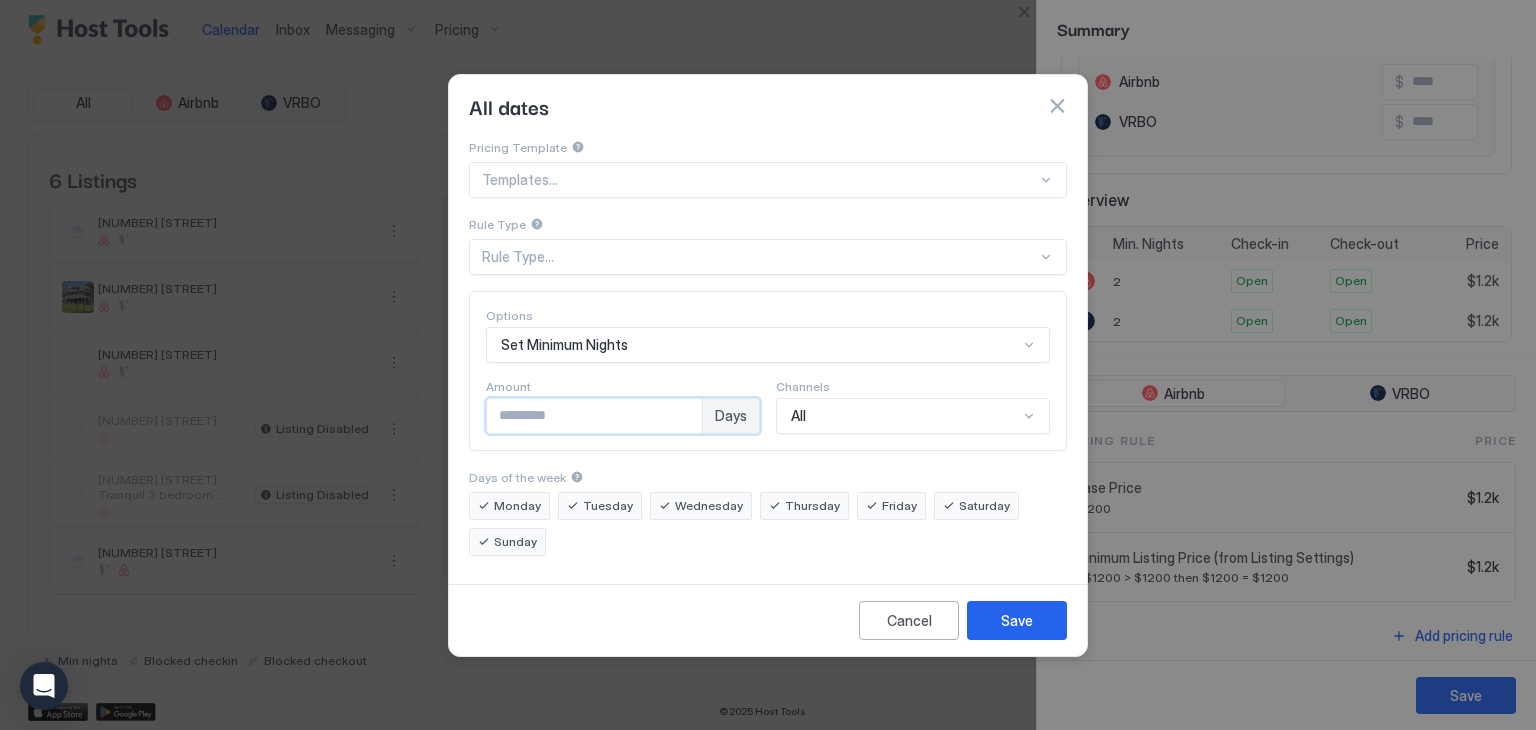 click on "*" at bounding box center [594, 416] 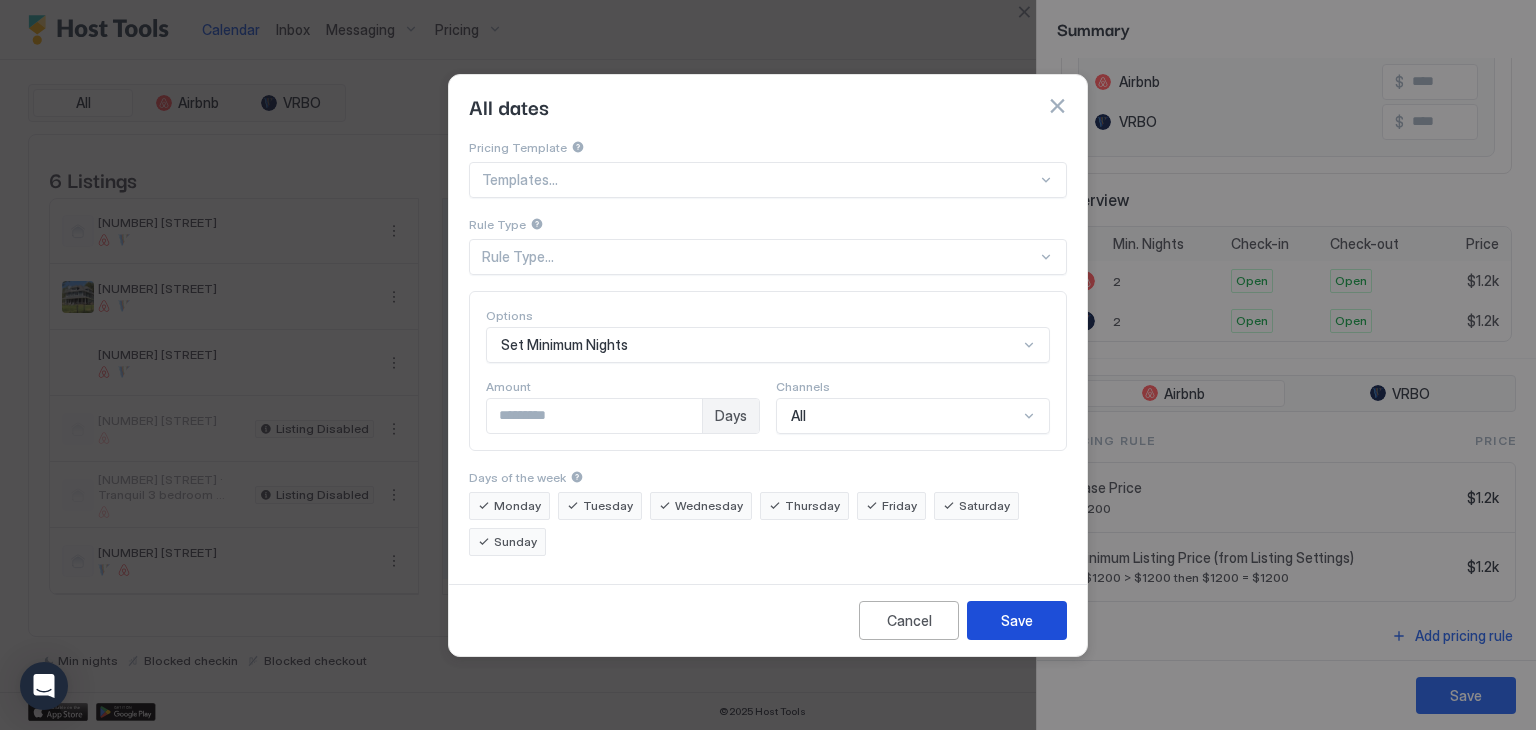 click on "Save" at bounding box center (1017, 620) 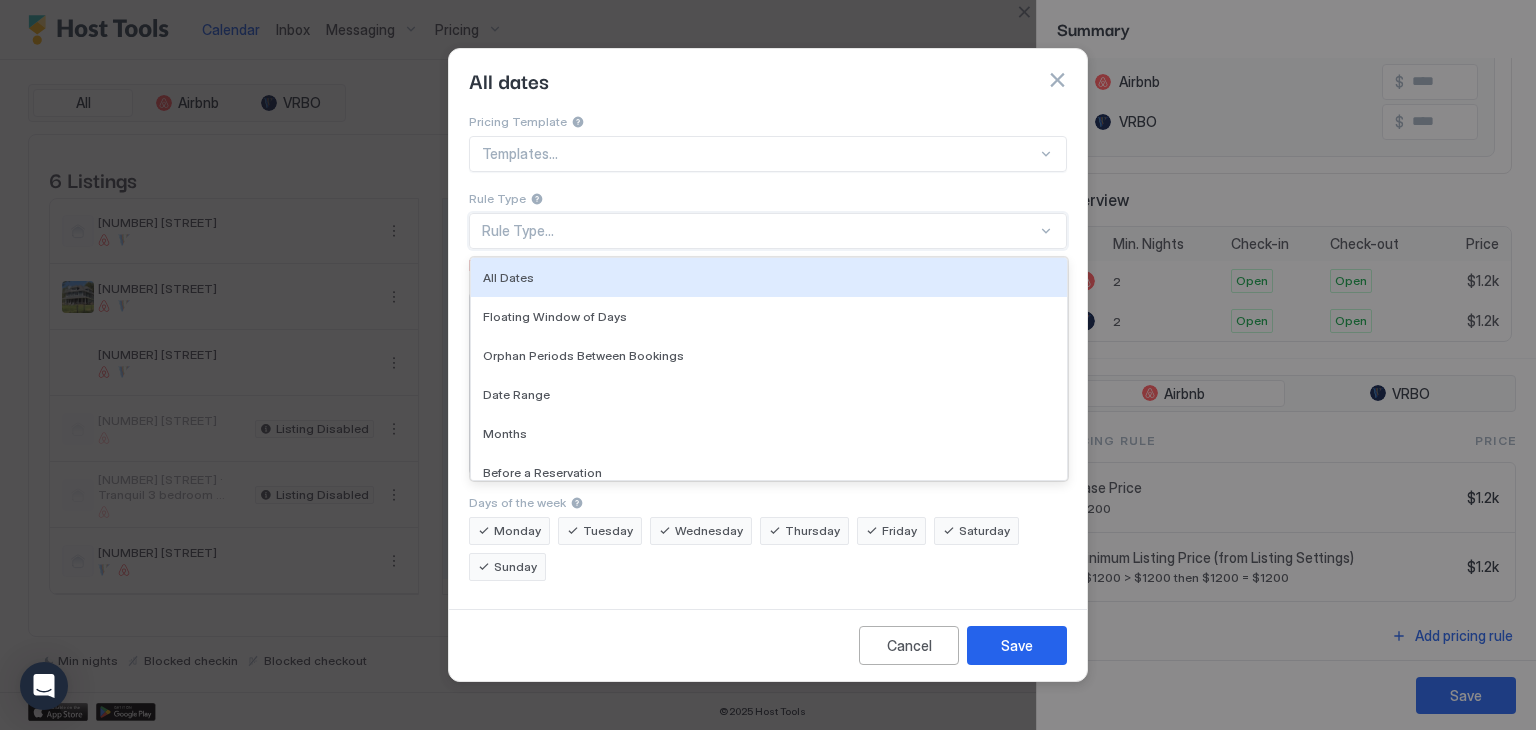 click on "Rule Type..." at bounding box center (759, 231) 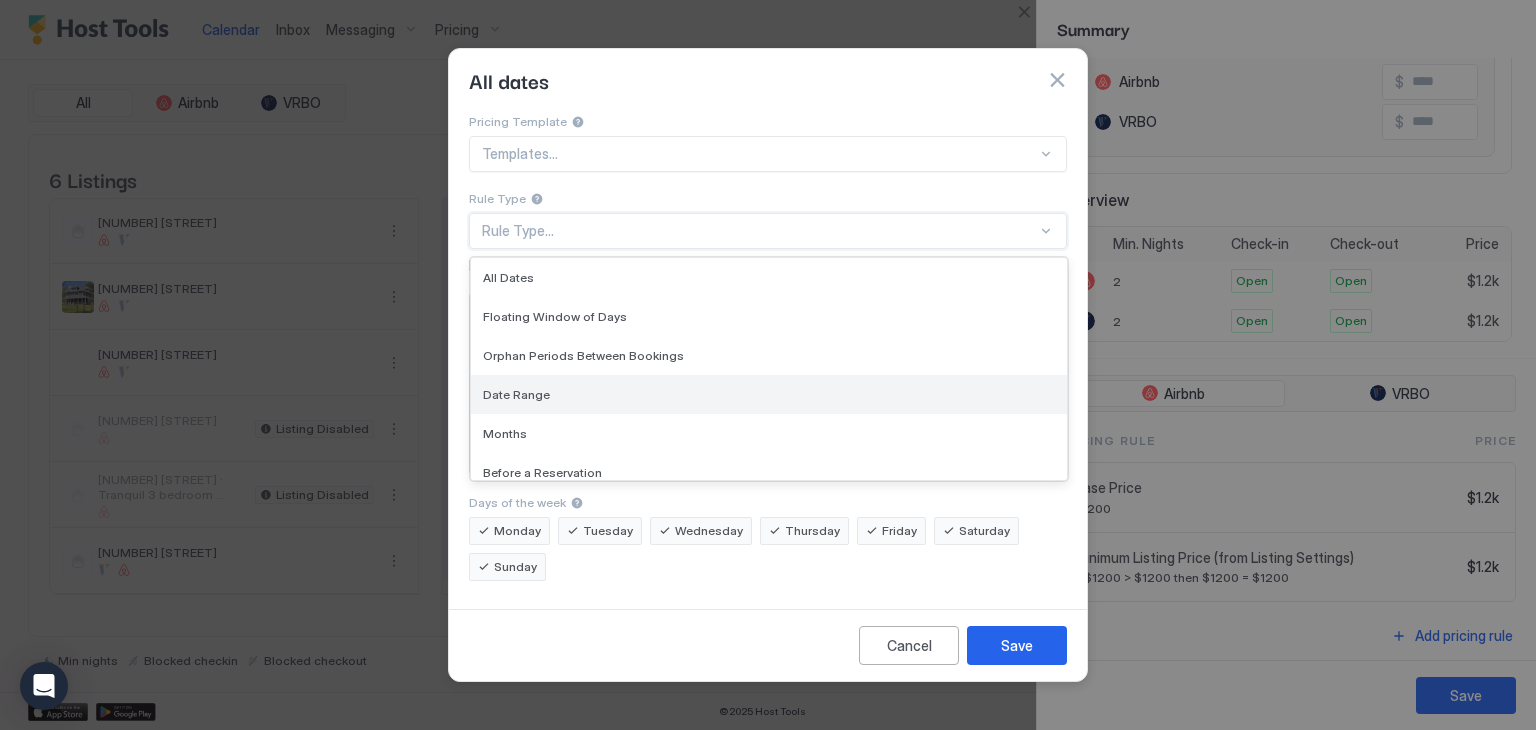click on "Date Range" at bounding box center [769, 394] 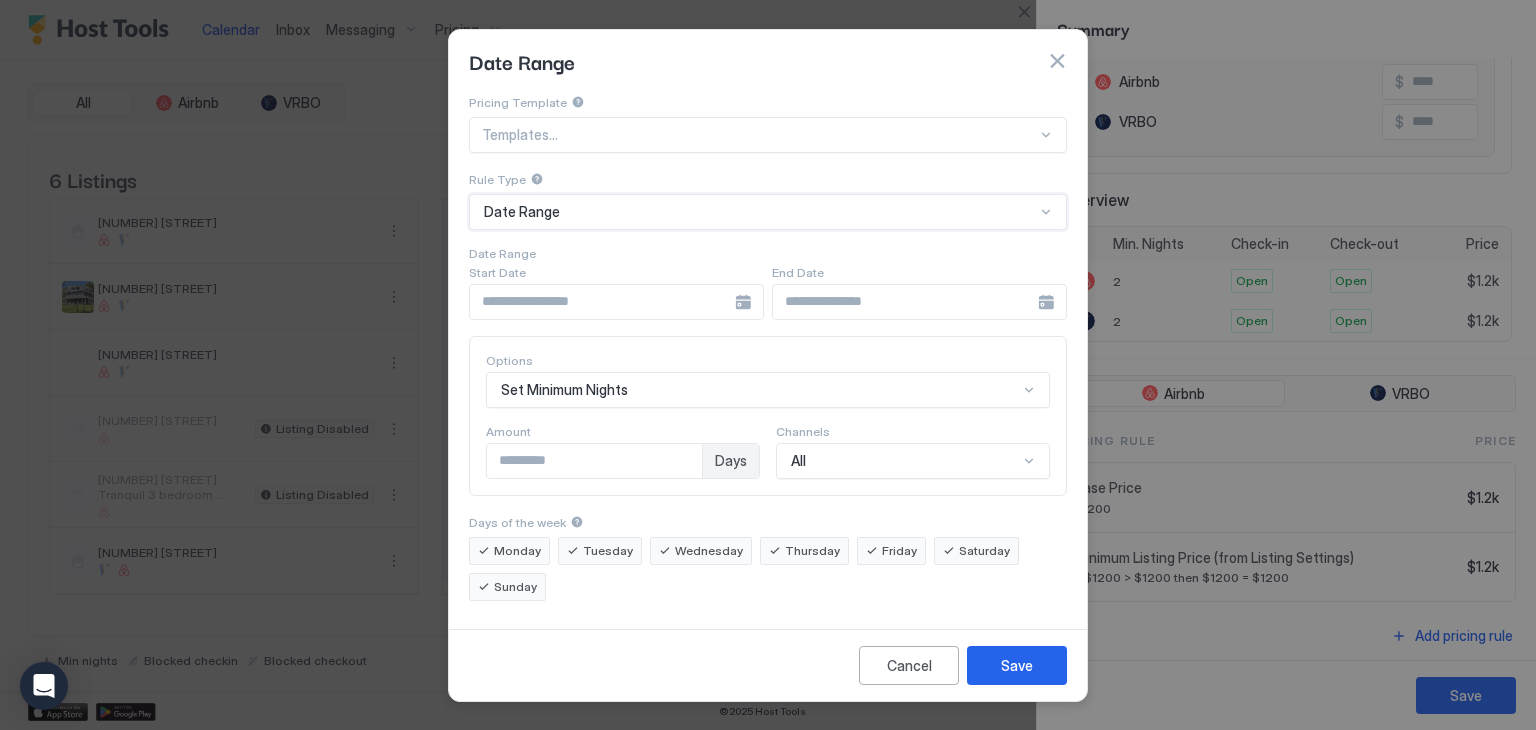 click at bounding box center [616, 302] 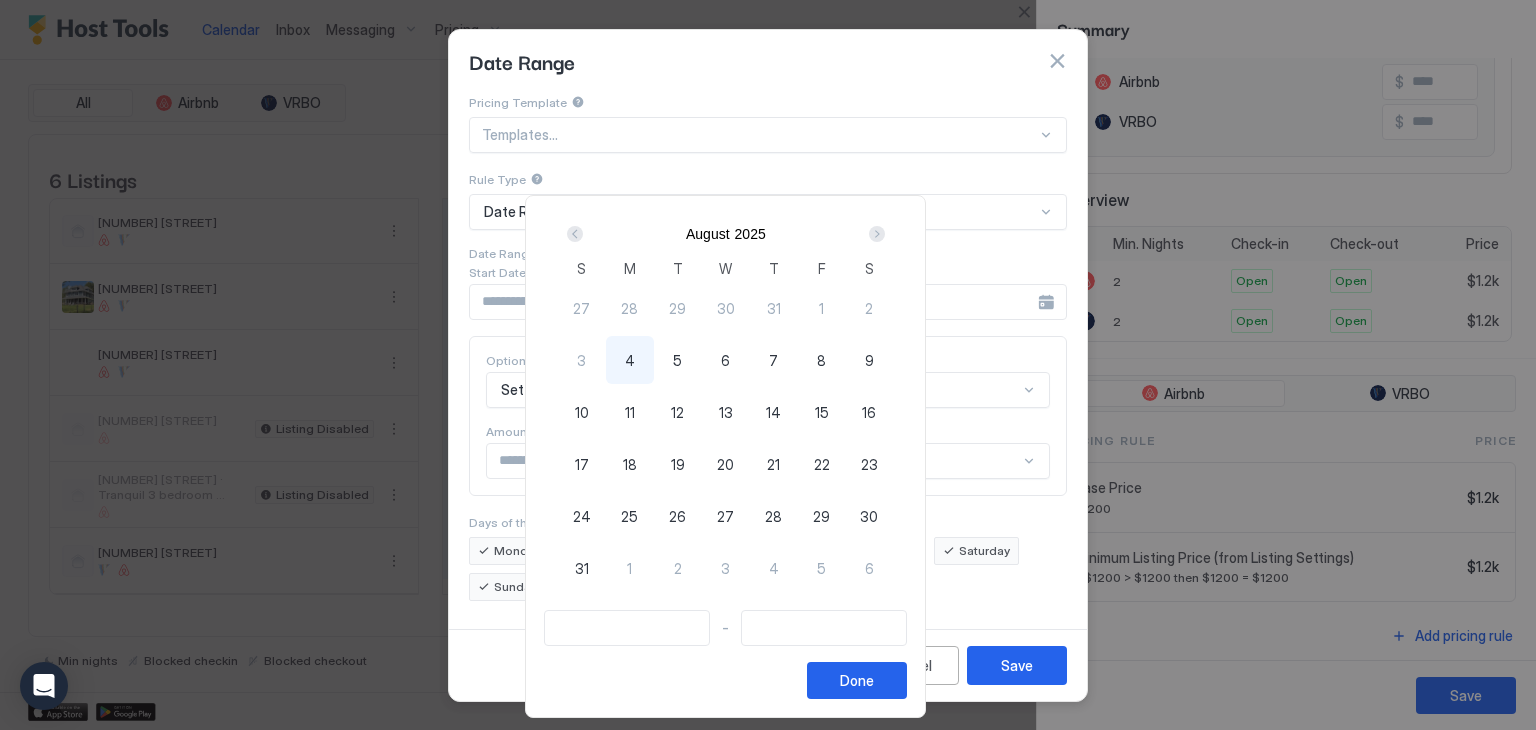 drag, startPoint x: 811, startPoint y: 358, endPoint x: 637, endPoint y: 401, distance: 179.23448 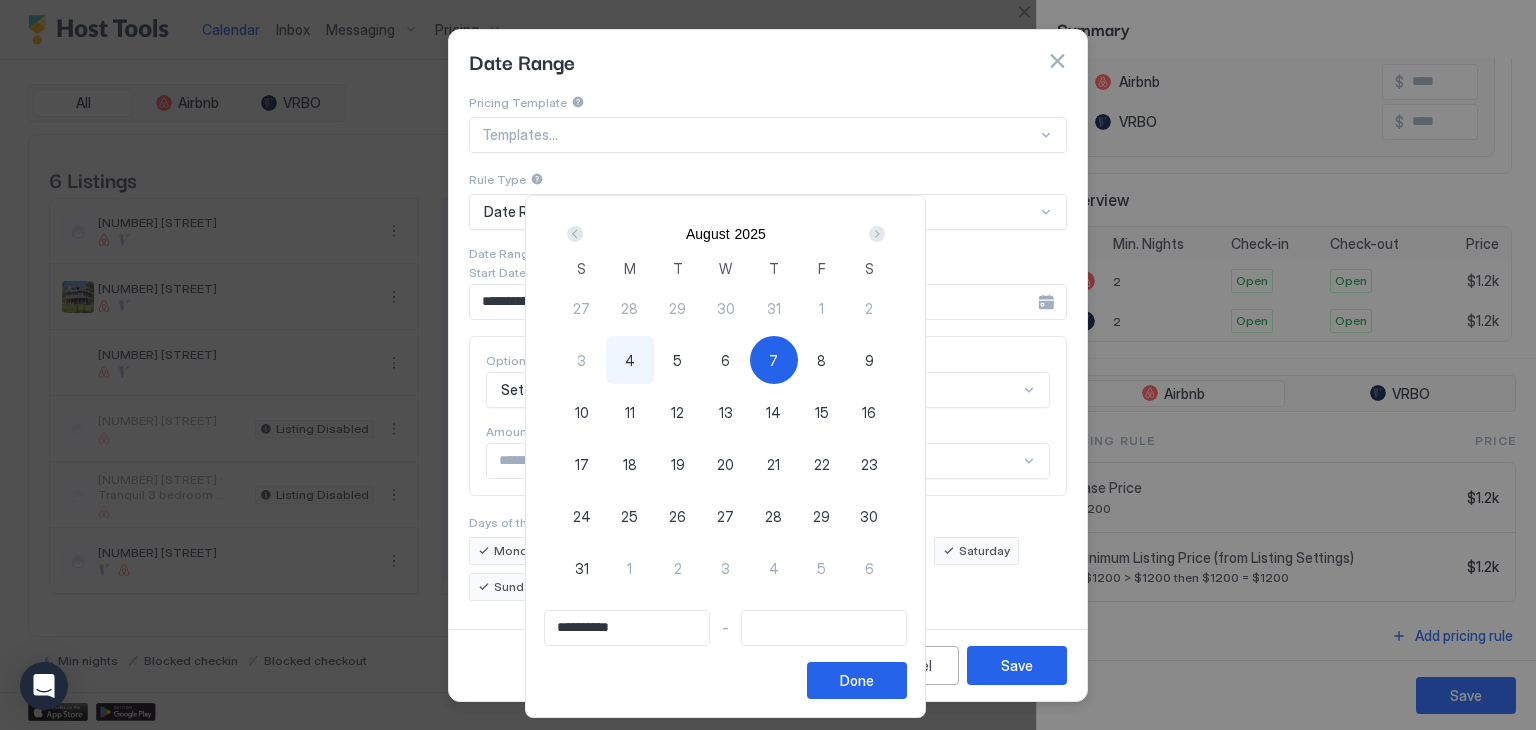 type on "**********" 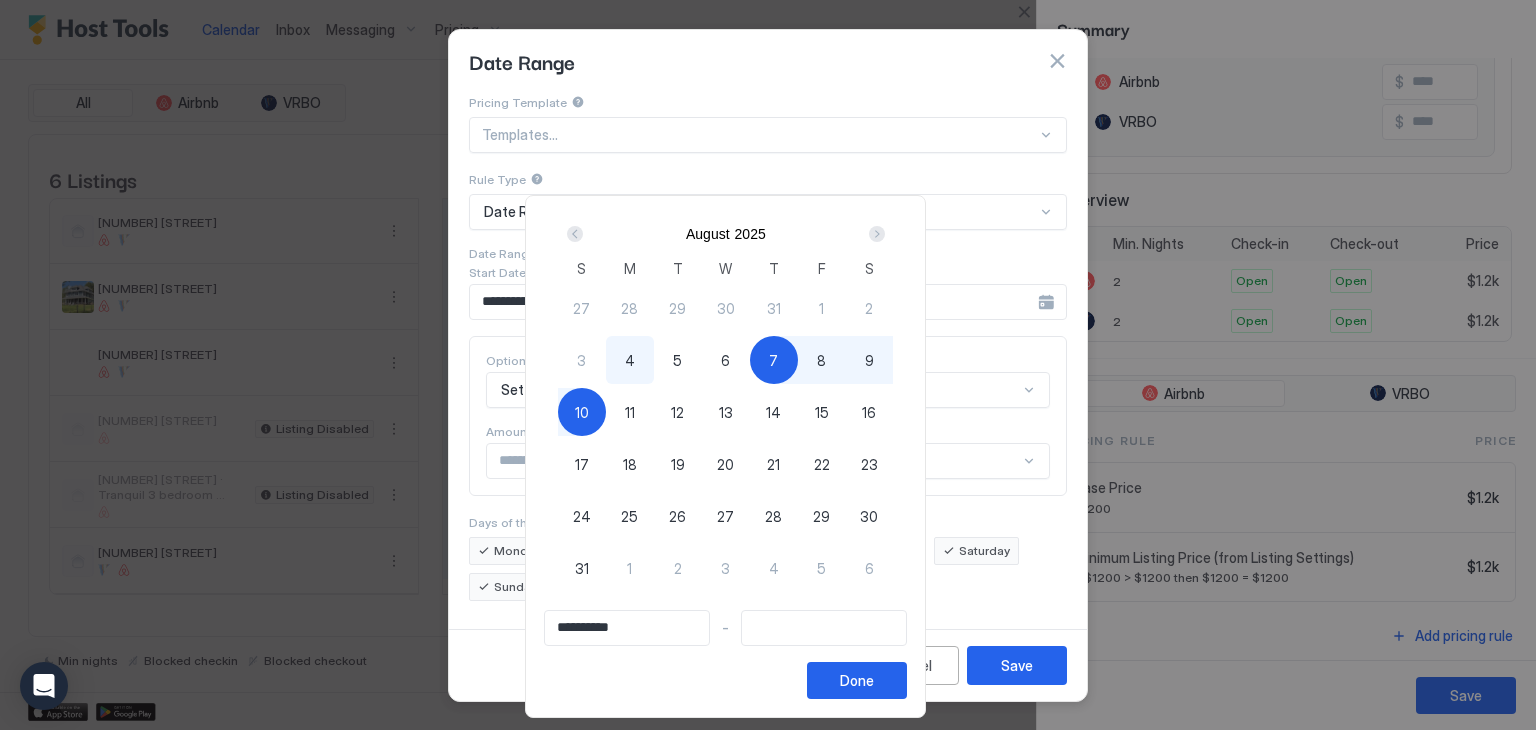 click on "10" at bounding box center [582, 412] 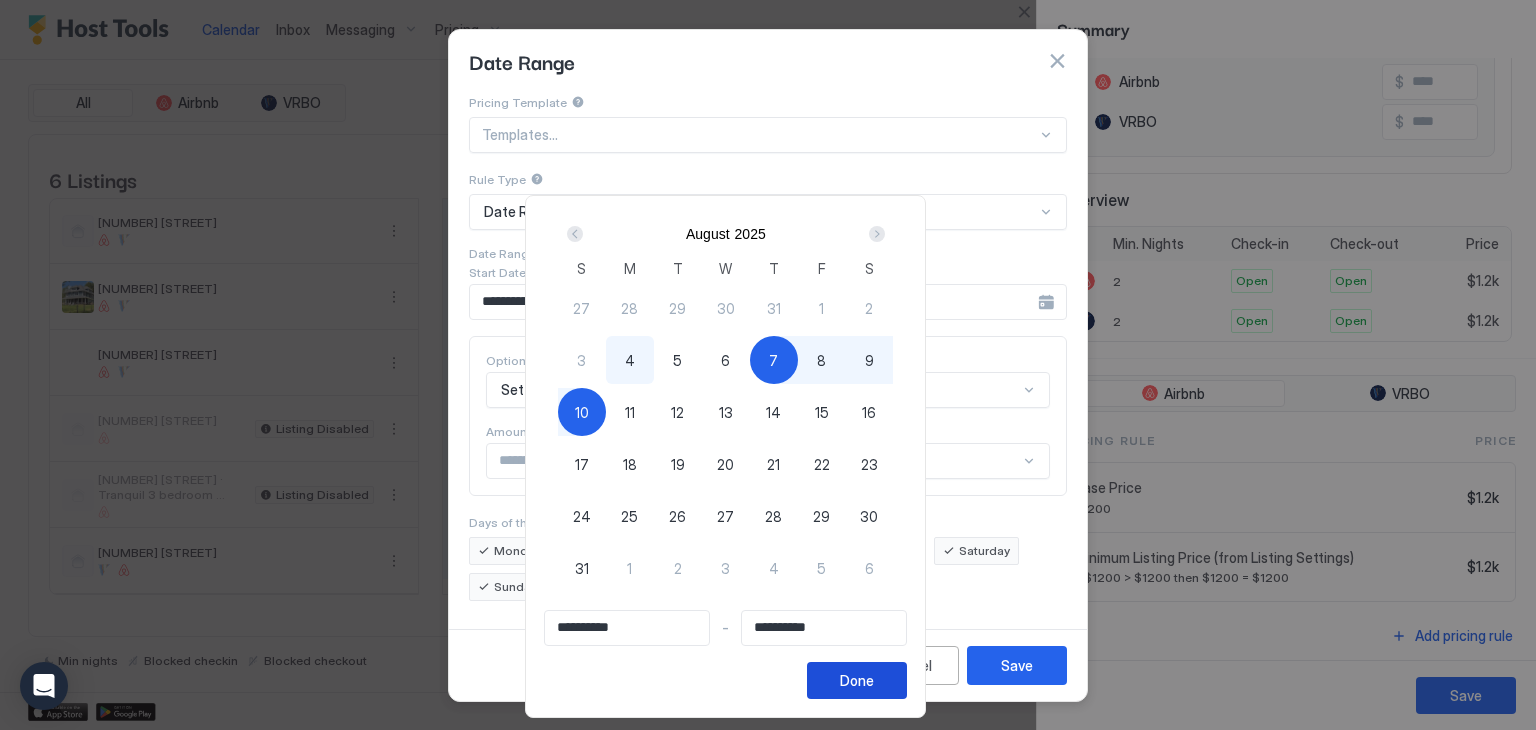 click on "Done" at bounding box center [857, 680] 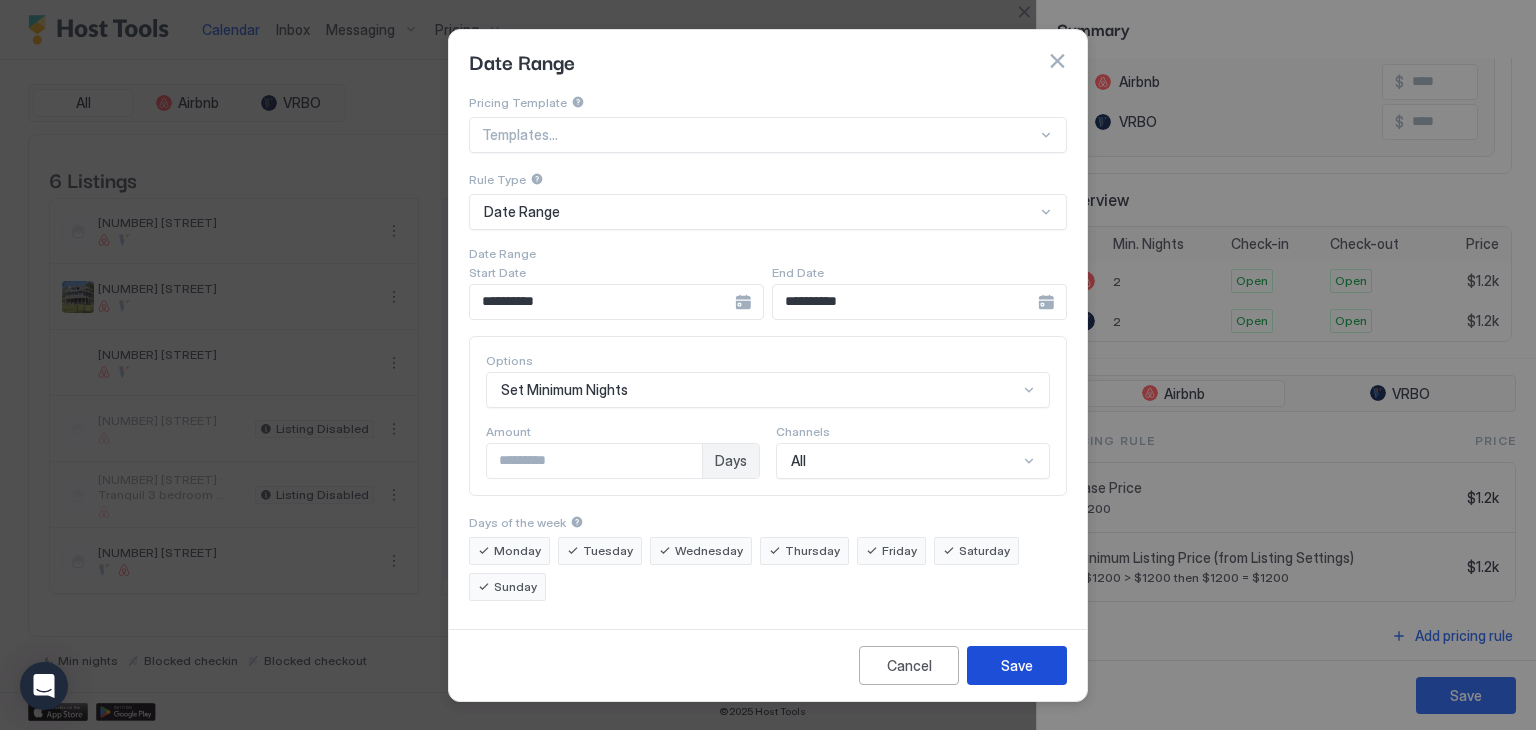 click on "Save" at bounding box center (1017, 665) 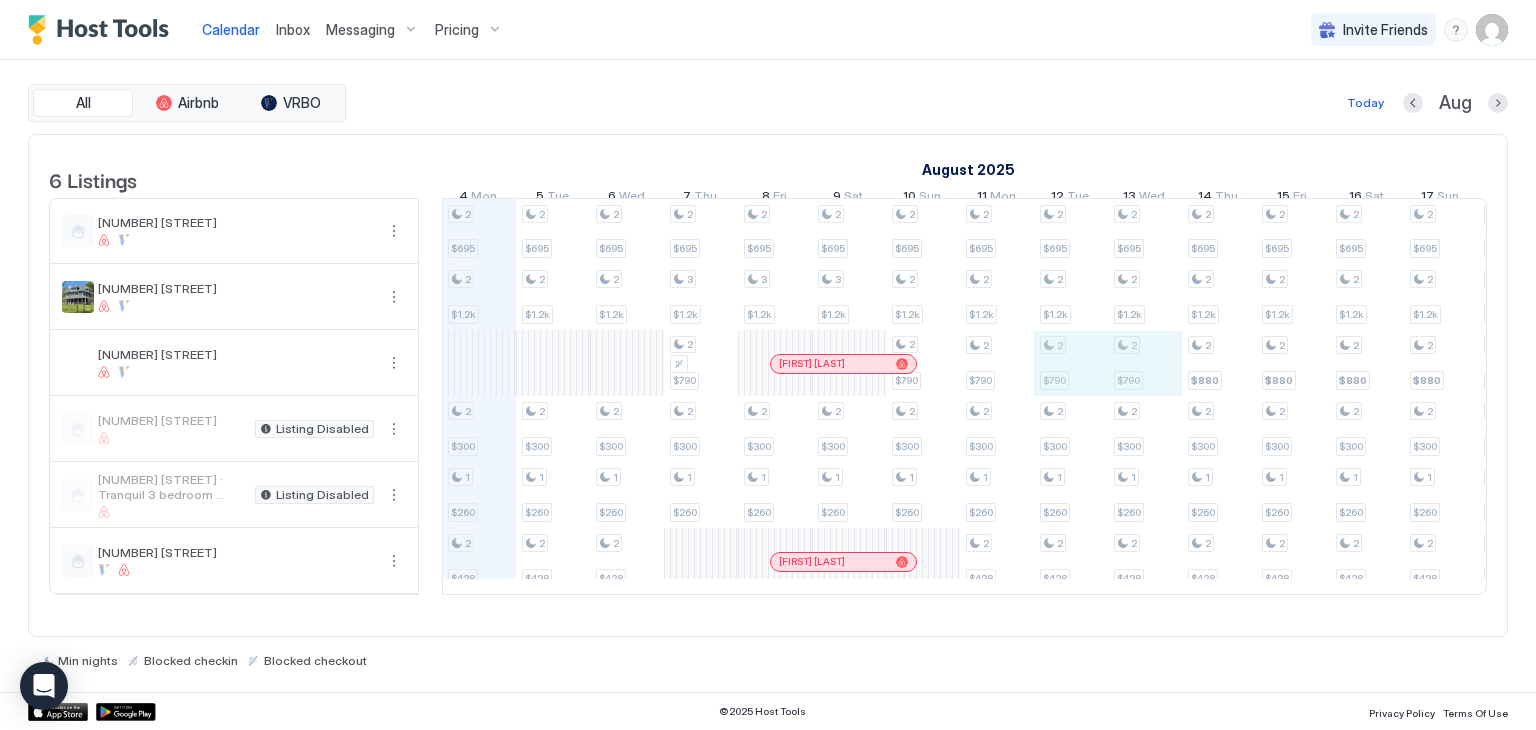 drag, startPoint x: 1072, startPoint y: 370, endPoint x: 1147, endPoint y: 377, distance: 75.32596 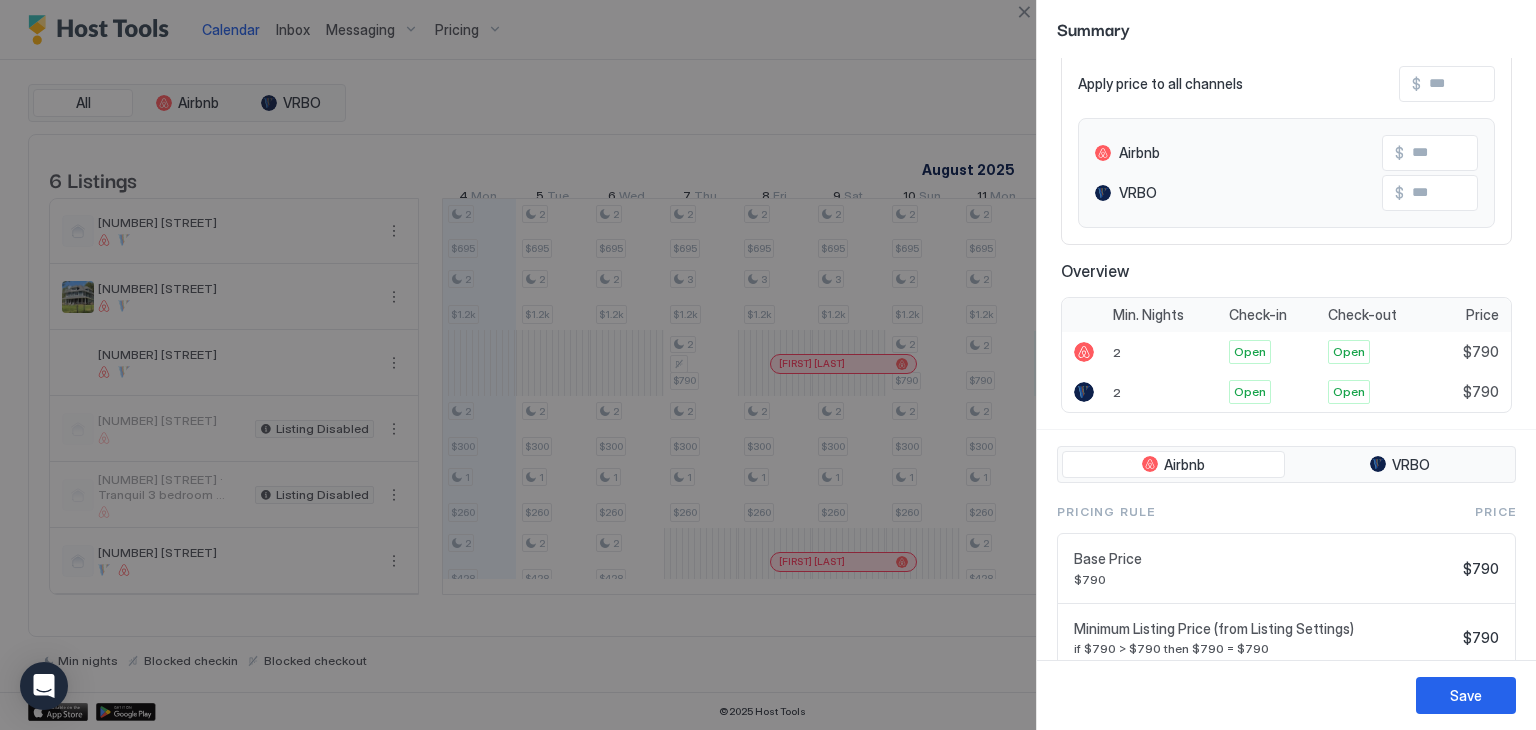 scroll, scrollTop: 0, scrollLeft: 0, axis: both 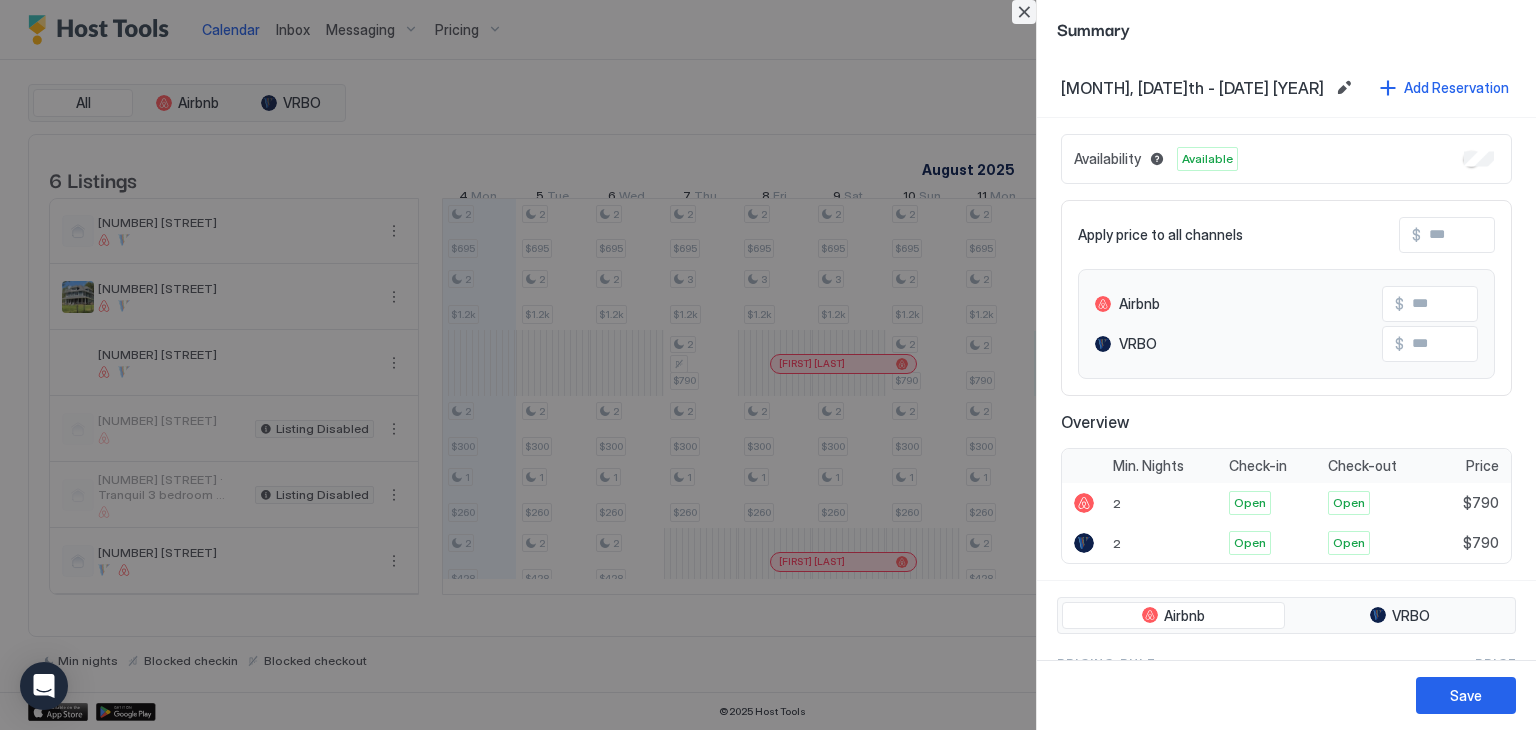 click at bounding box center (1024, 12) 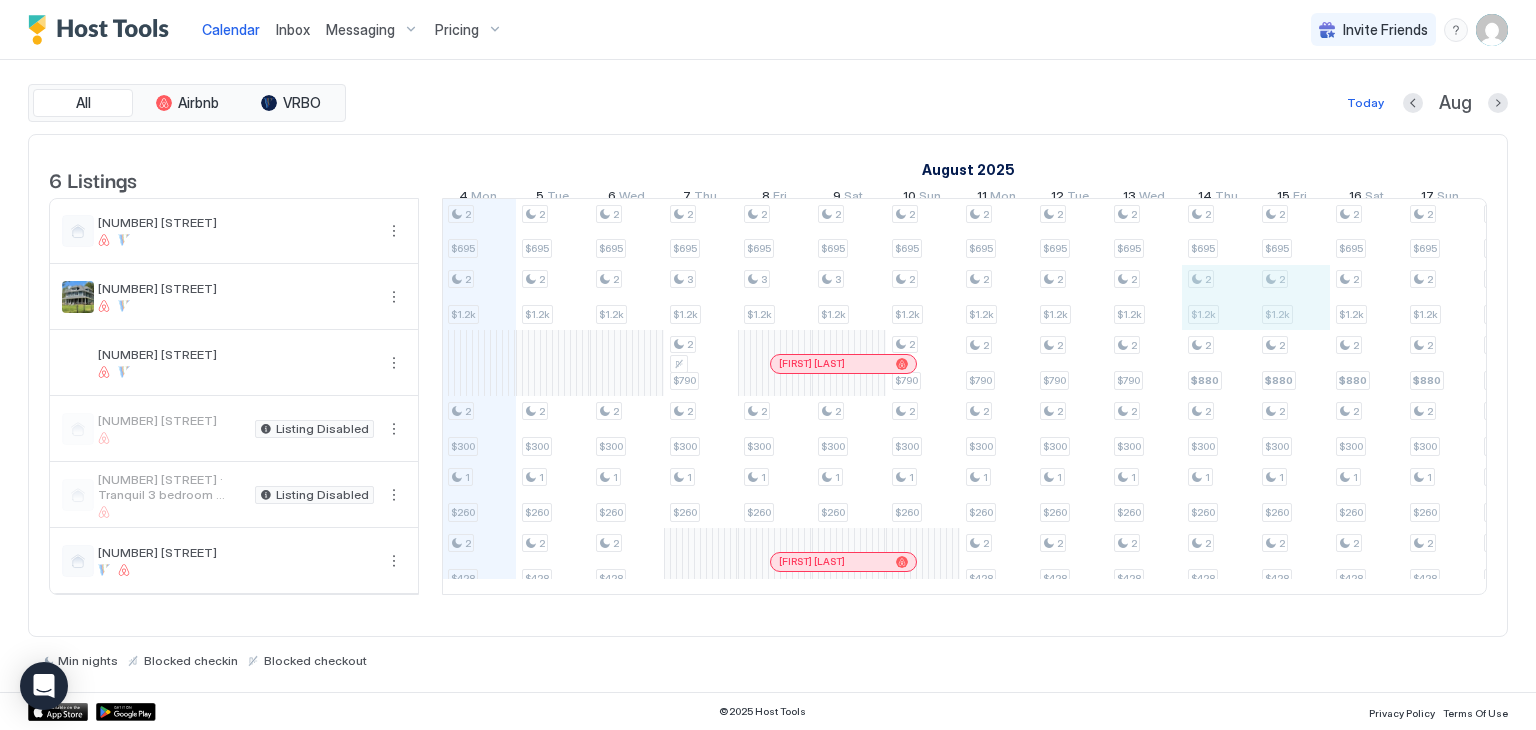drag, startPoint x: 1222, startPoint y: 325, endPoint x: 1328, endPoint y: 309, distance: 107.200745 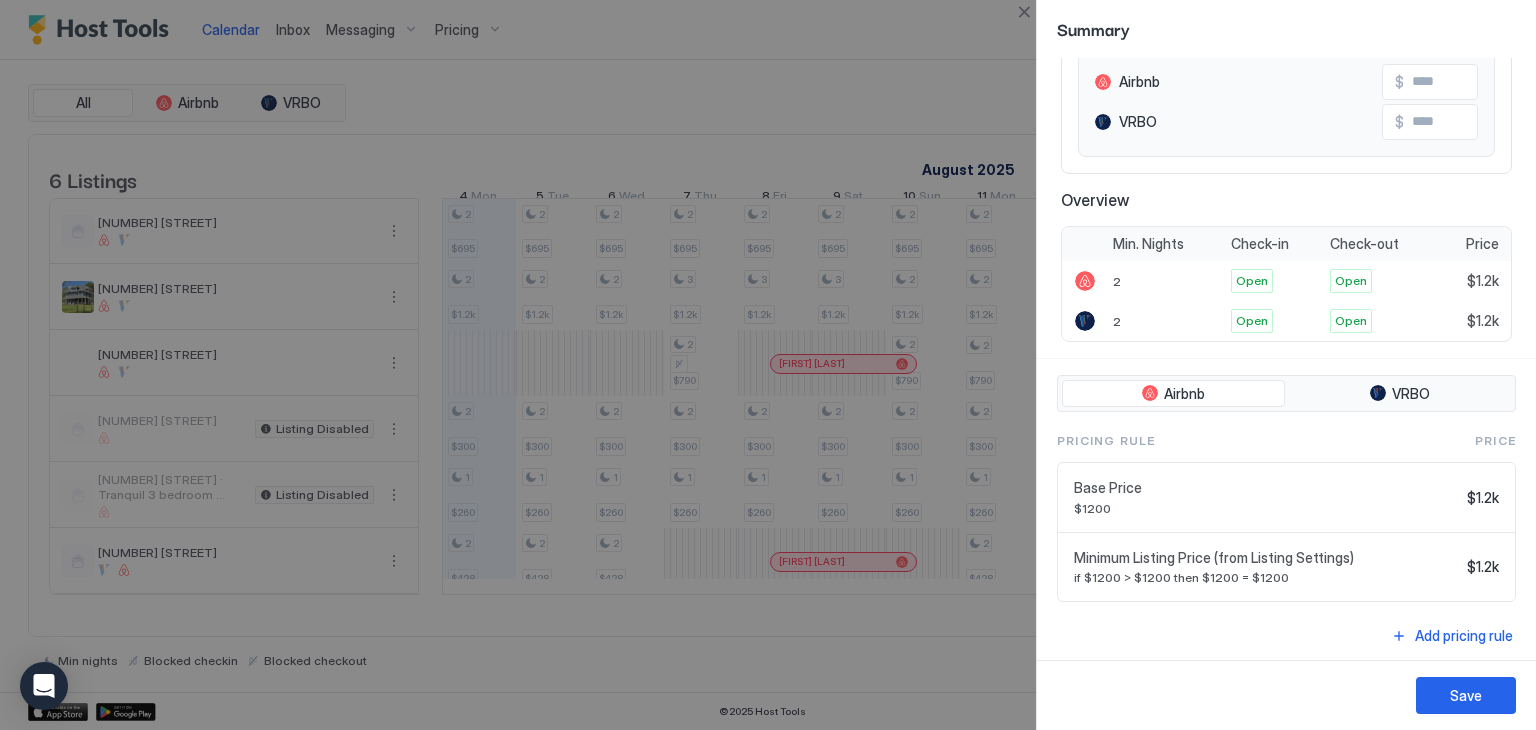scroll, scrollTop: 100, scrollLeft: 0, axis: vertical 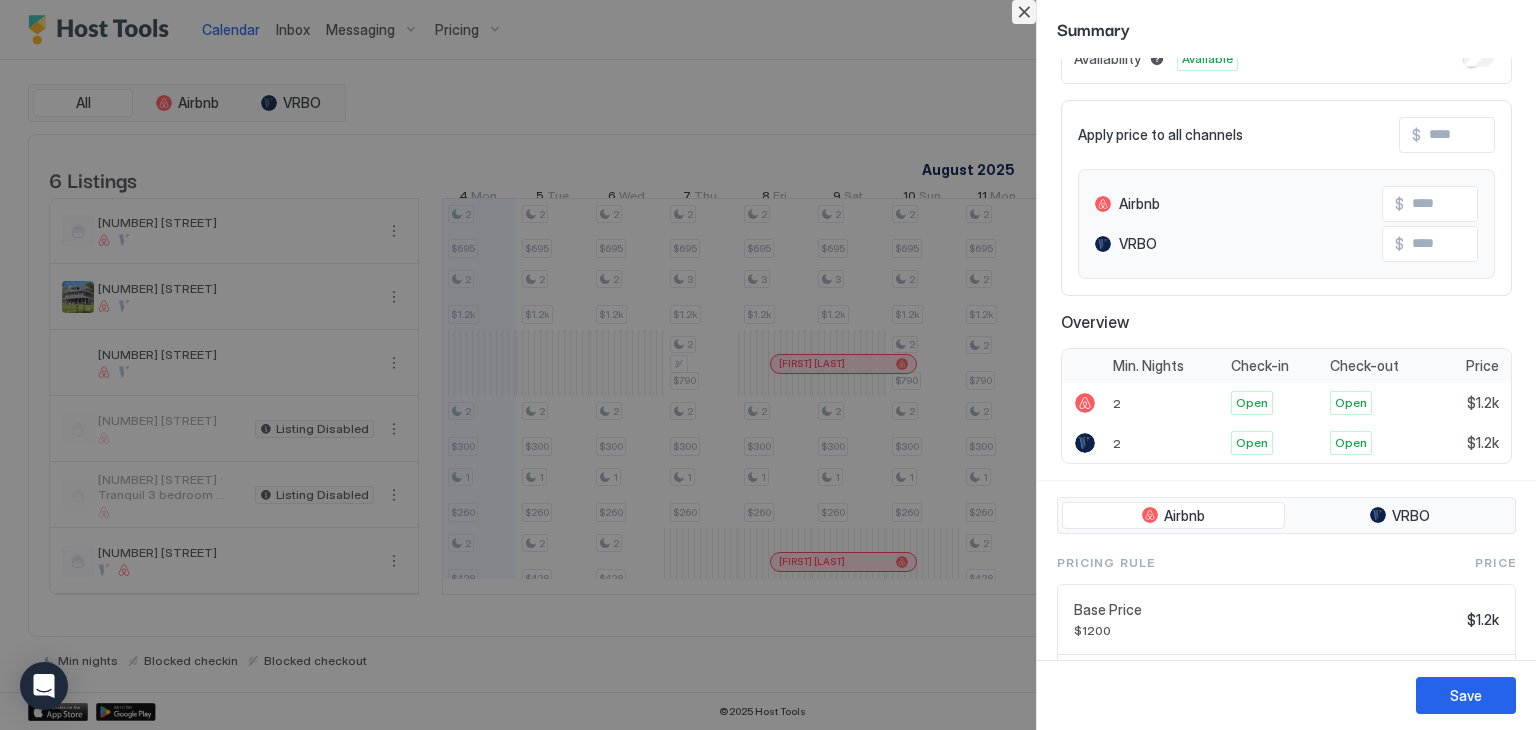 click at bounding box center [1024, 12] 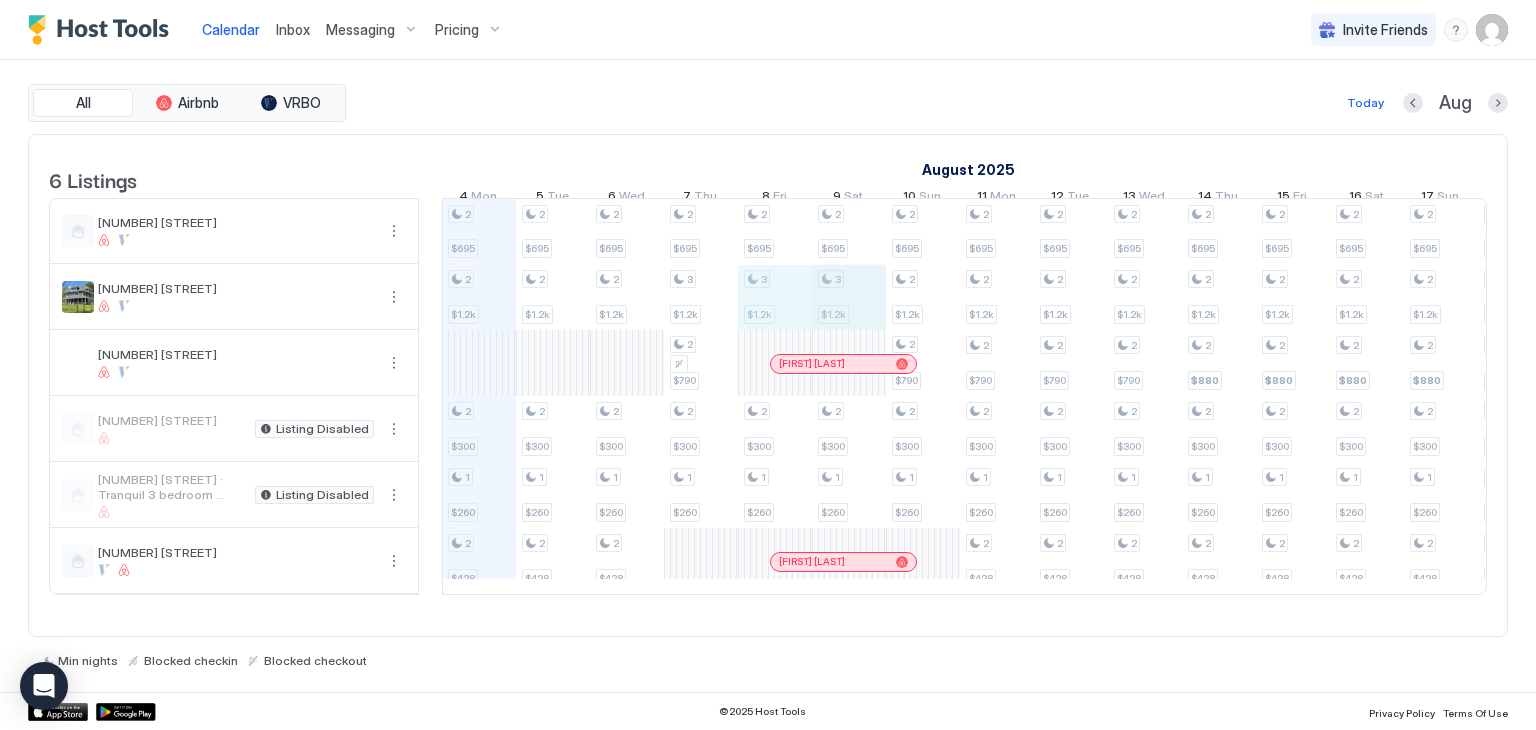 drag, startPoint x: 768, startPoint y: 305, endPoint x: 819, endPoint y: 313, distance: 51.62364 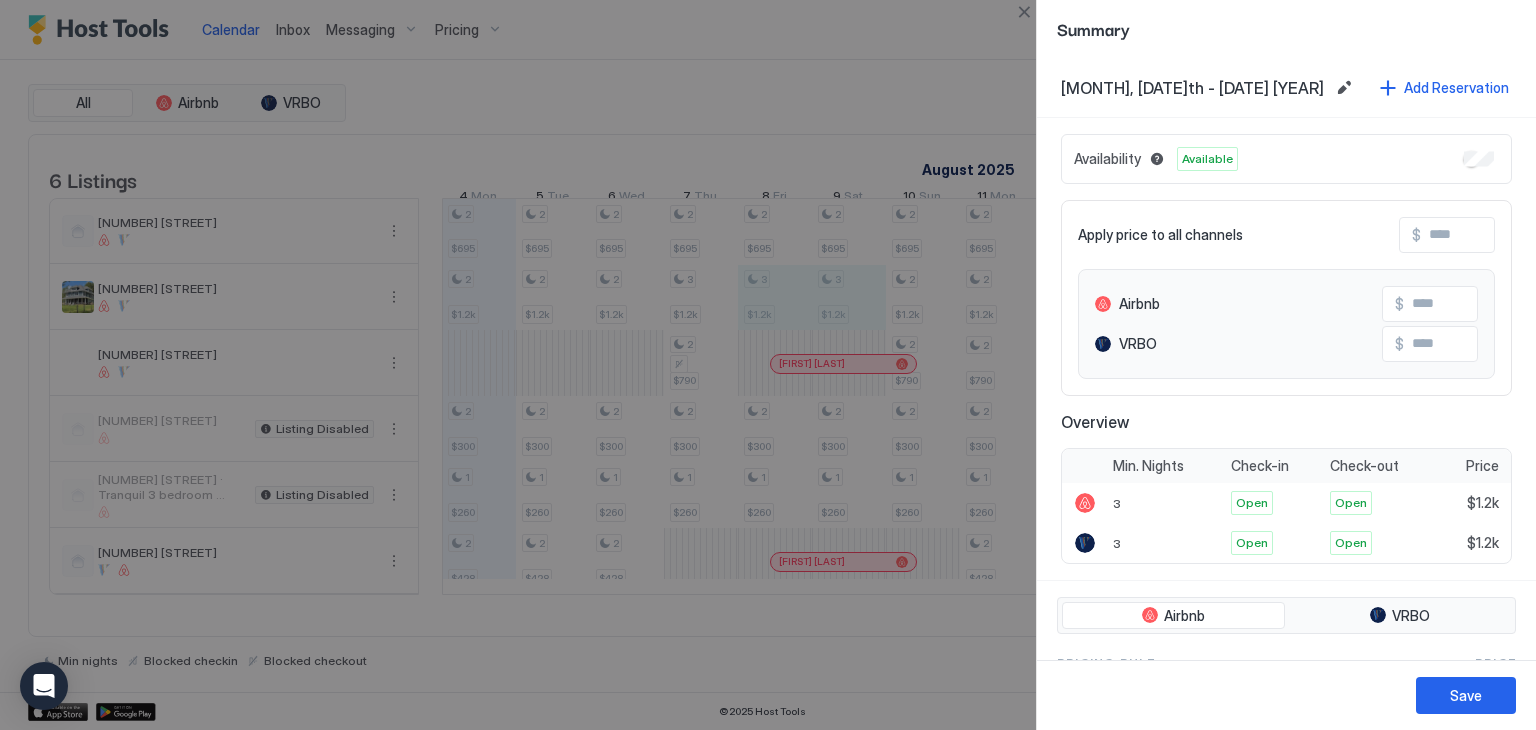 scroll, scrollTop: 0, scrollLeft: 0, axis: both 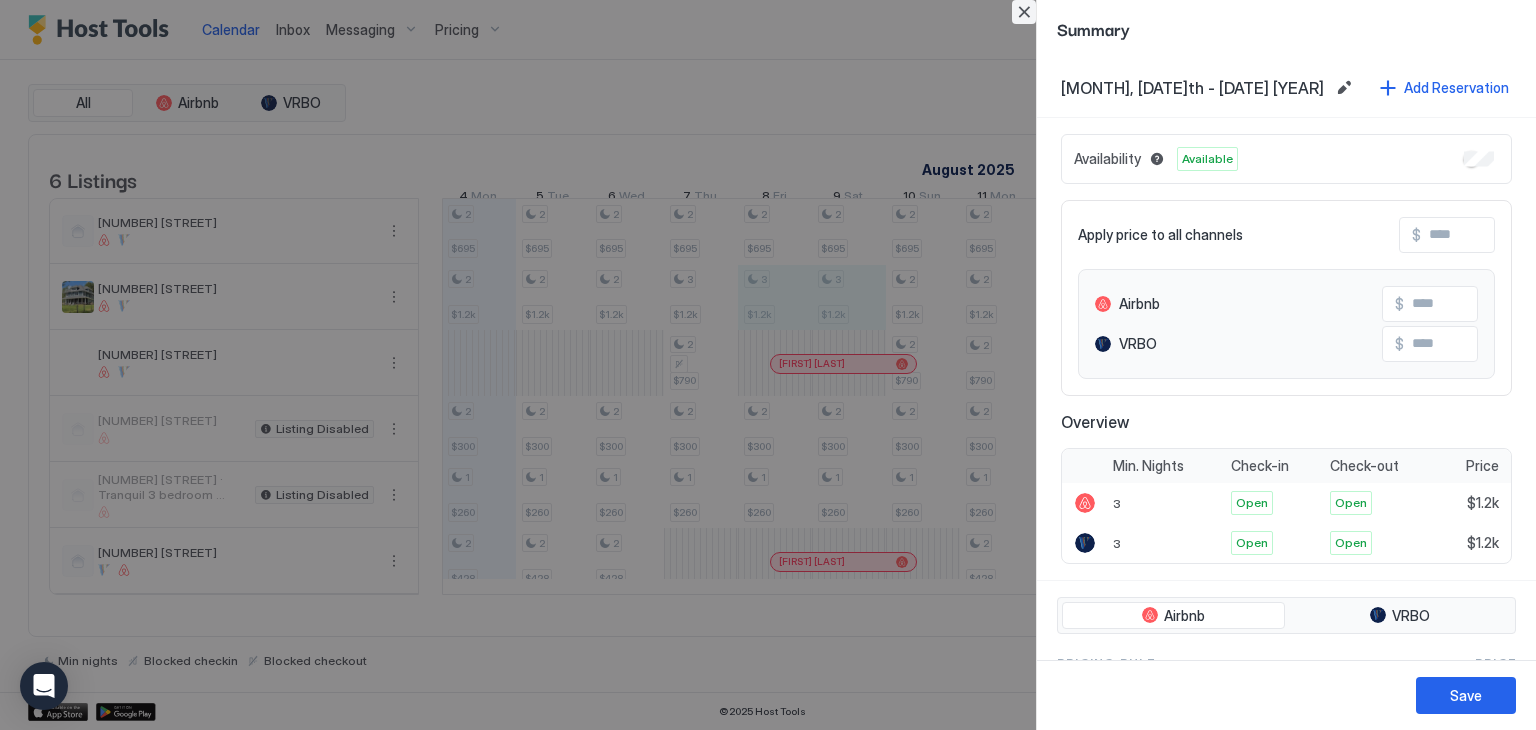 click at bounding box center [1024, 12] 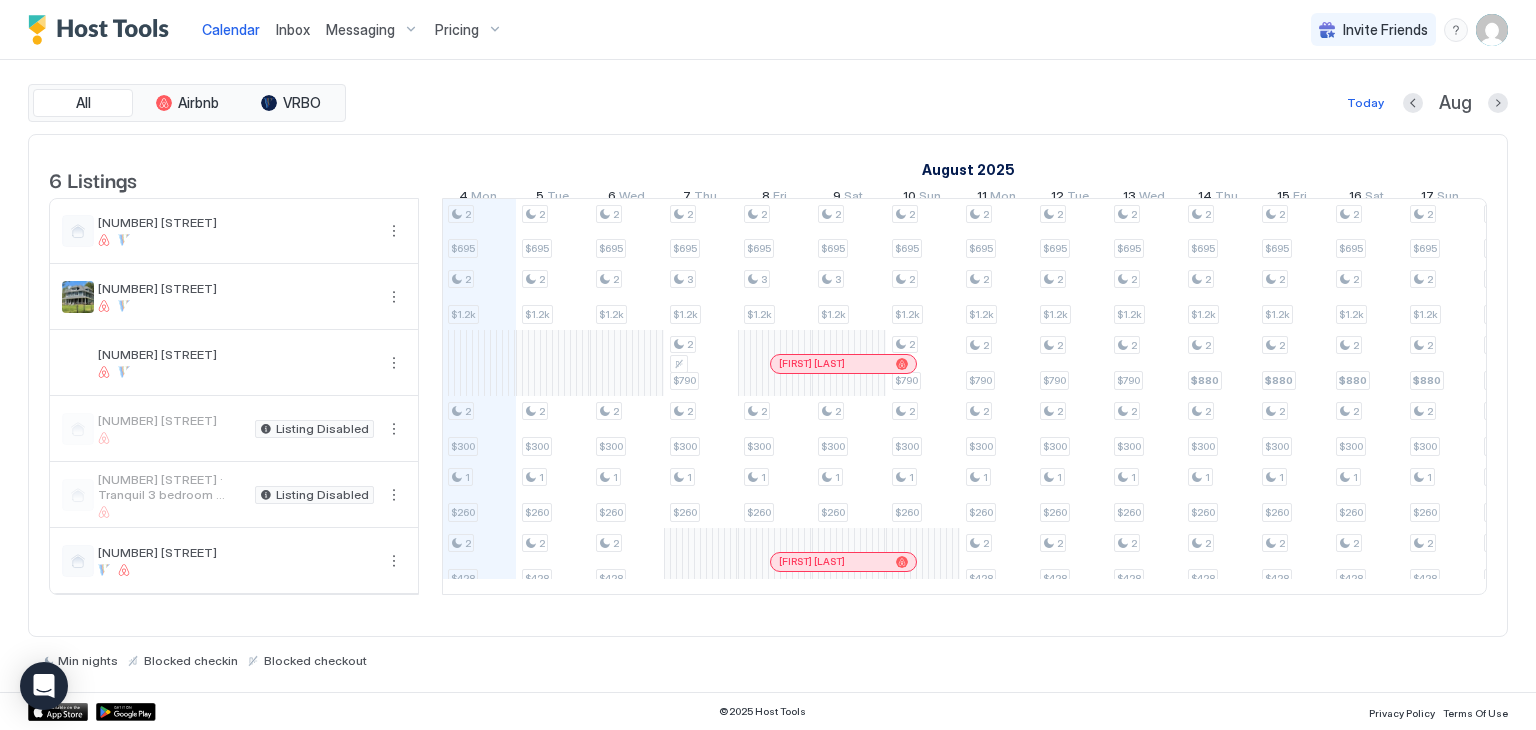 click on "Inbox" at bounding box center [293, 29] 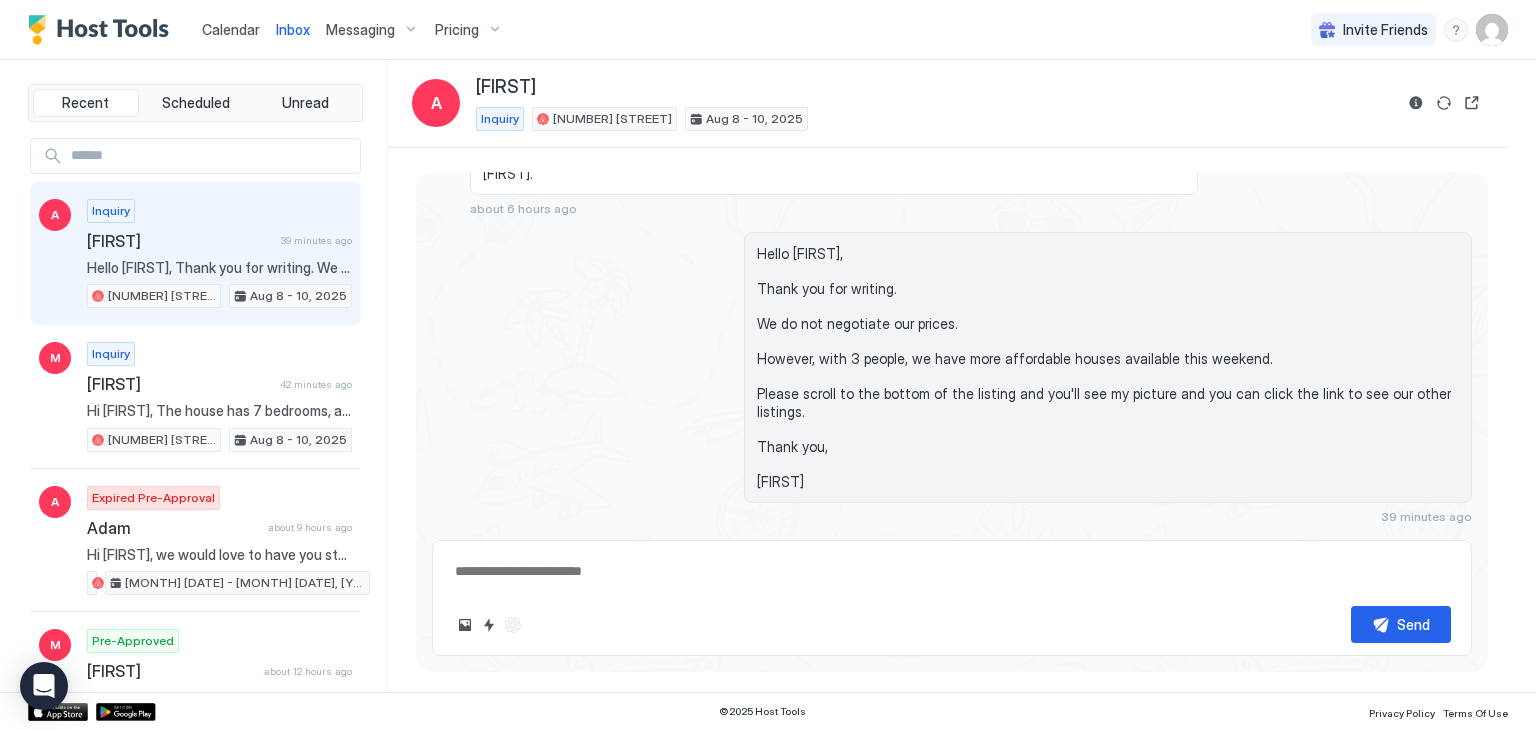 type on "*" 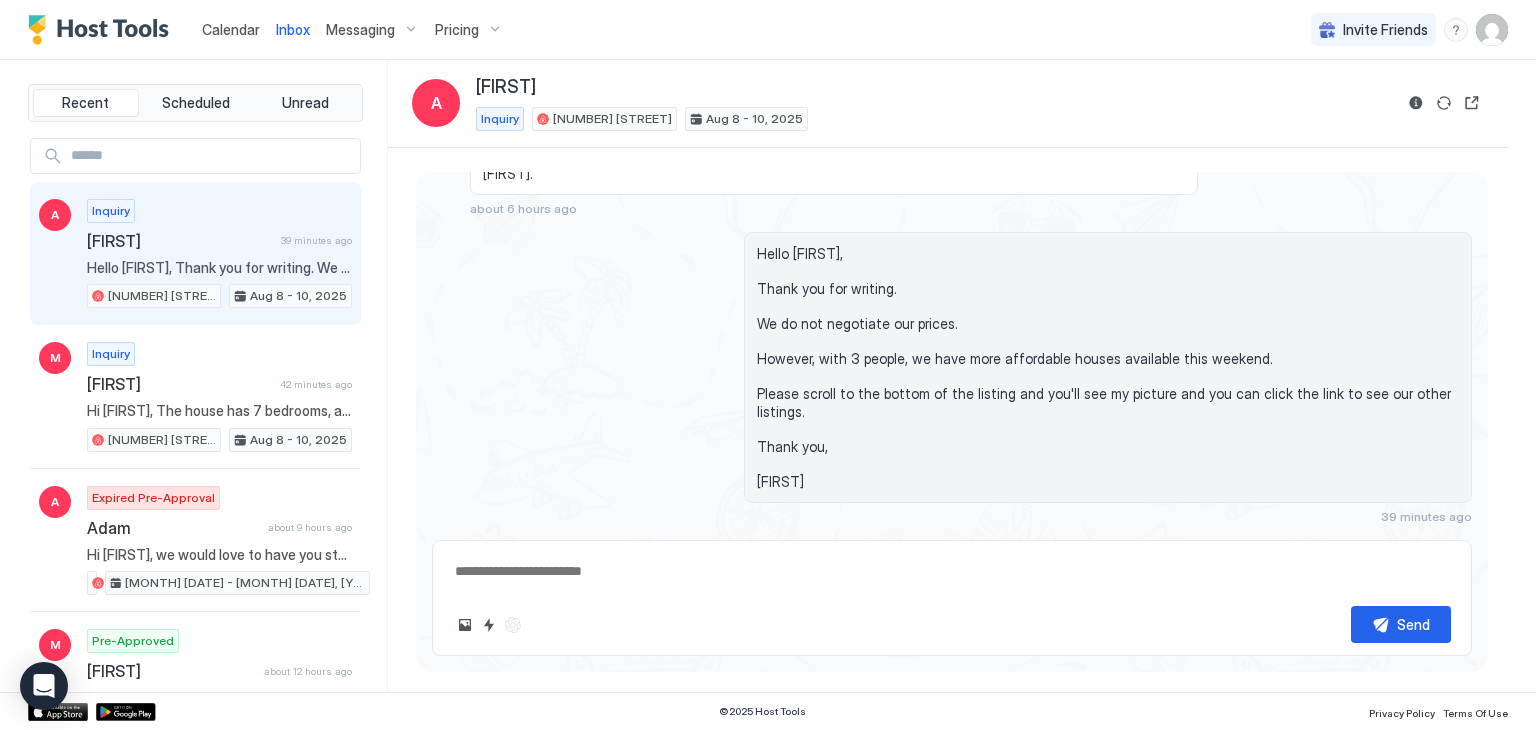 scroll, scrollTop: 310, scrollLeft: 0, axis: vertical 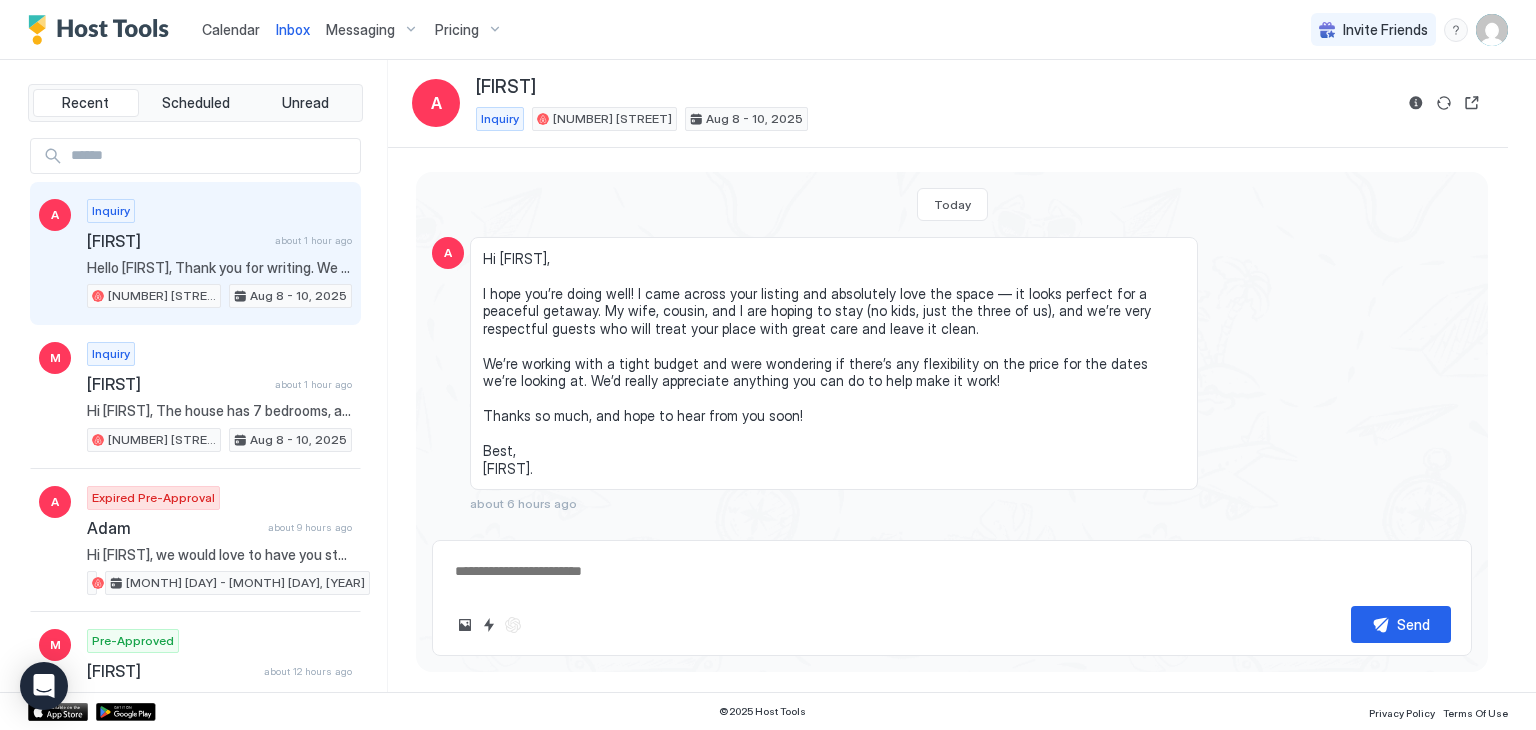 type on "*" 